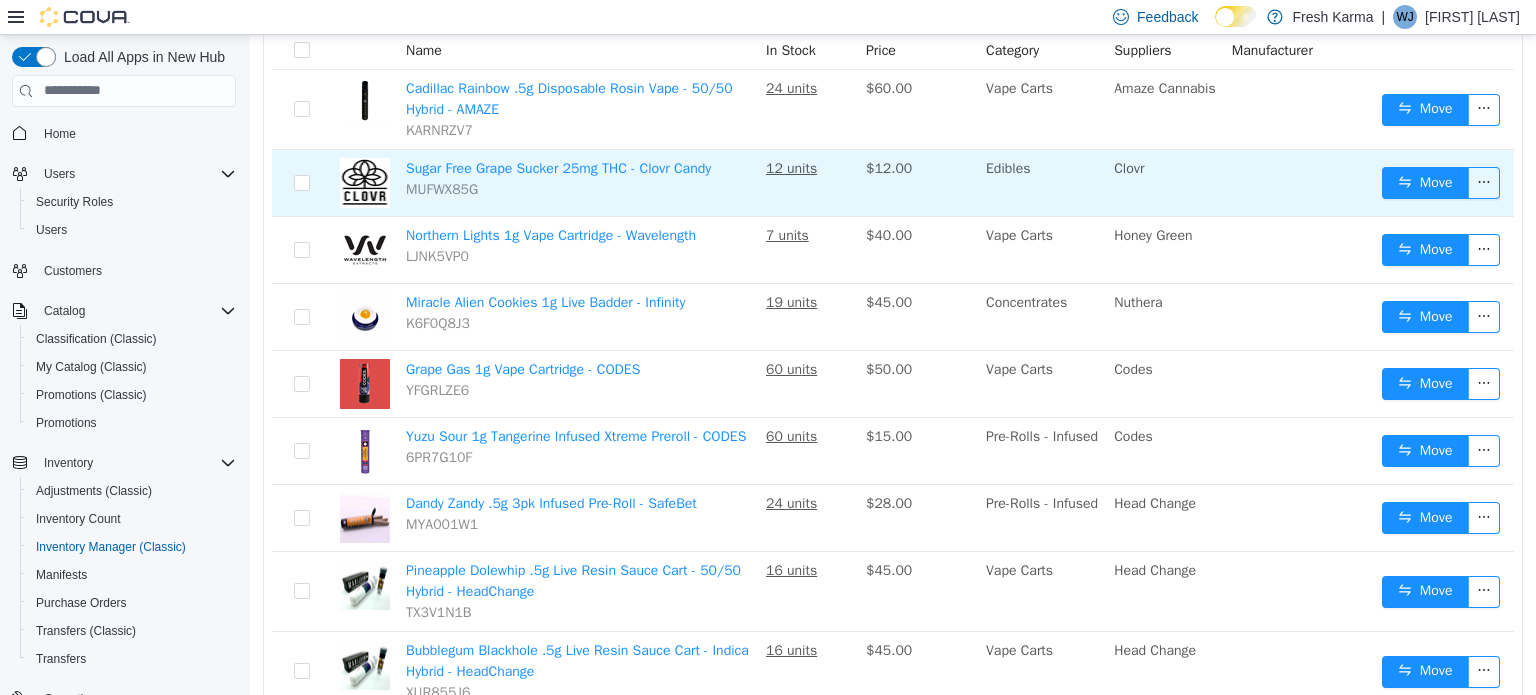 scroll, scrollTop: 0, scrollLeft: 0, axis: both 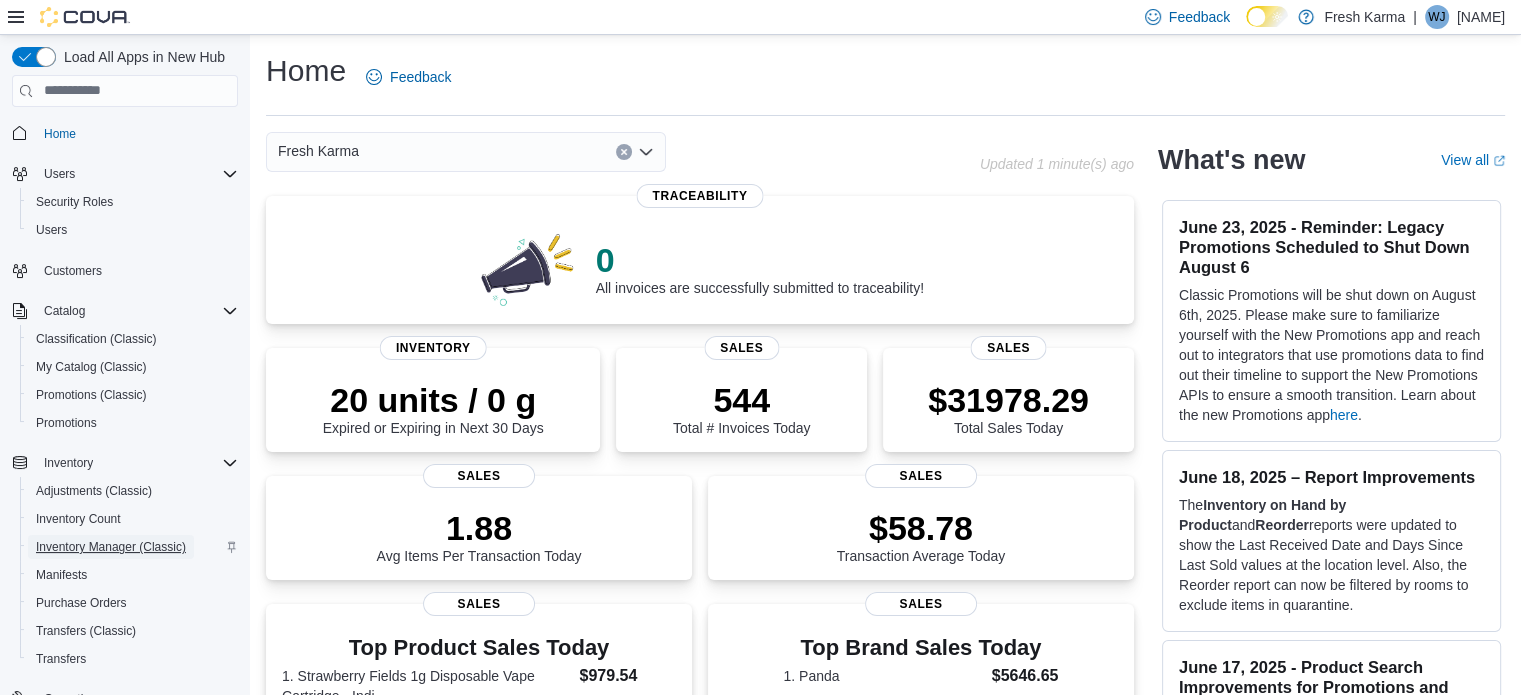 click on "Inventory Manager (Classic)" at bounding box center [111, 547] 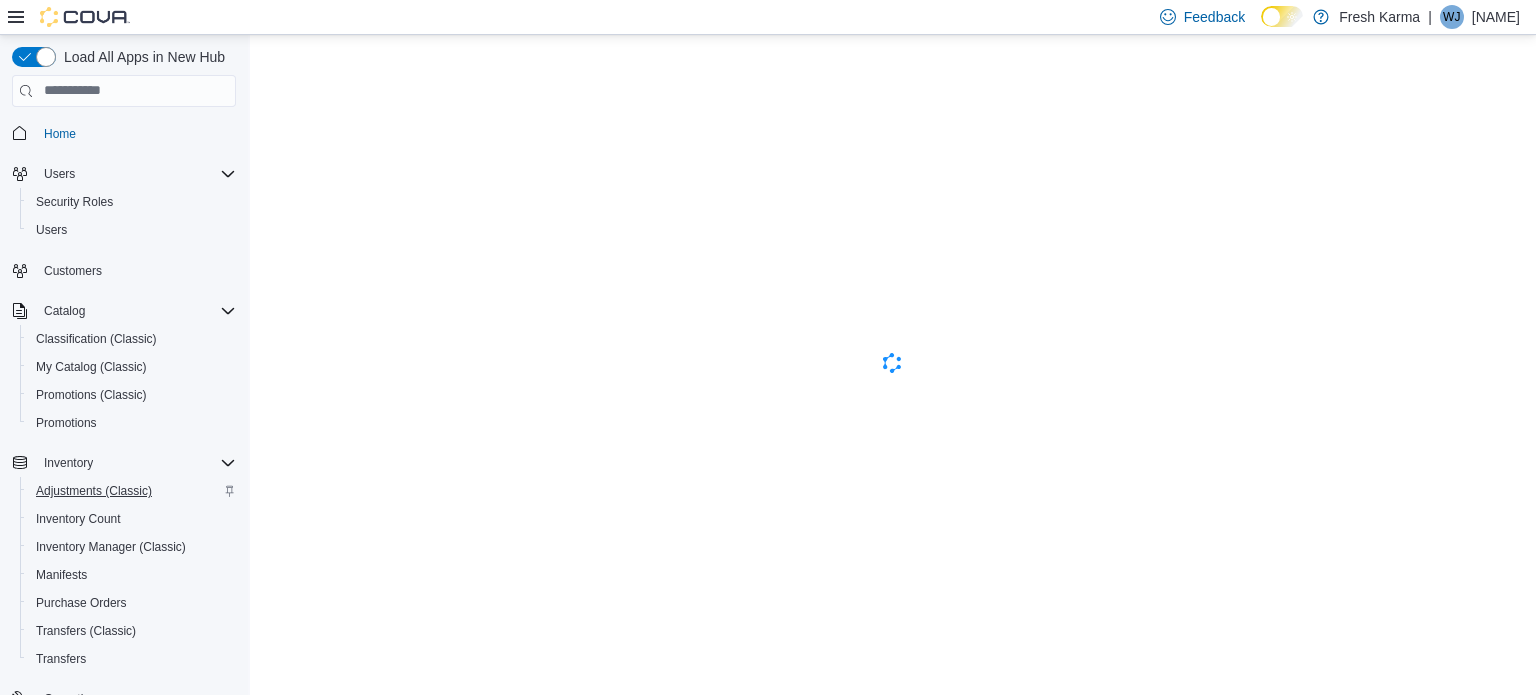 scroll, scrollTop: 0, scrollLeft: 0, axis: both 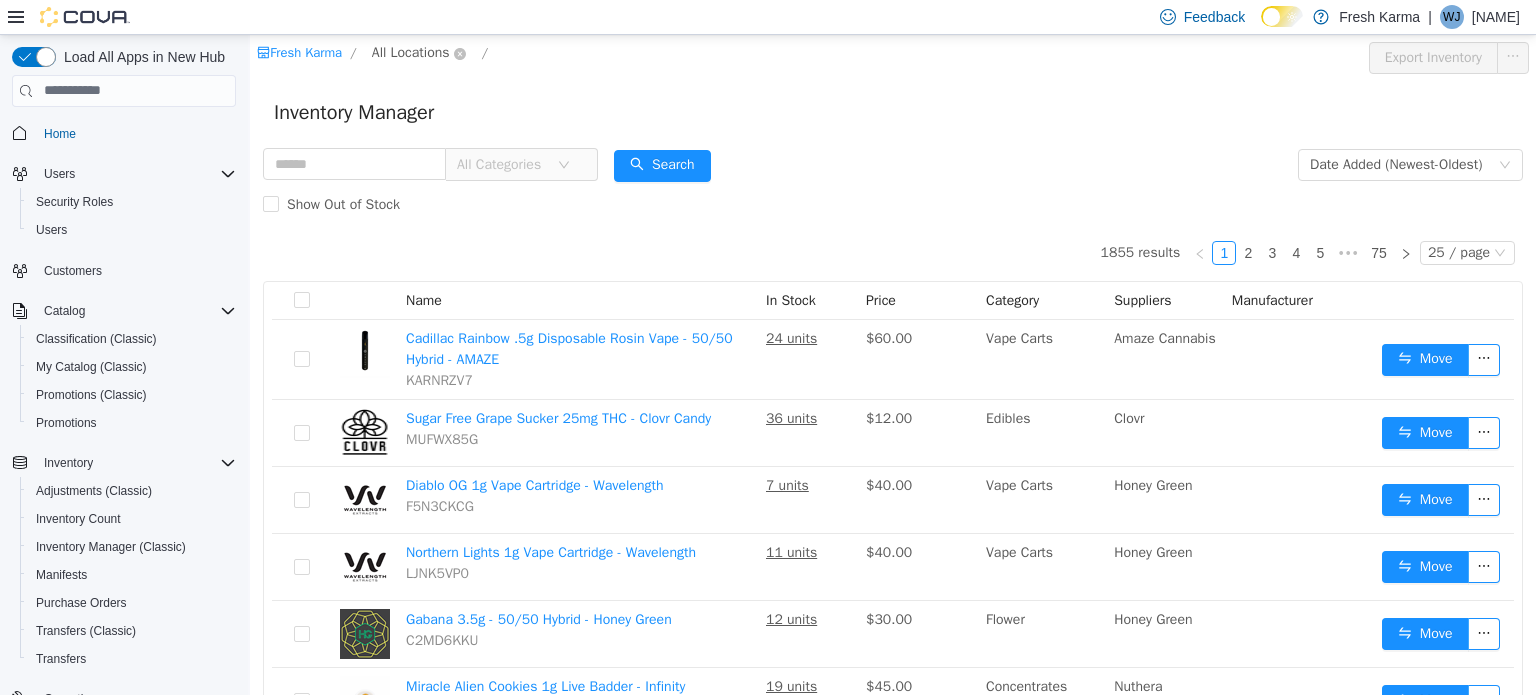 click on "All Locations" at bounding box center (411, 52) 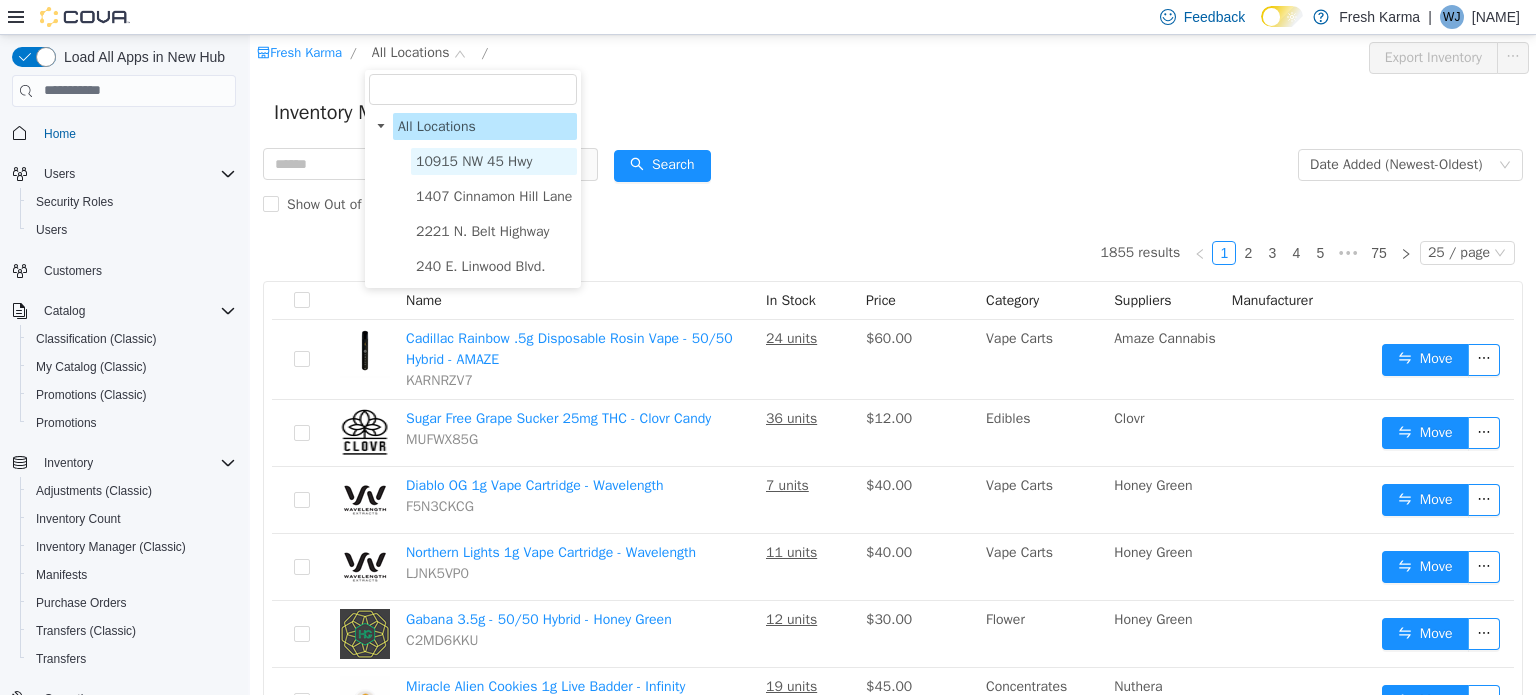click on "10915 NW 45 Hwy" at bounding box center [474, 160] 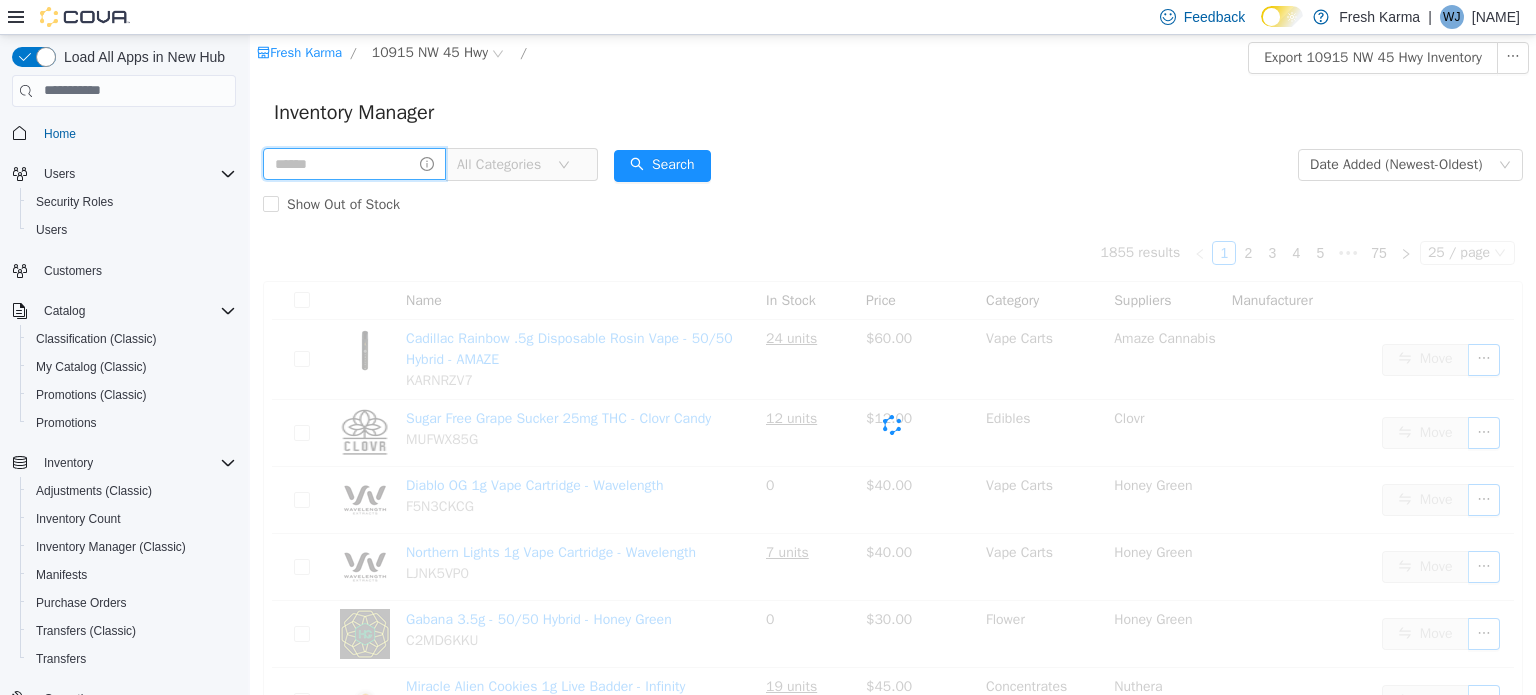 click at bounding box center (354, 163) 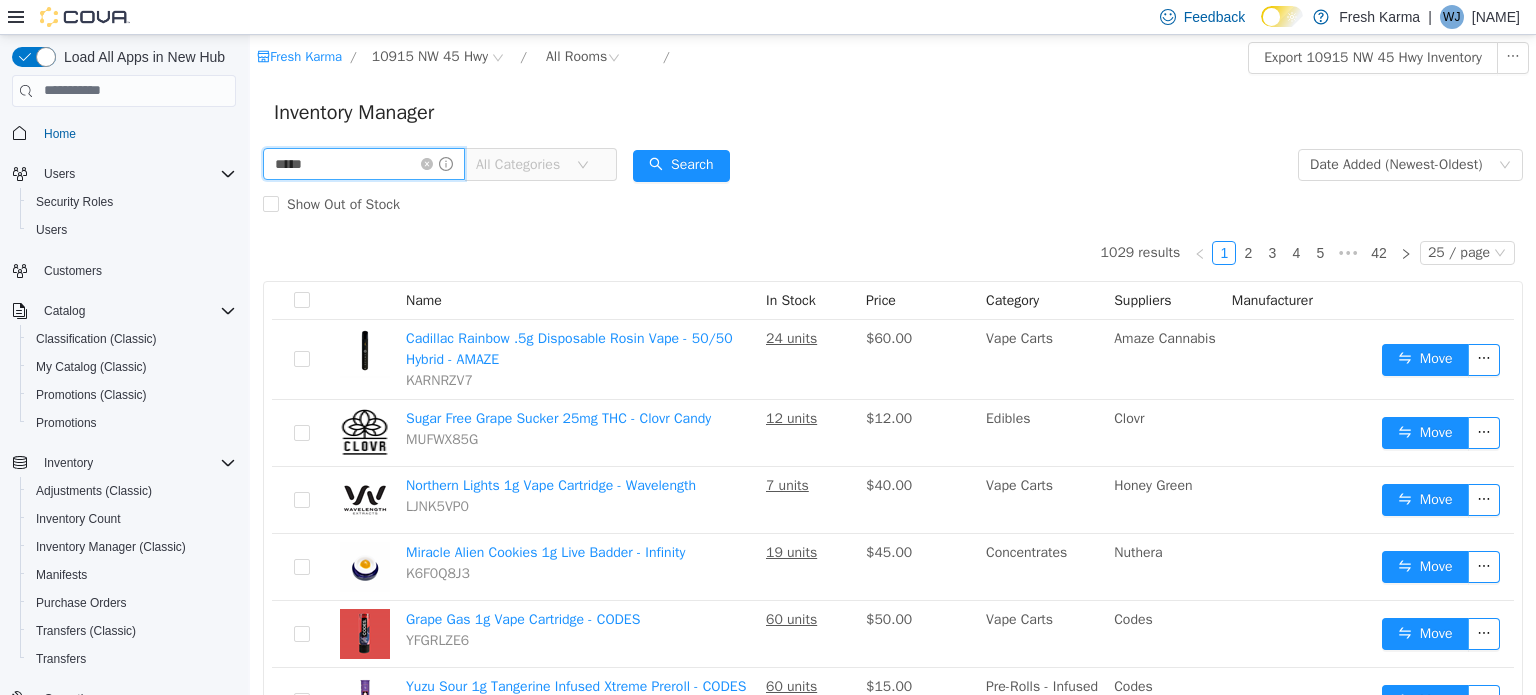 type on "*****" 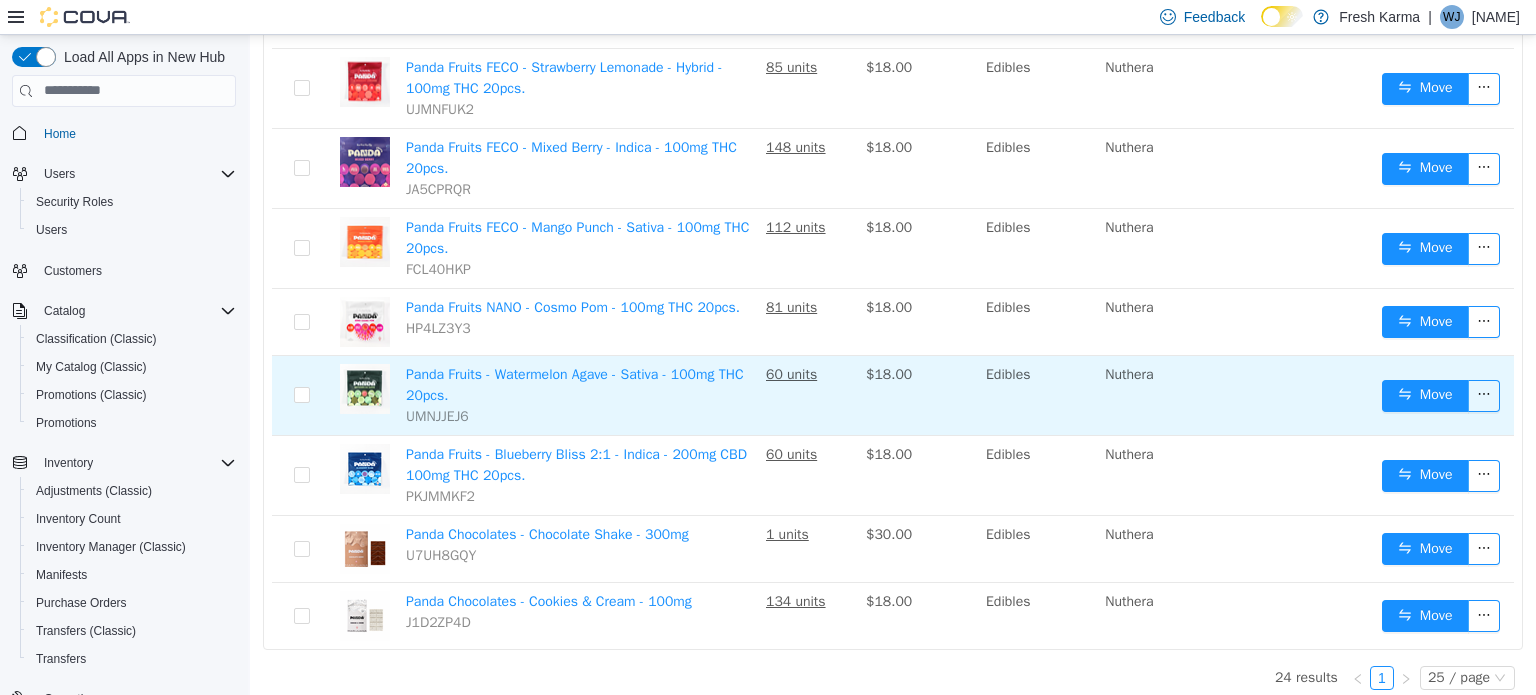 scroll, scrollTop: 1505, scrollLeft: 0, axis: vertical 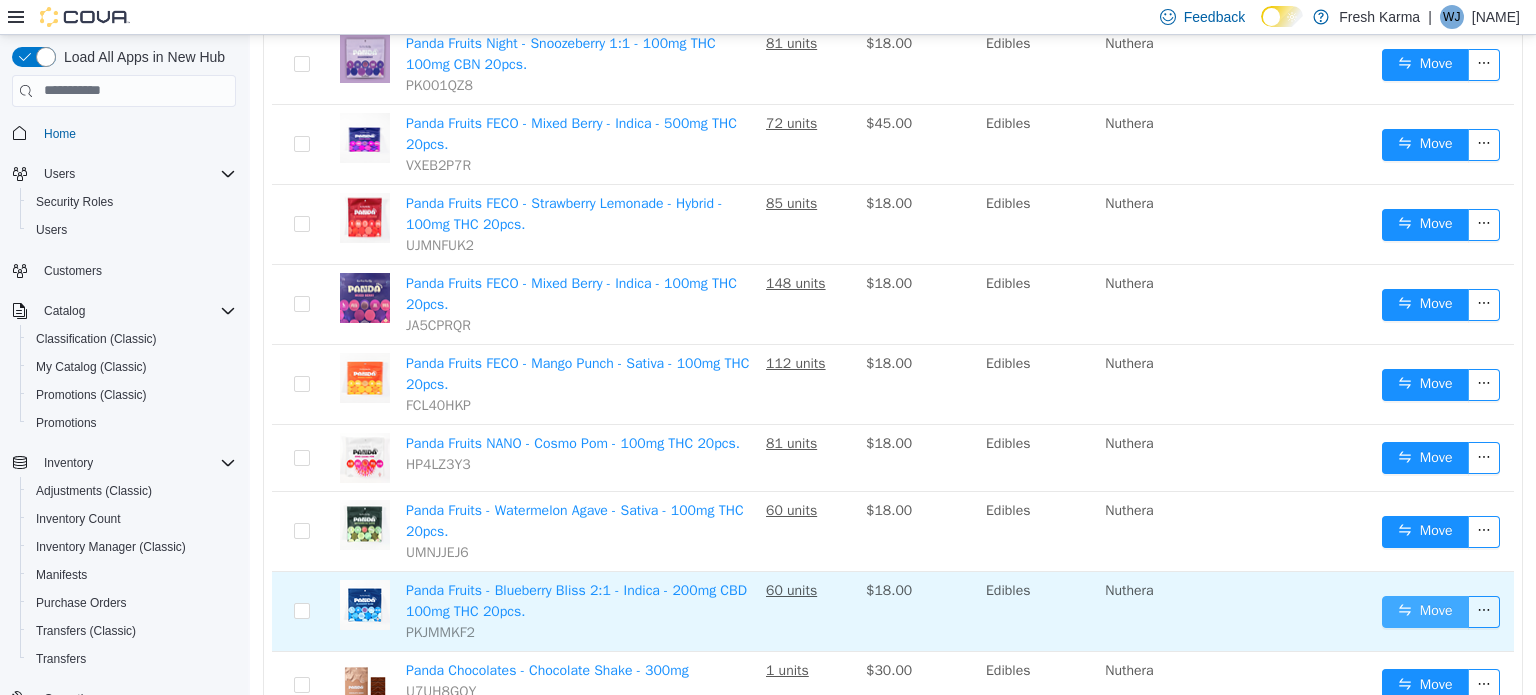 click on "Move" at bounding box center [1425, 611] 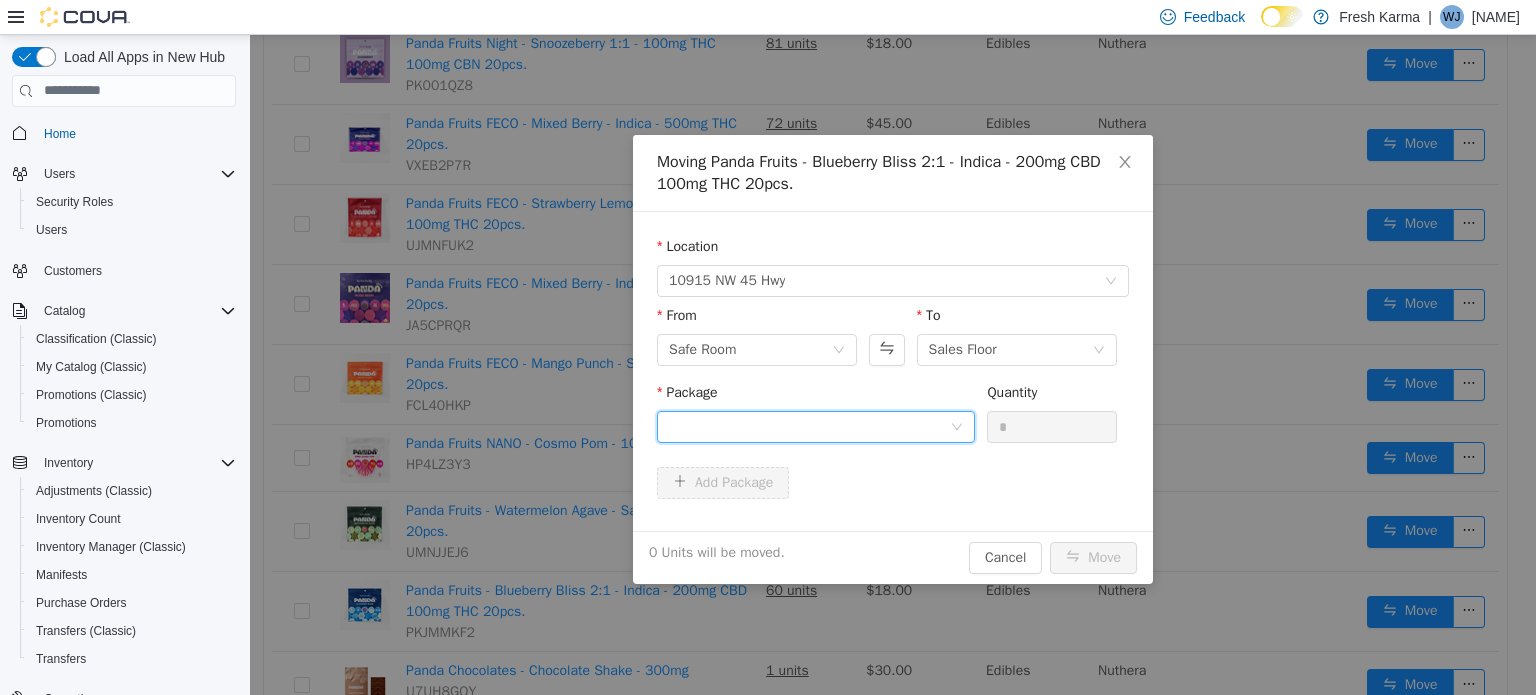 click at bounding box center (809, 426) 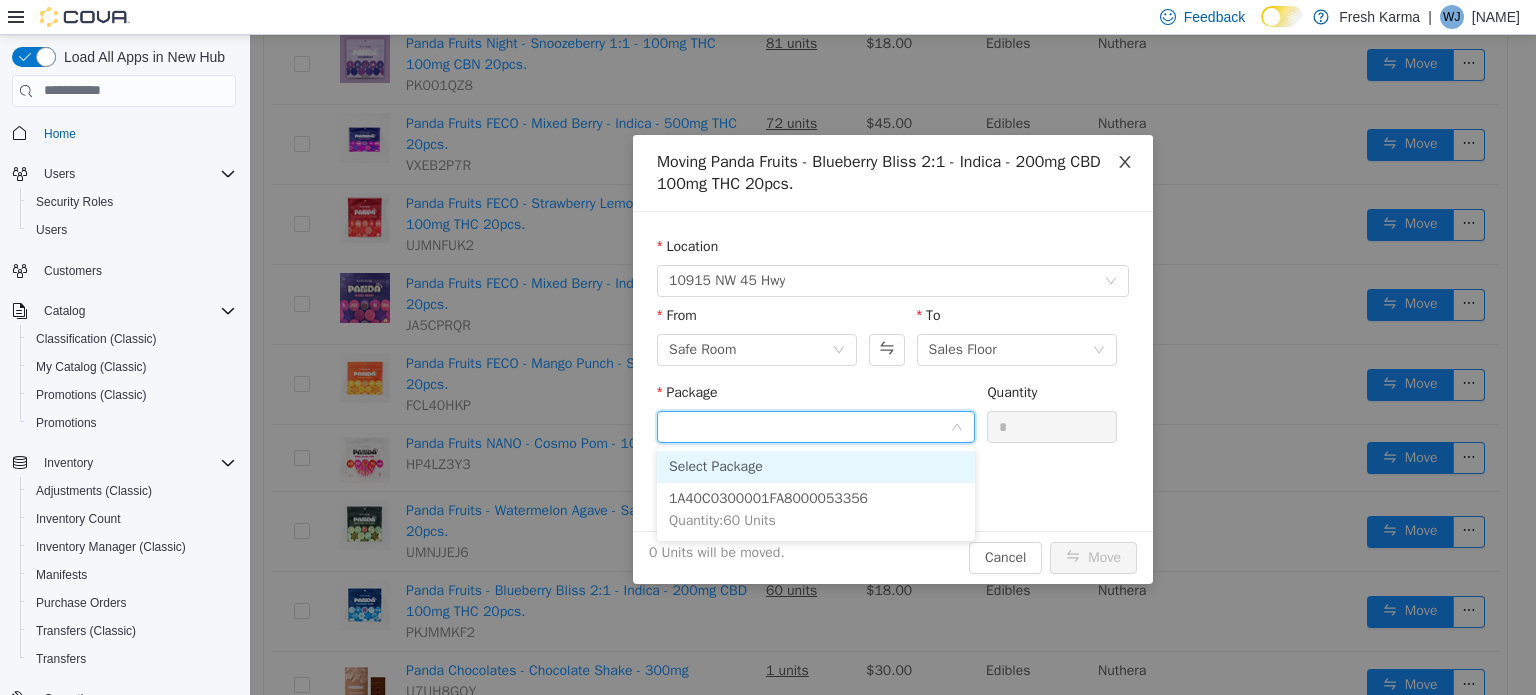 click 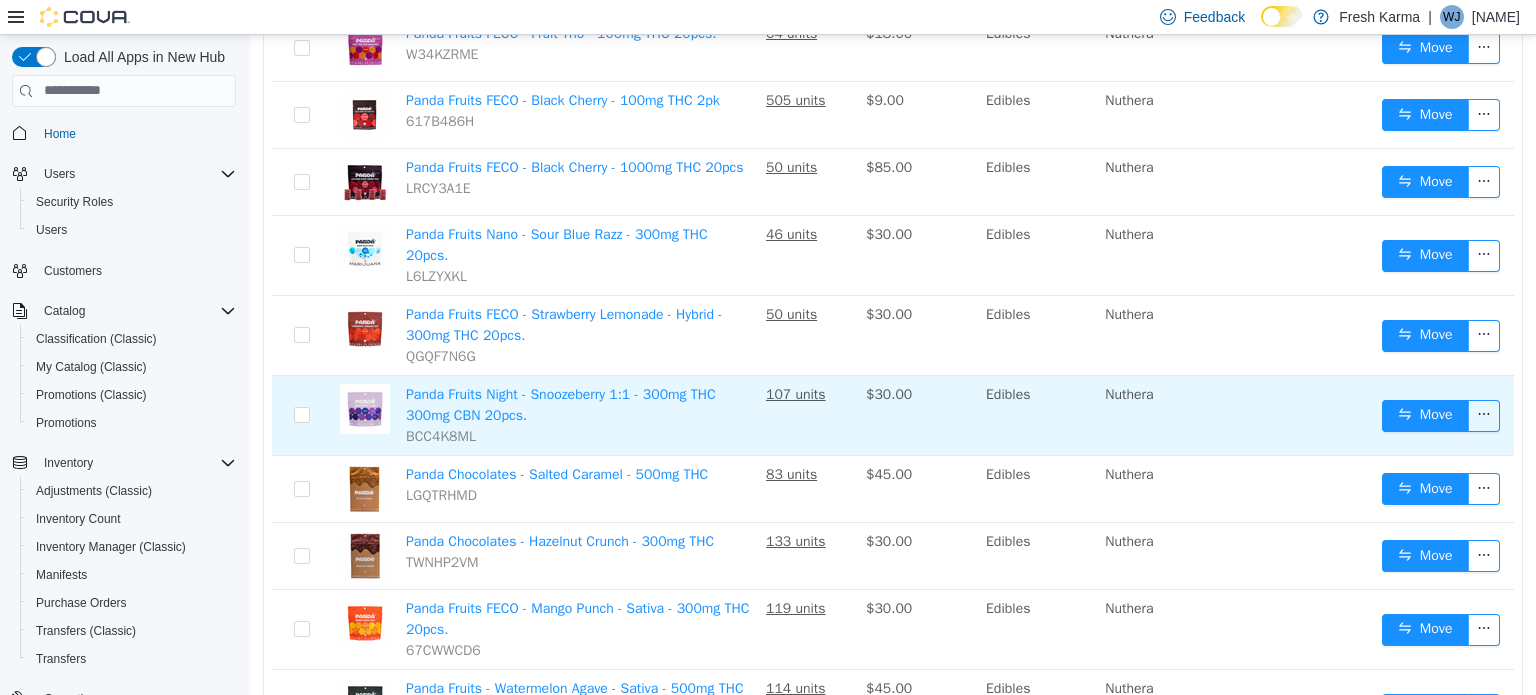 scroll, scrollTop: 205, scrollLeft: 0, axis: vertical 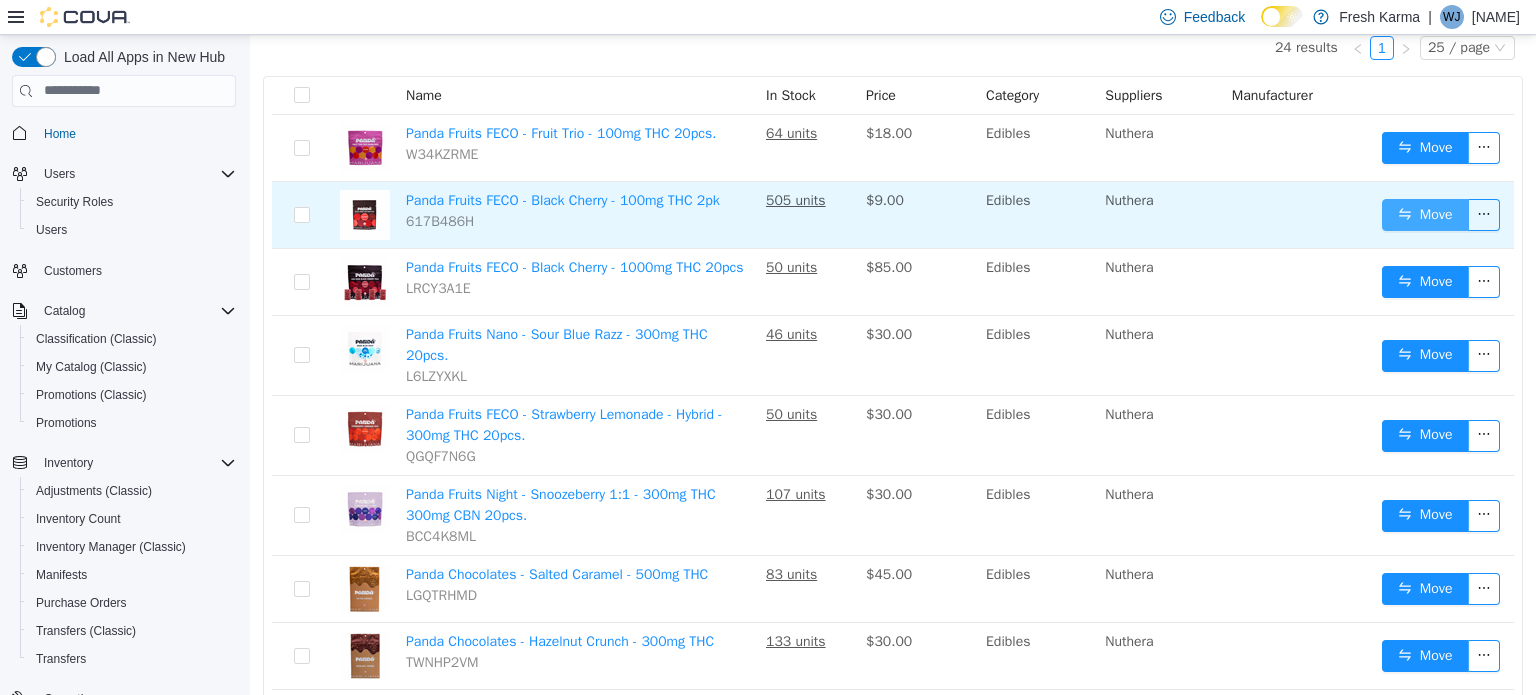 click on "Move" at bounding box center [1425, 214] 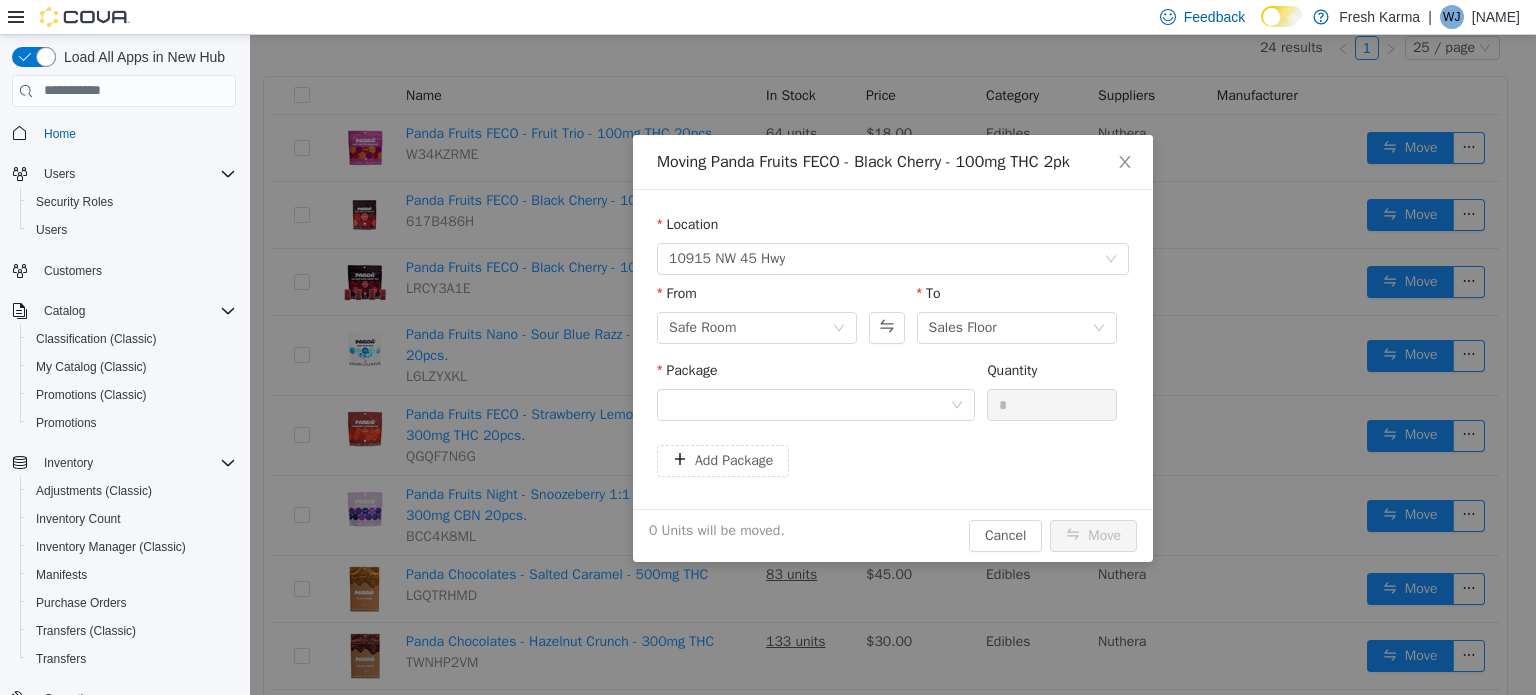 click on "Package" at bounding box center (816, 393) 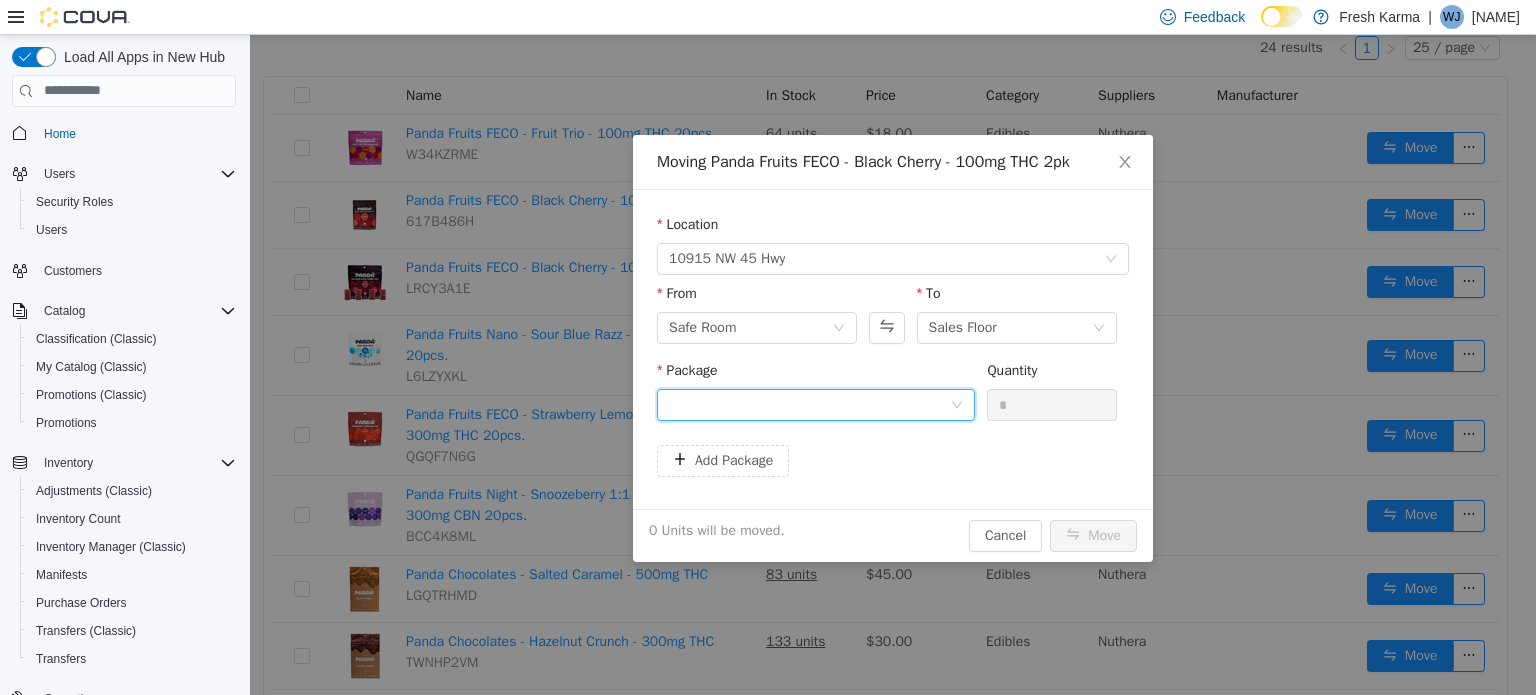 click at bounding box center (809, 404) 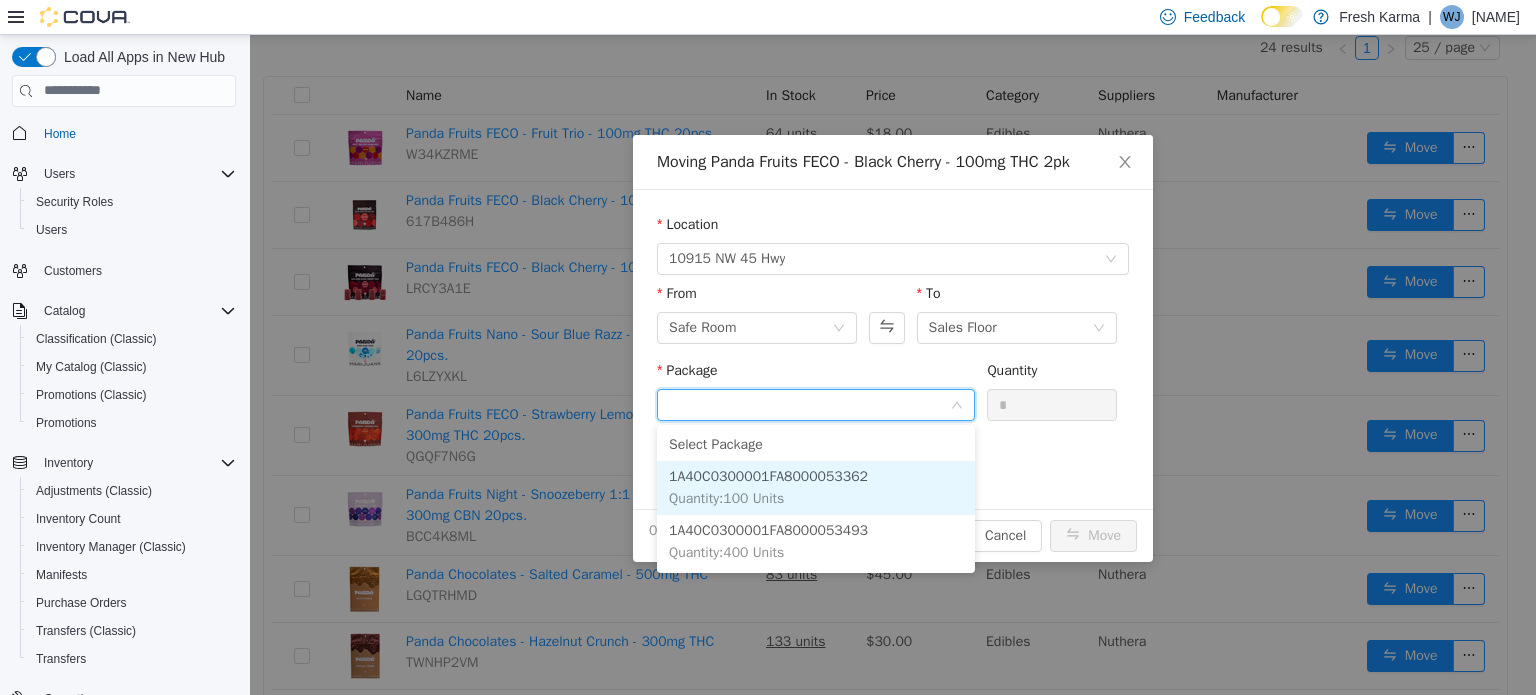 drag, startPoint x: 817, startPoint y: 497, endPoint x: 846, endPoint y: 475, distance: 36.40055 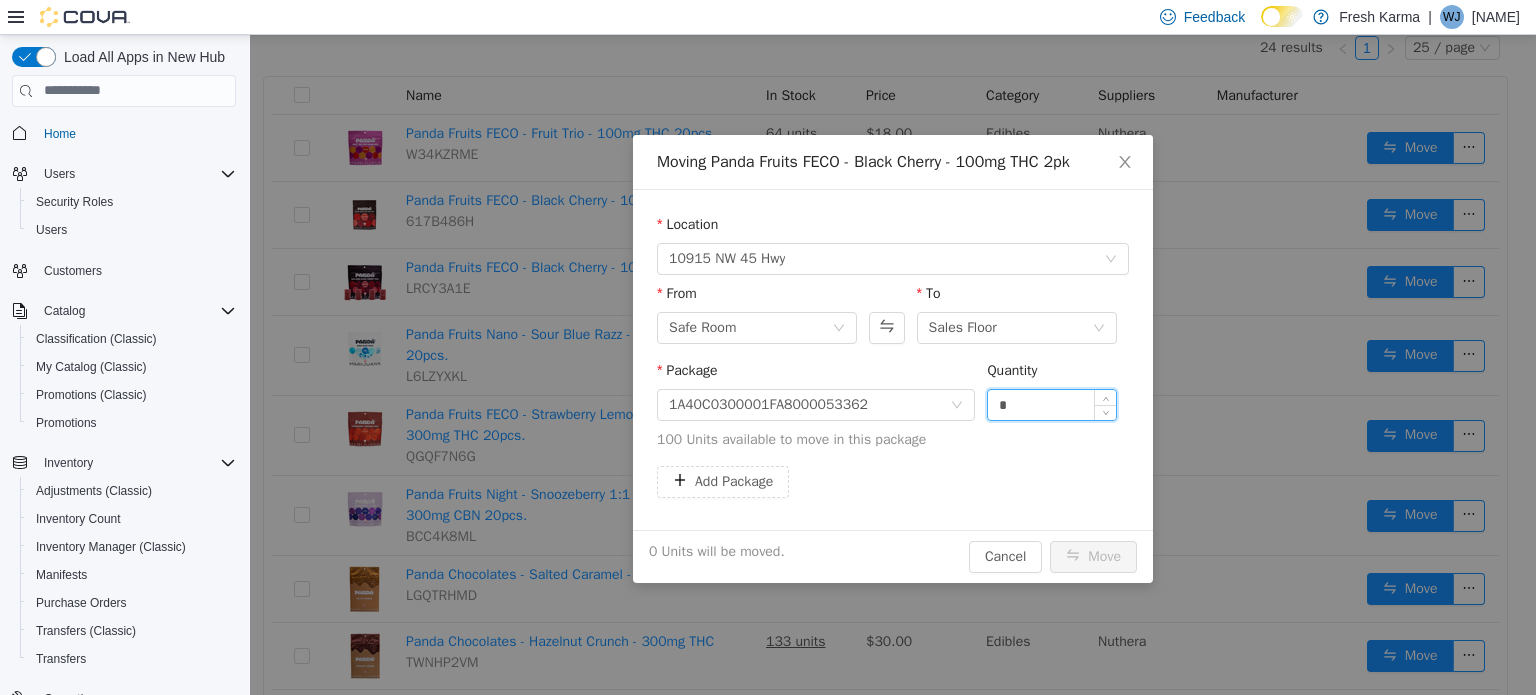 drag, startPoint x: 1043, startPoint y: 411, endPoint x: 1061, endPoint y: 409, distance: 18.110771 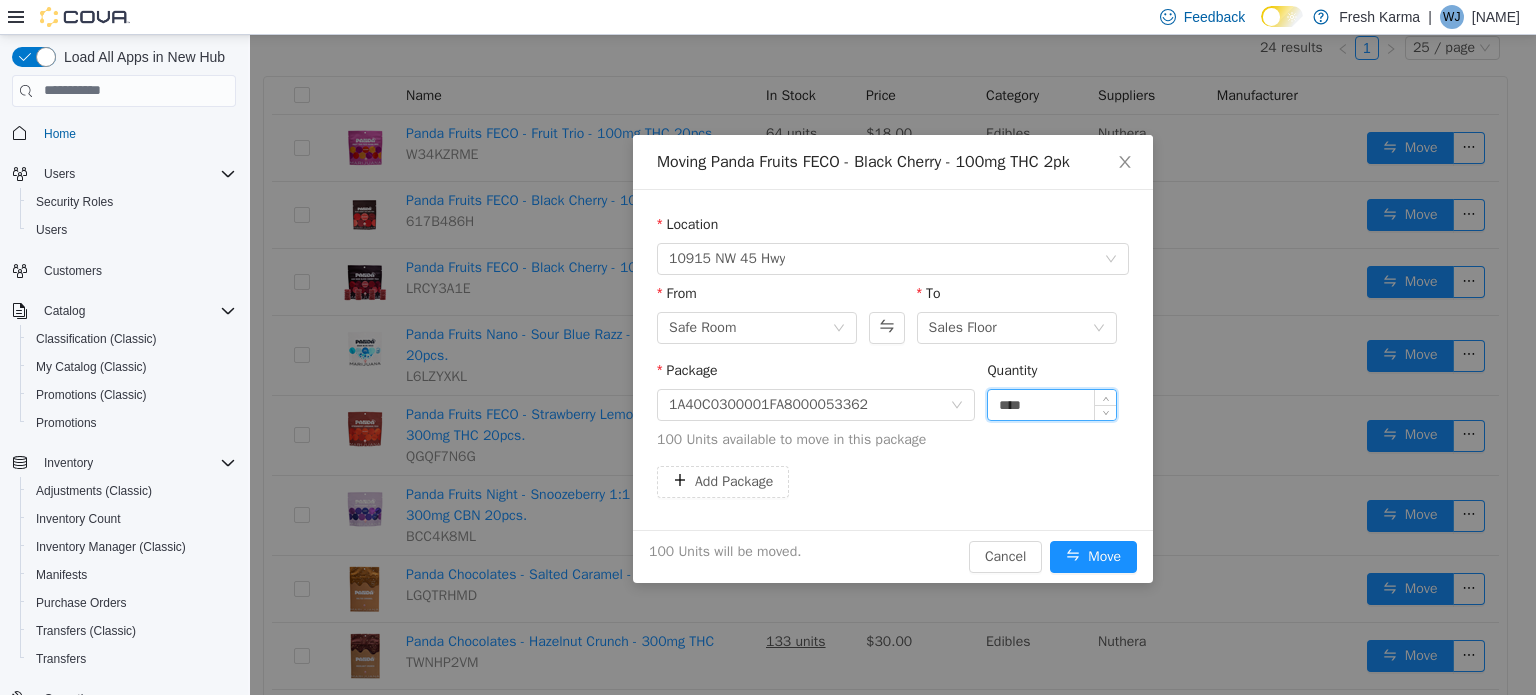 type on "****" 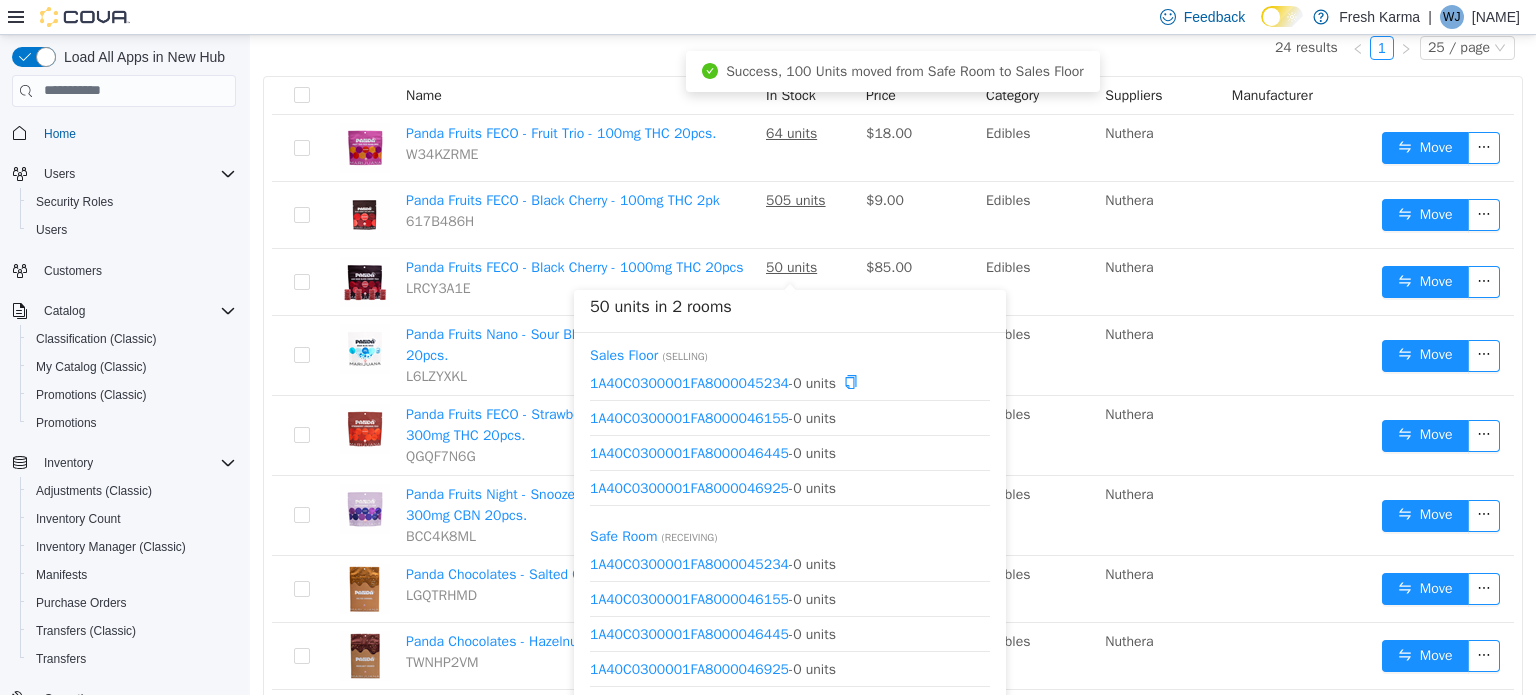 scroll, scrollTop: 129, scrollLeft: 0, axis: vertical 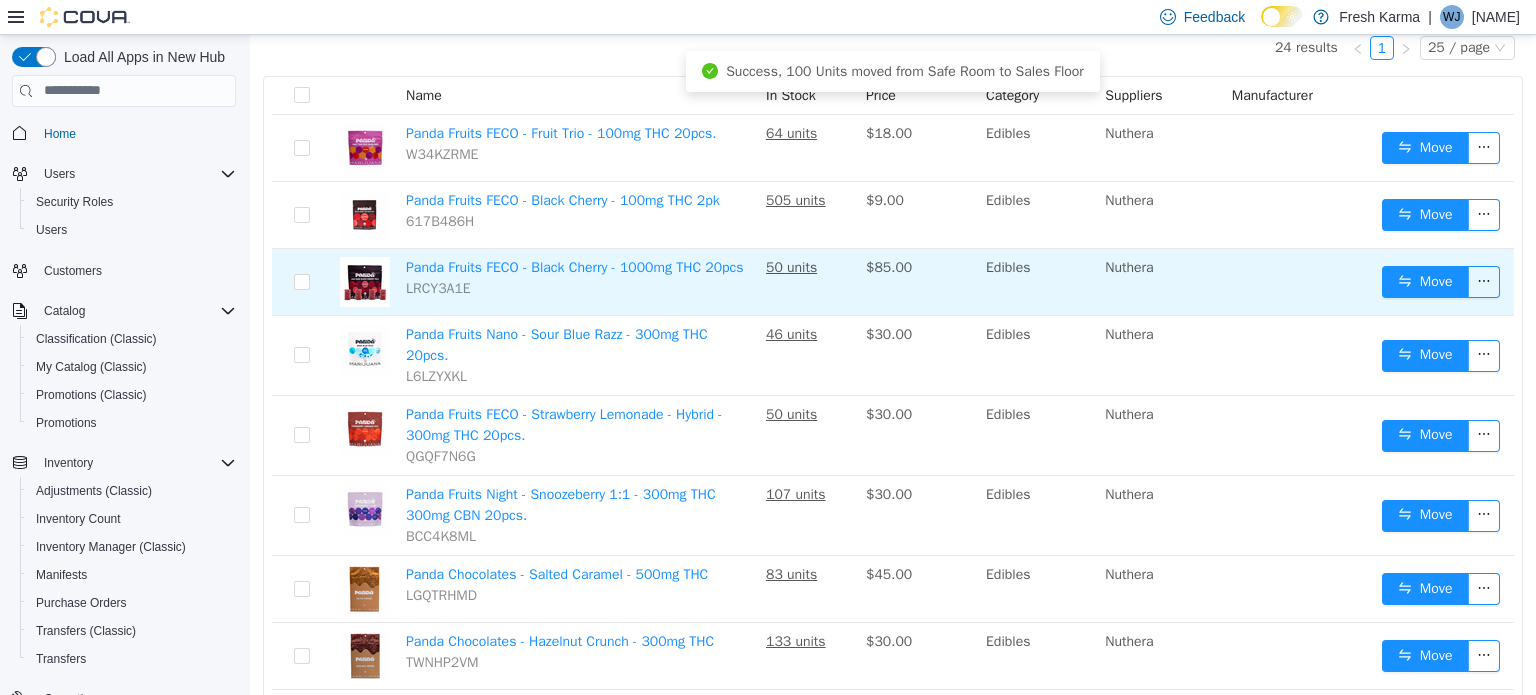 drag, startPoint x: 1184, startPoint y: 332, endPoint x: 1145, endPoint y: 320, distance: 40.804413 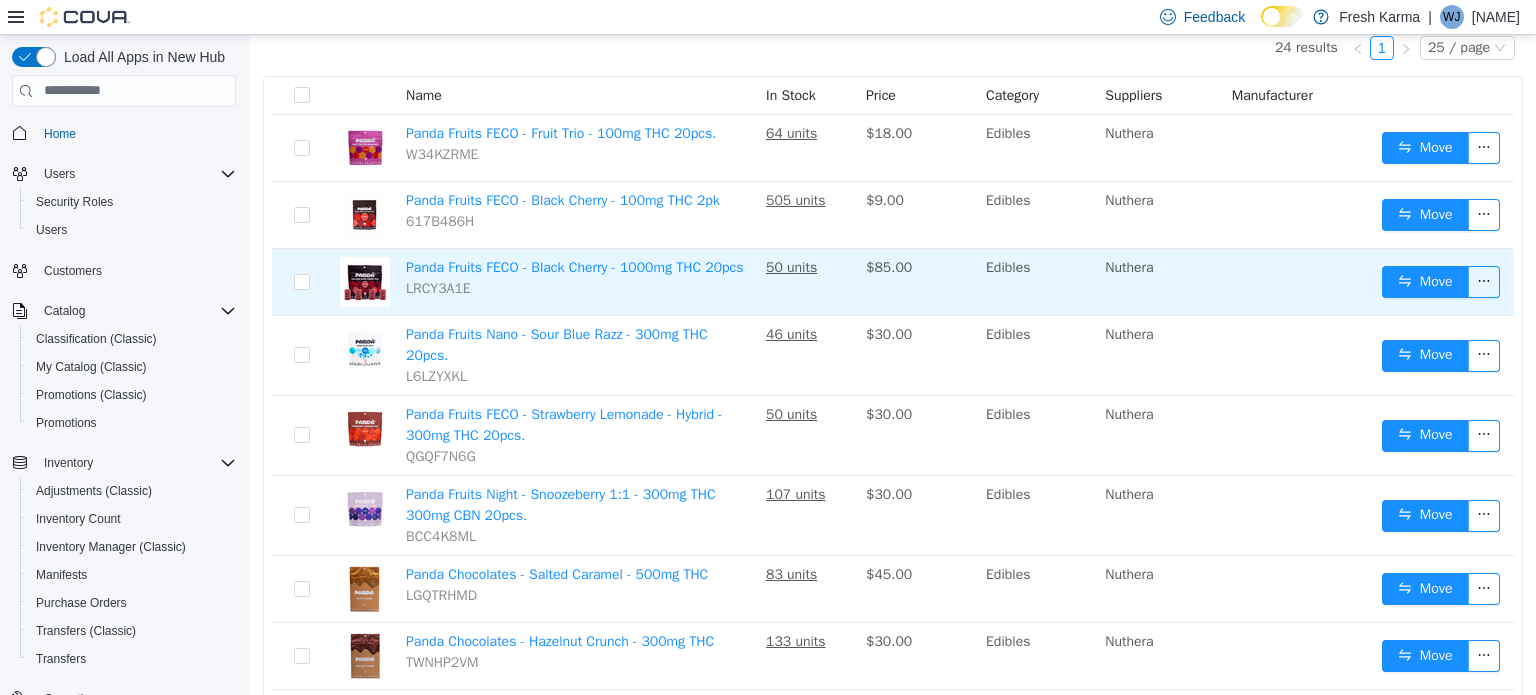 click on "Move" at bounding box center (1444, 281) 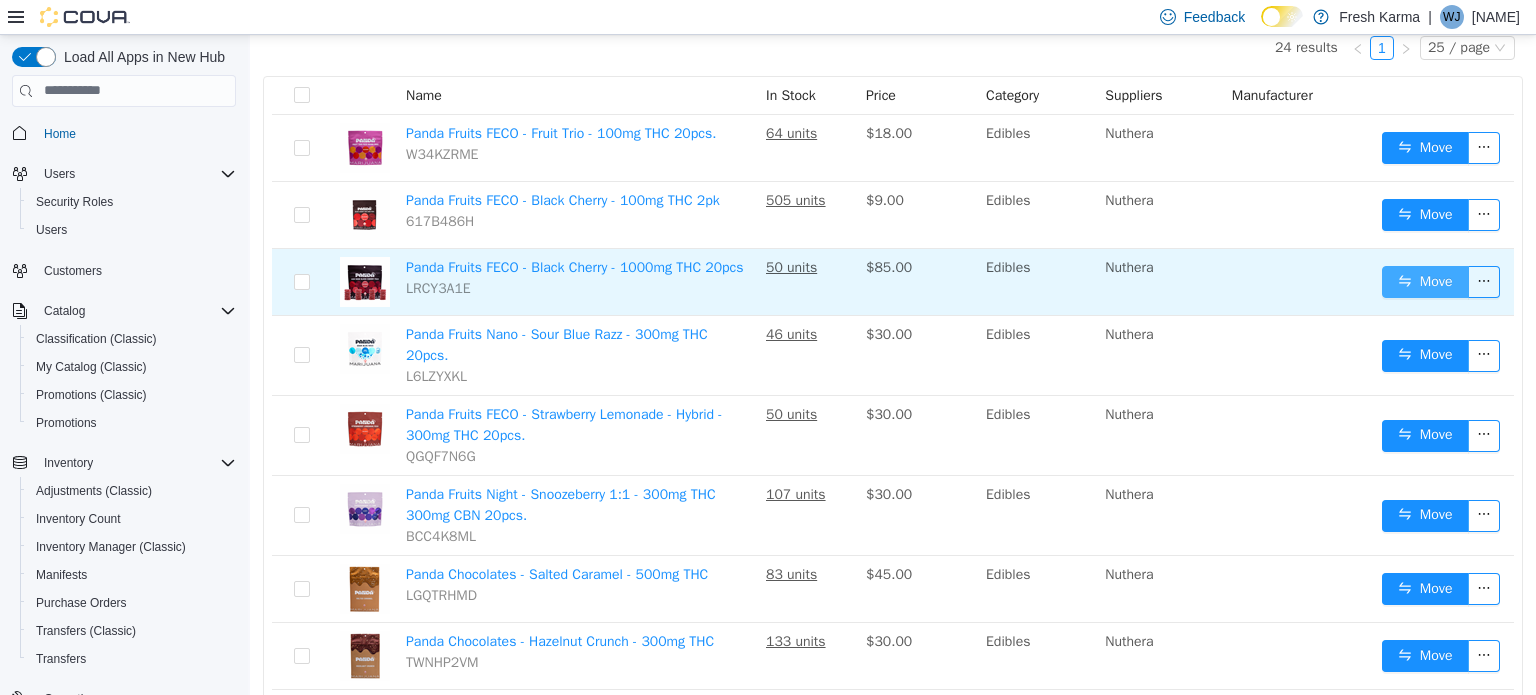 click on "Move" at bounding box center (1425, 281) 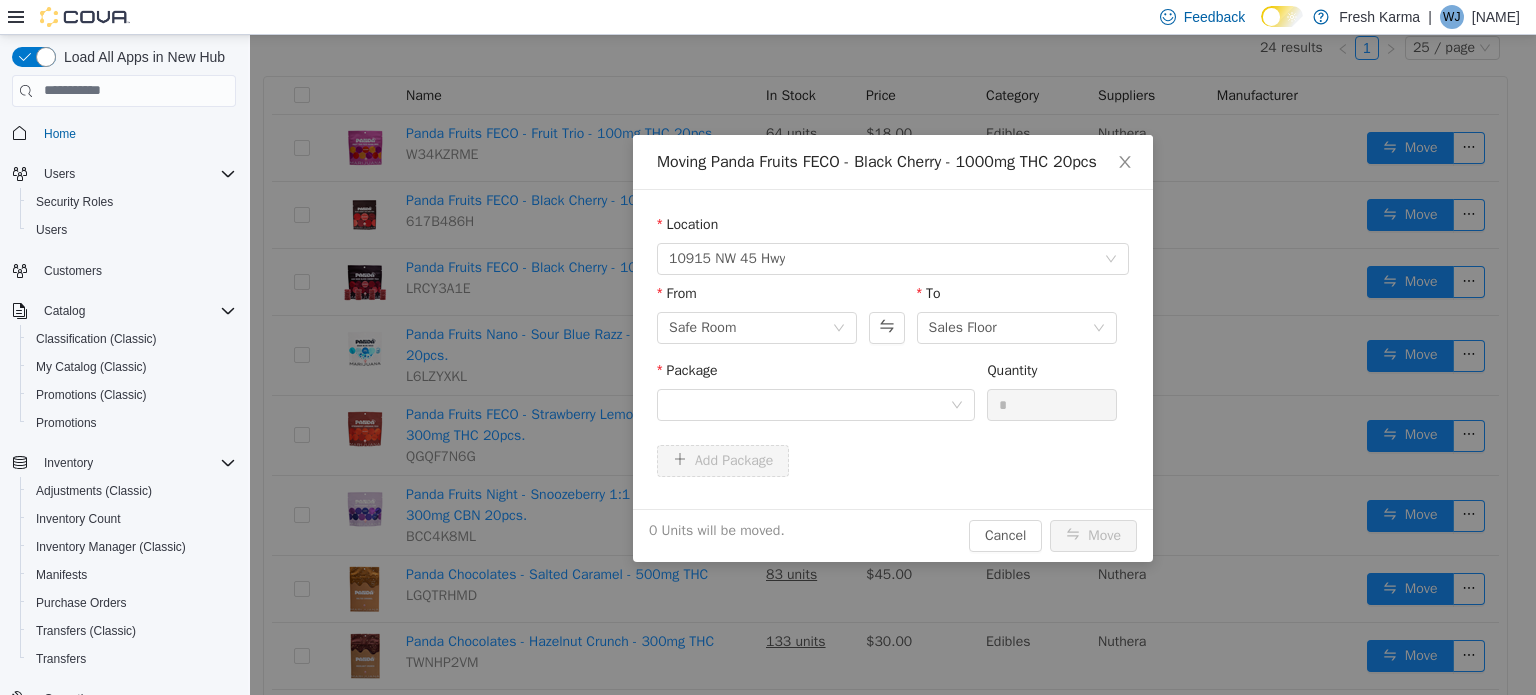 click on "Package" at bounding box center (816, 393) 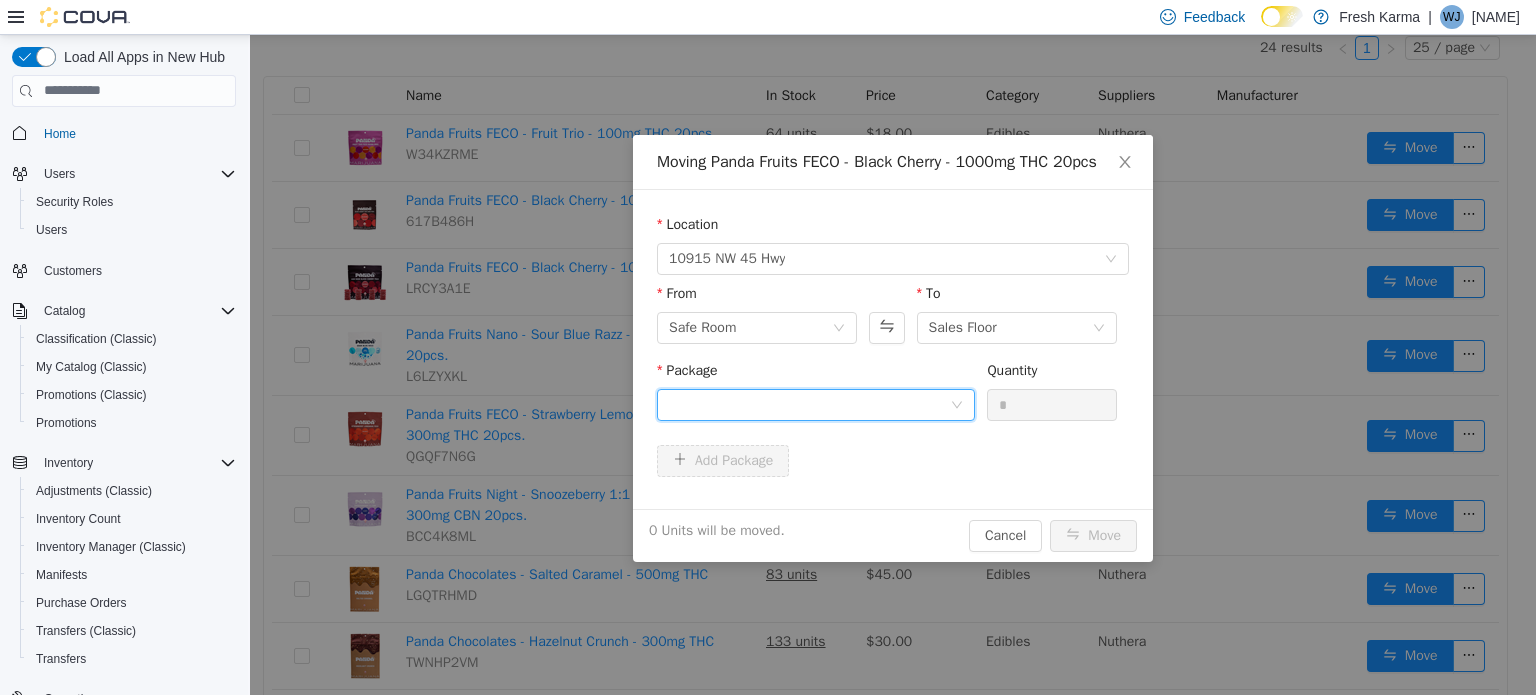 click at bounding box center [809, 404] 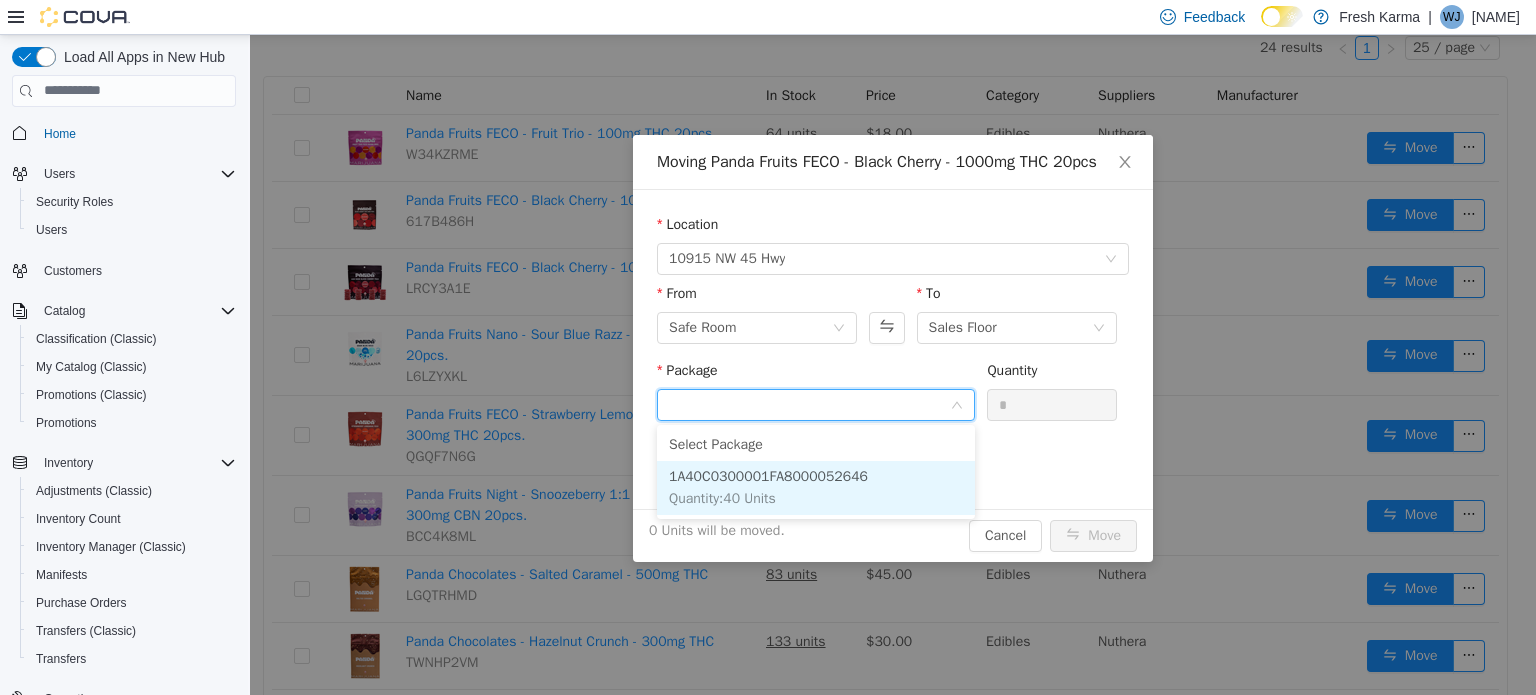 click on "1A40C0300001FA8000052646" at bounding box center (768, 475) 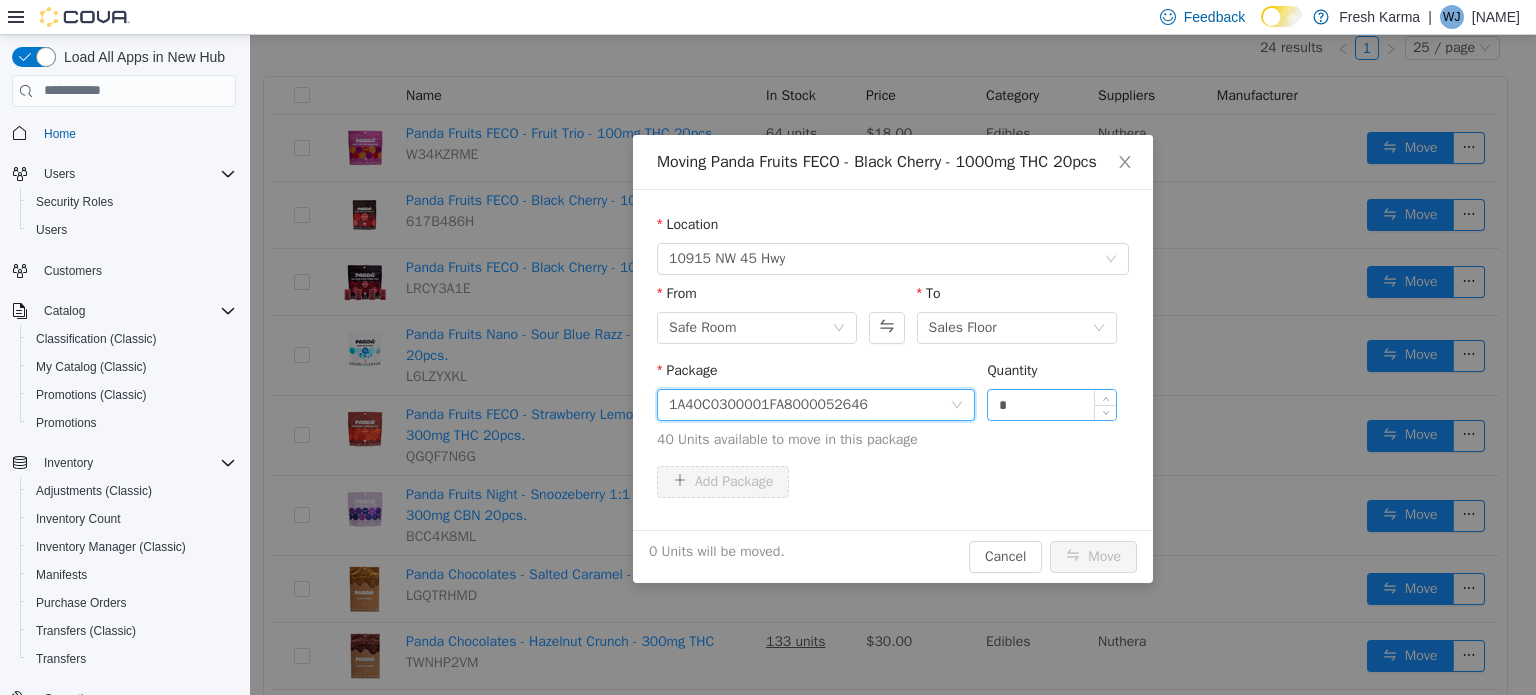 click on "*" at bounding box center (1052, 404) 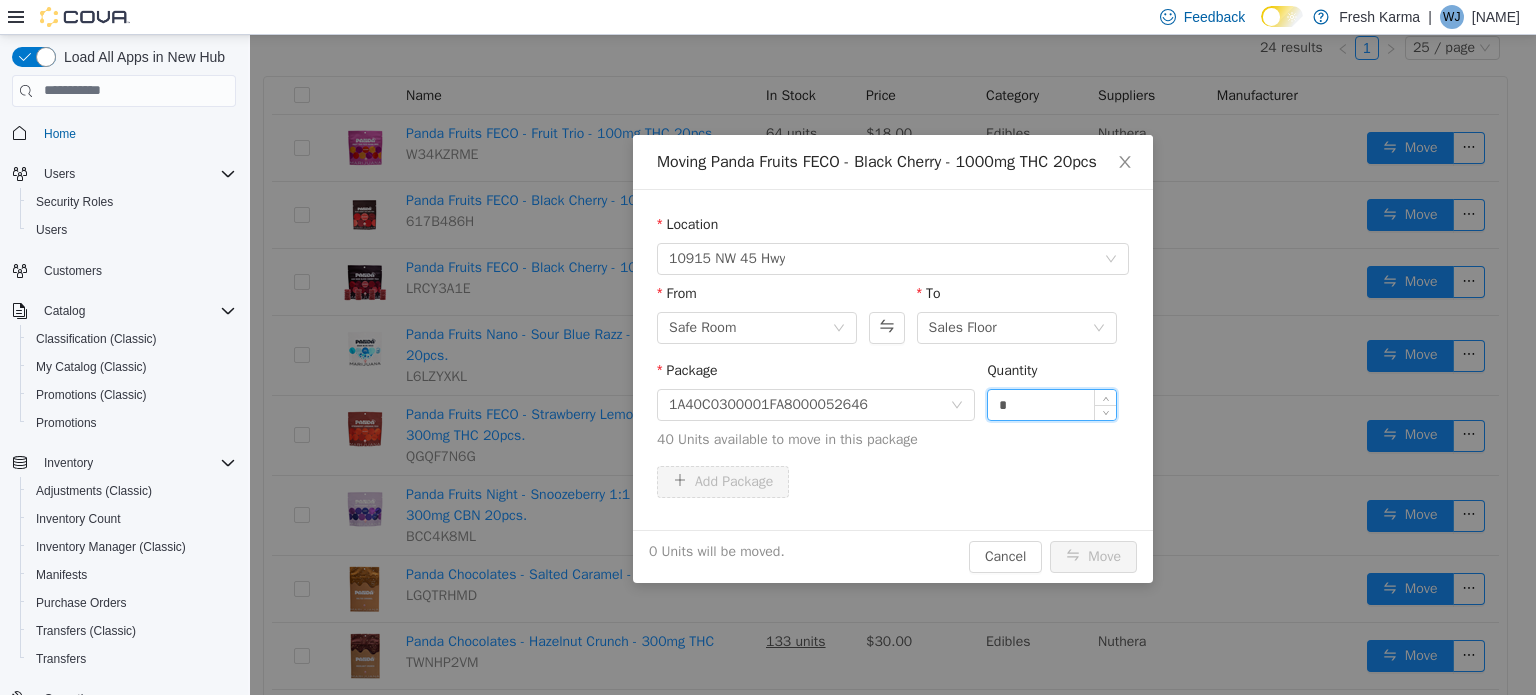 click on "*" at bounding box center (1052, 404) 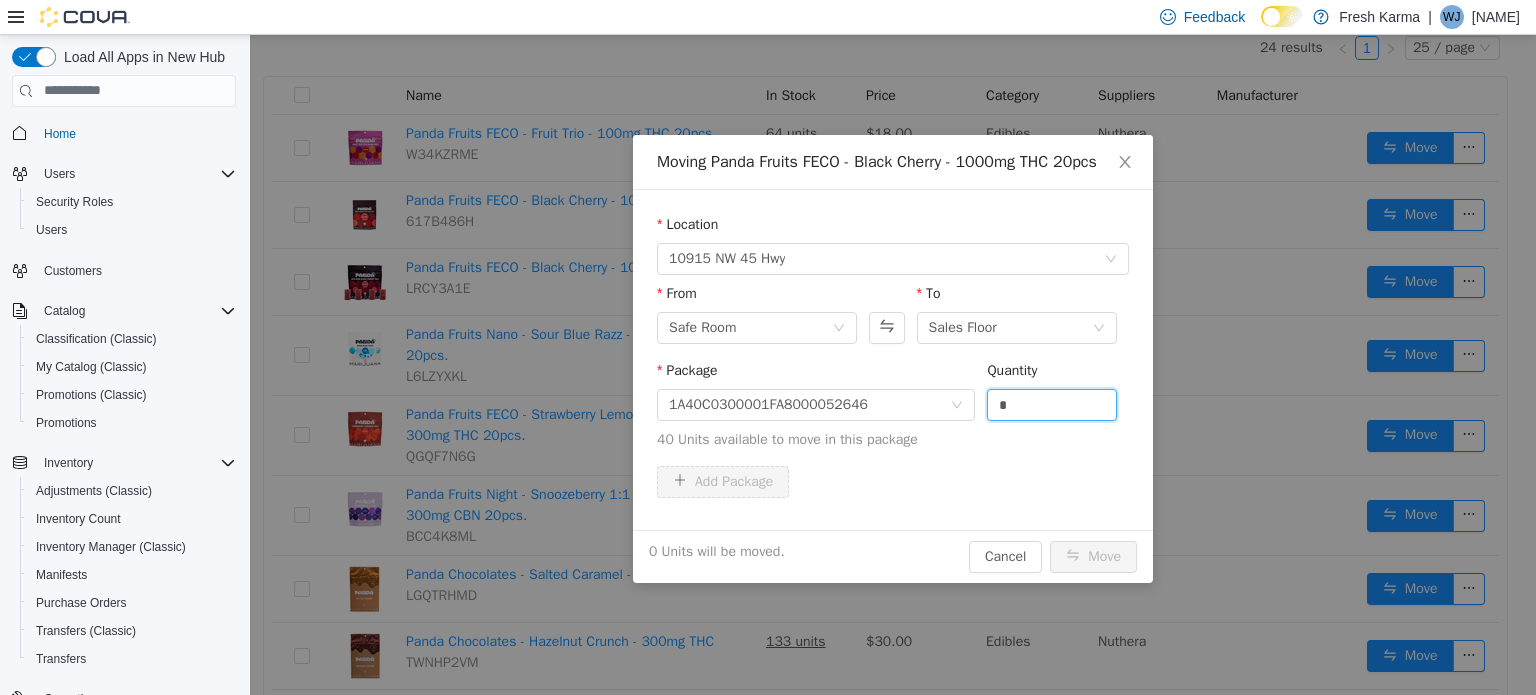 click on "Moving Panda Fruits FECO - Black Cherry - 1000mg THC 20pcs Location 10915 NW 45 Hwy From Safe Room   To Sales Floor Package 1A40C0300001FA8000052646   Quantity * 40 Units available to move in this package  Add Package 0 Units will be moved. Cancel Move" at bounding box center [893, 364] 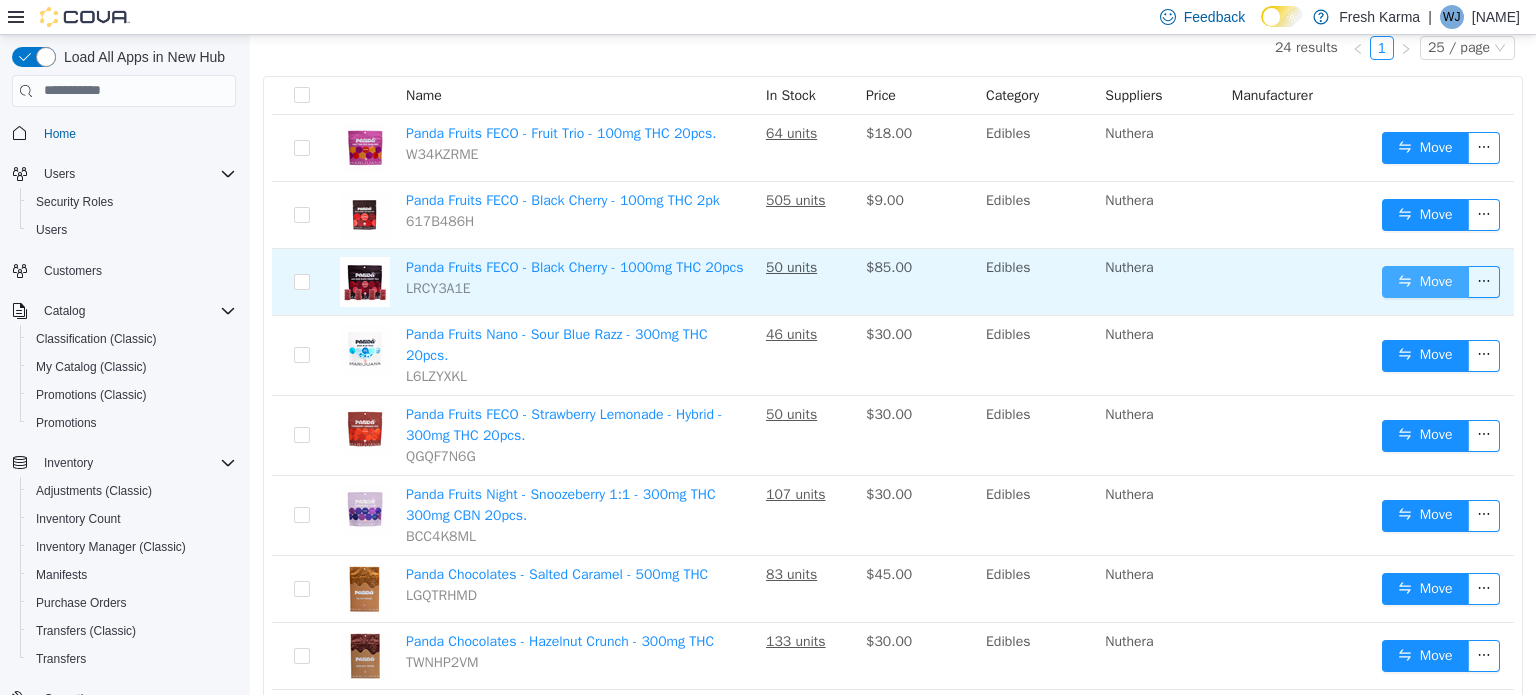 click on "Move" at bounding box center [1425, 281] 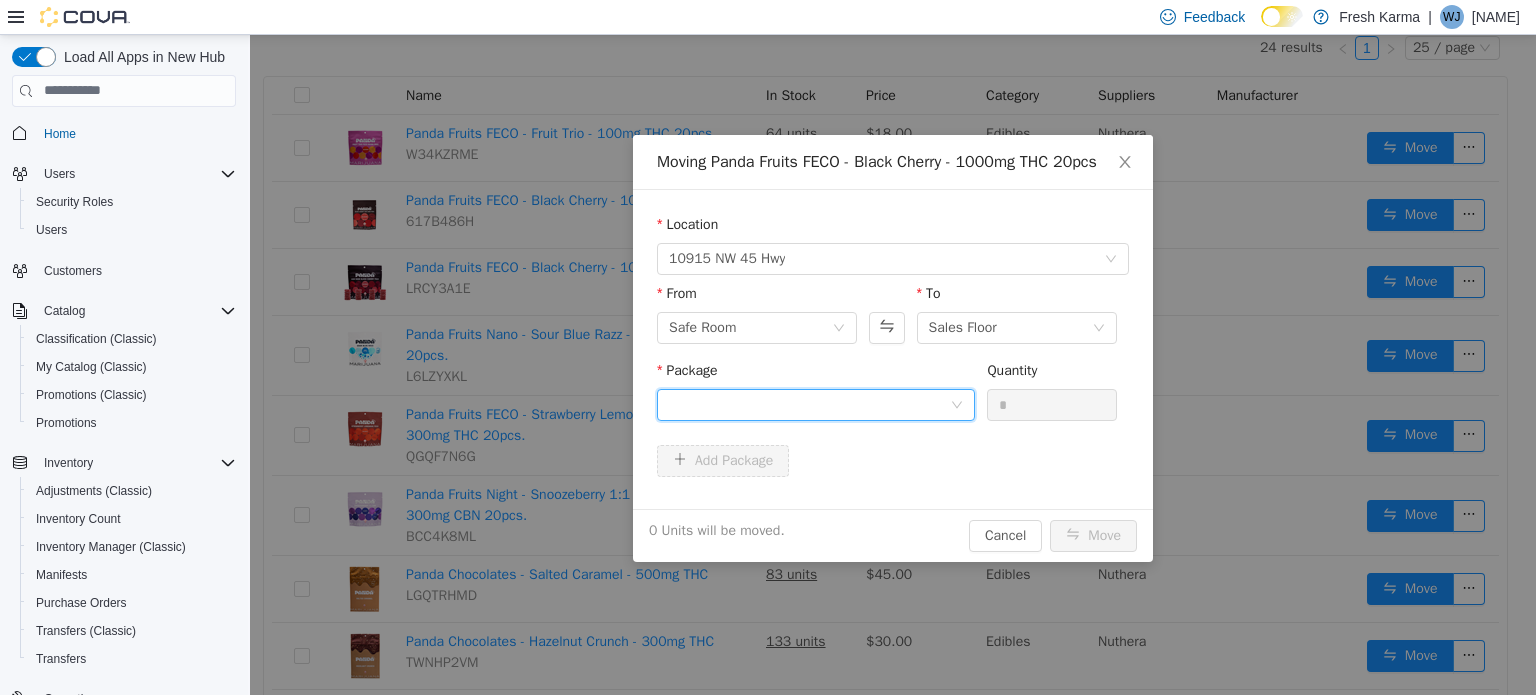 click at bounding box center [809, 404] 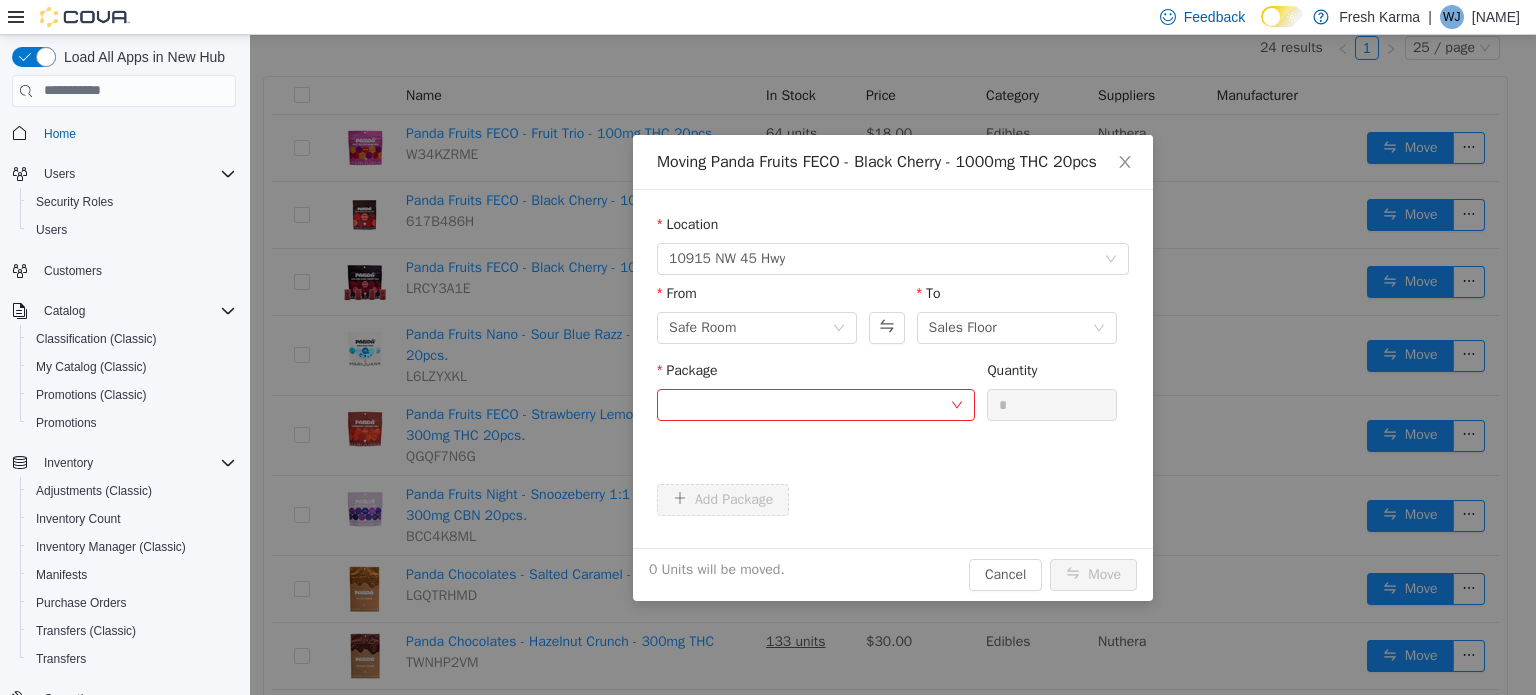 click on "Moving Panda Fruits FECO - Black Cherry - 1000mg THC 20pcs Location 10915 NW 45 Hwy From Safe Room   To Sales Floor Package   Please select a package number or remove this field. Quantity *  Add Package 0 Units will be moved. Cancel Move" at bounding box center [893, 367] 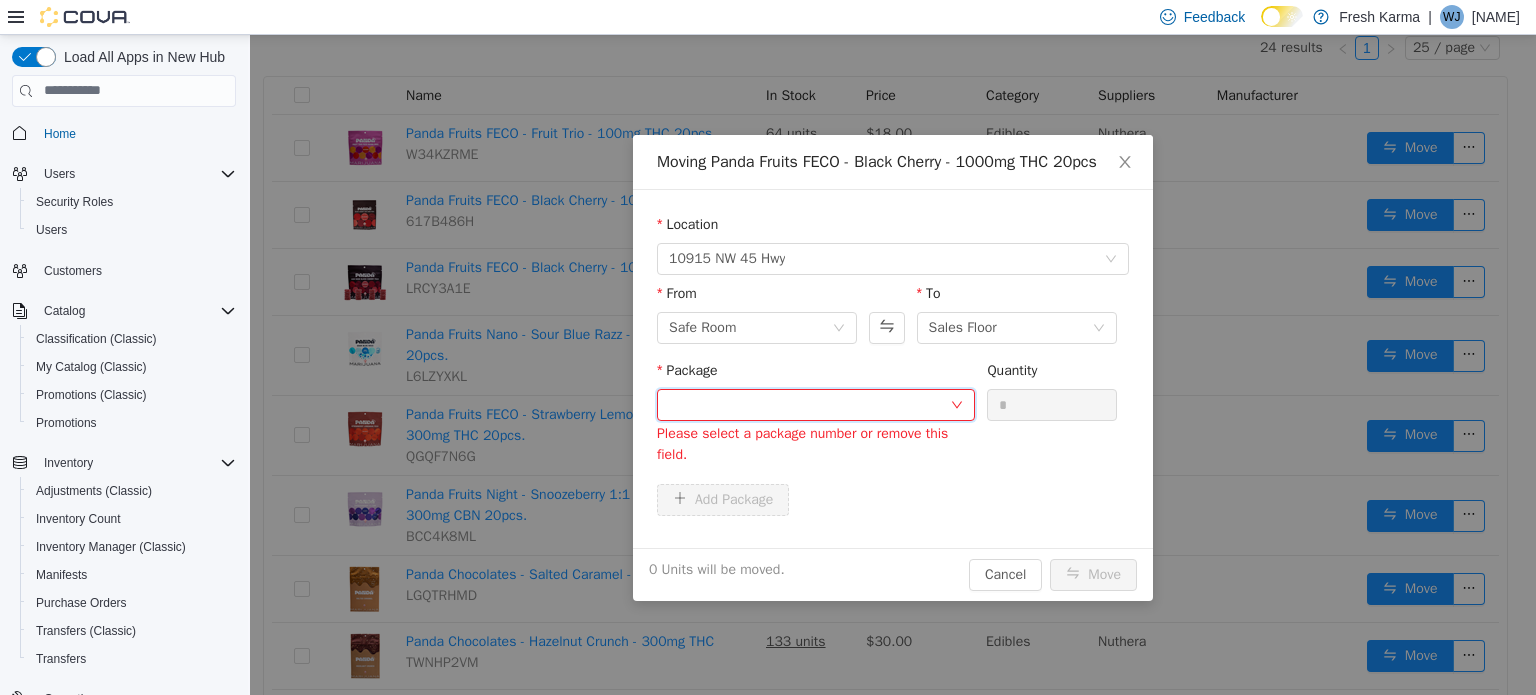 click at bounding box center (809, 404) 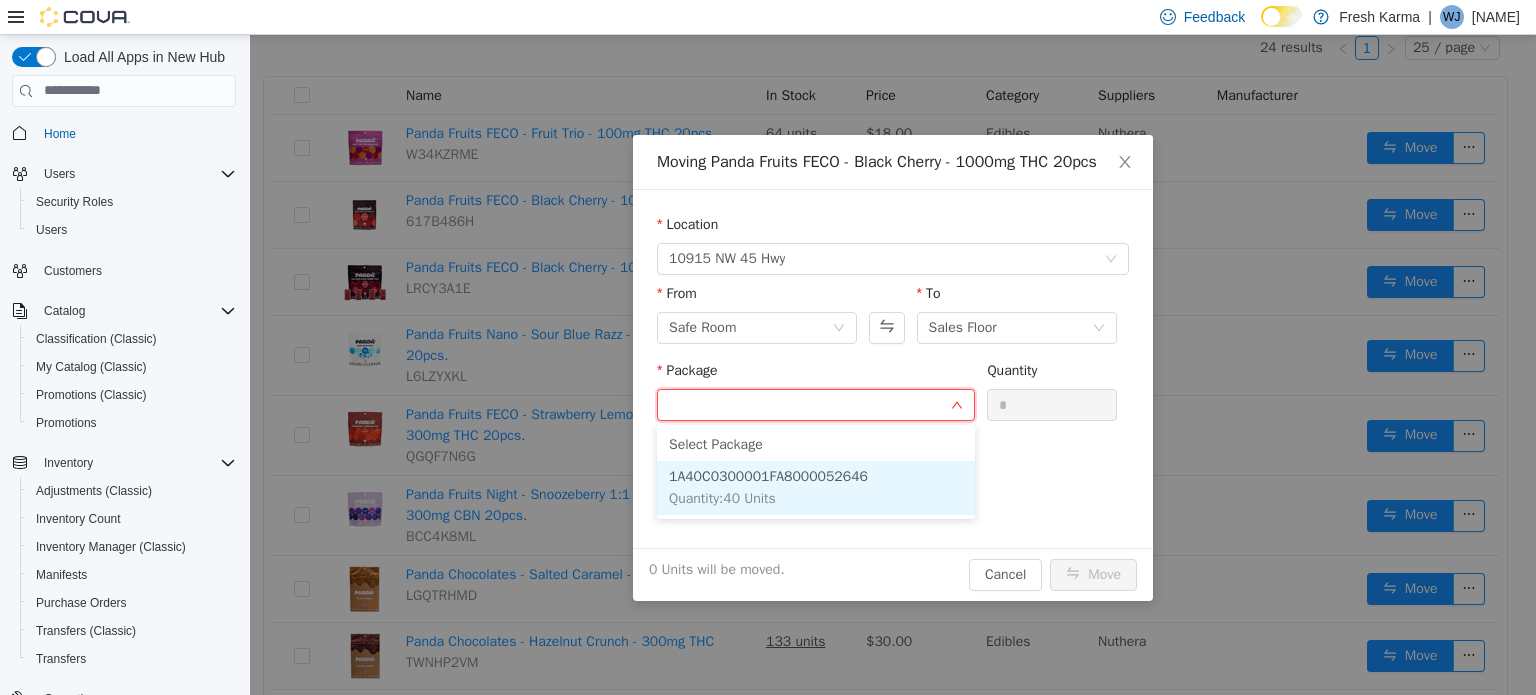 click on "1A40C0300001FA8000052646 Quantity :  40 Units" at bounding box center [816, 487] 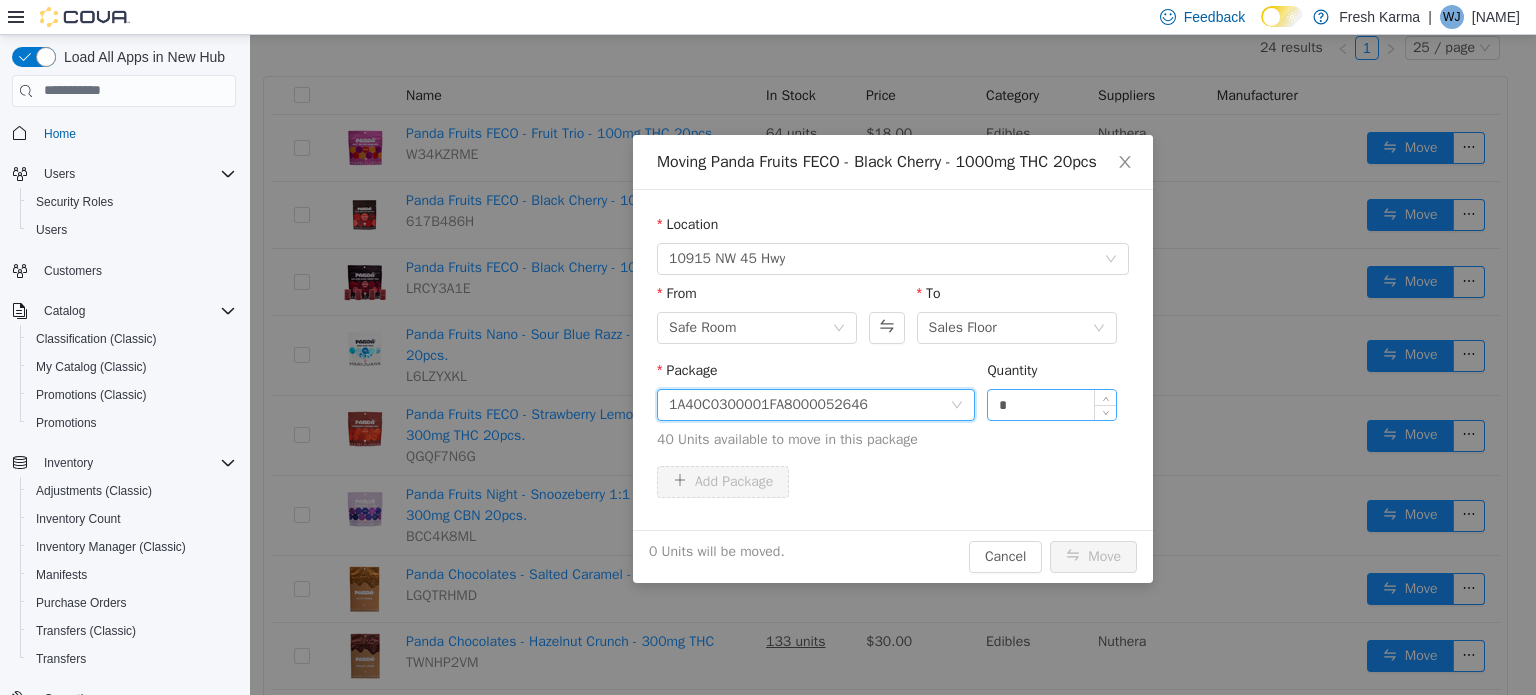 click on "*" at bounding box center [1052, 404] 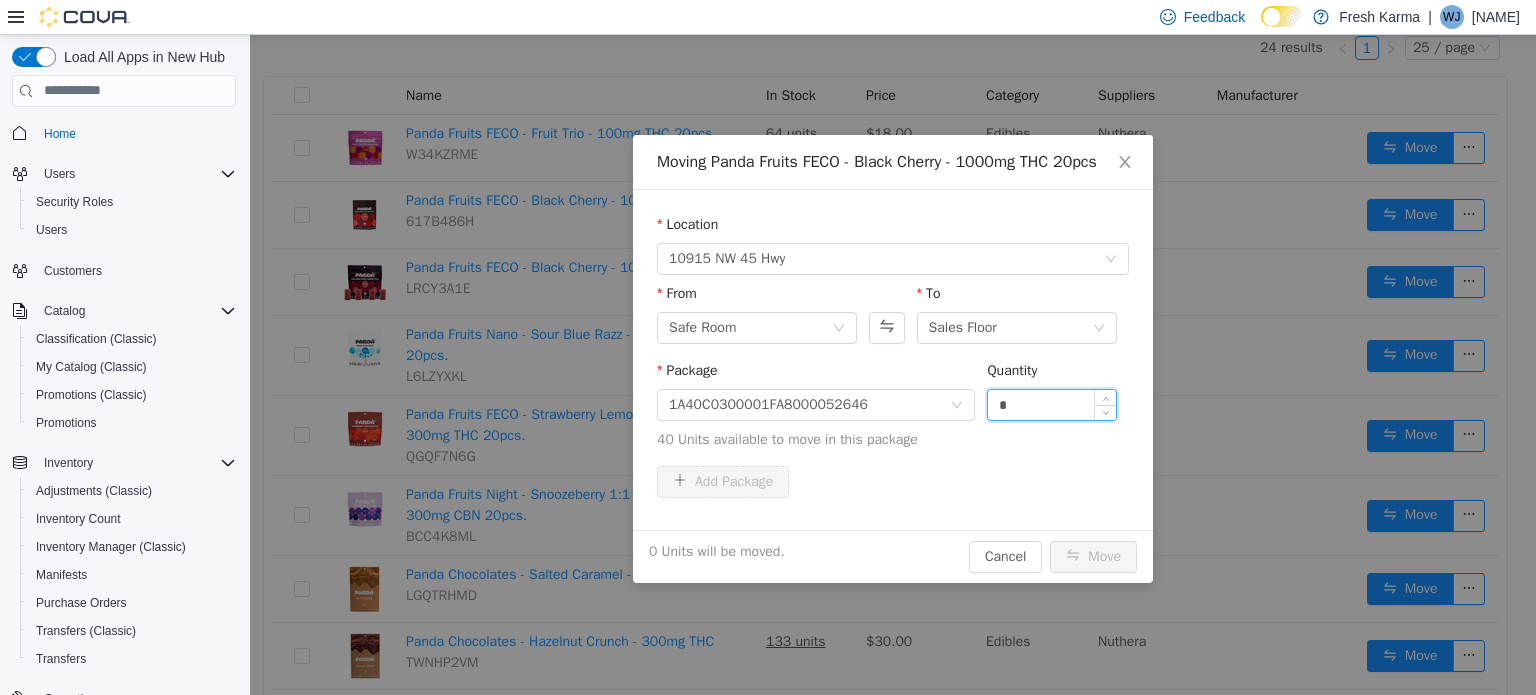 click on "*" at bounding box center [1052, 404] 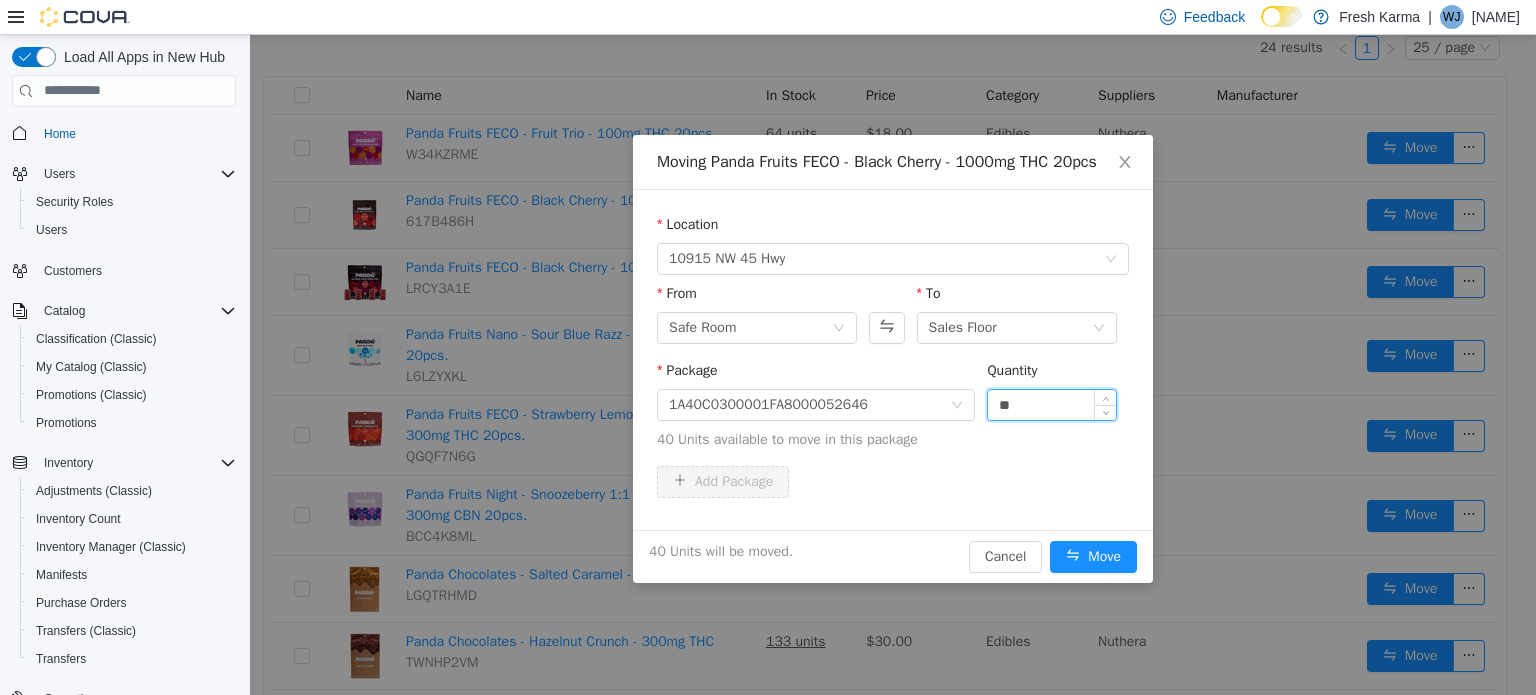 type on "**" 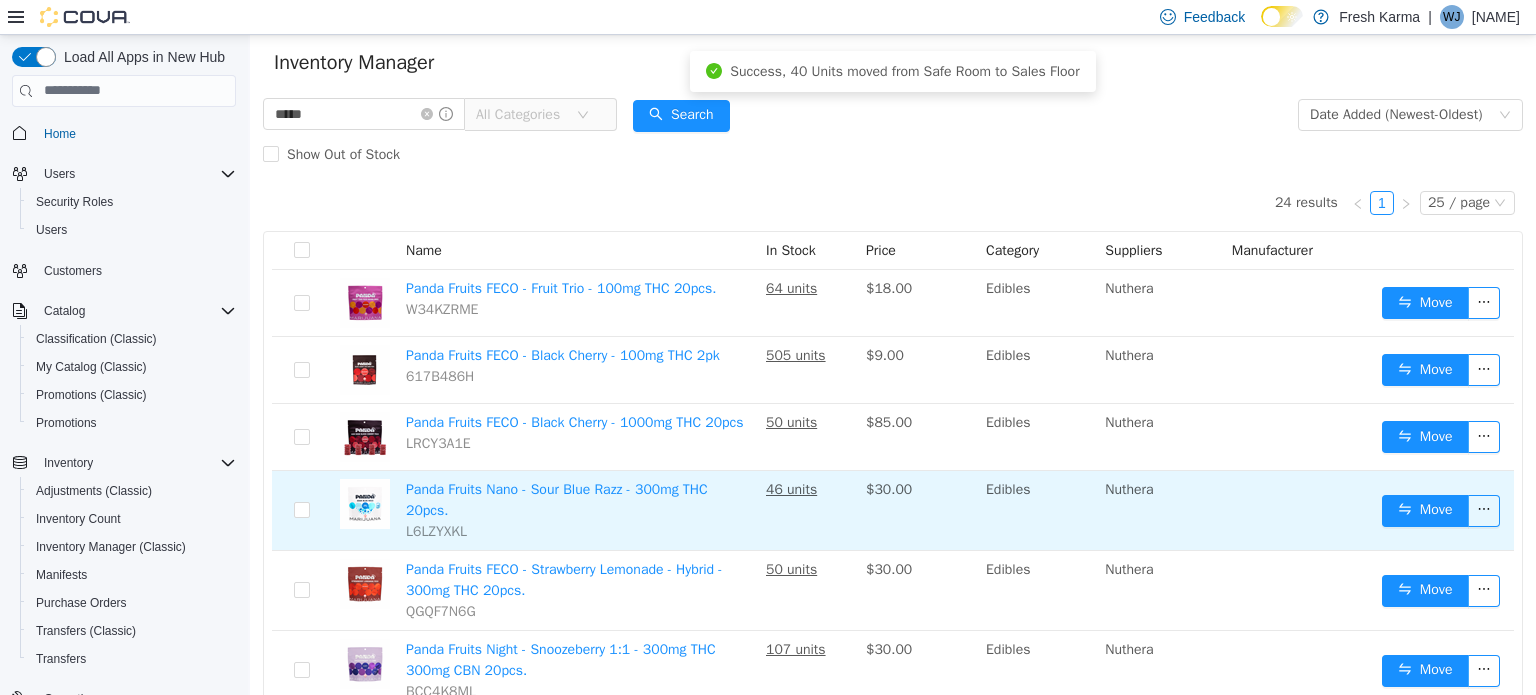 scroll, scrollTop: 40, scrollLeft: 0, axis: vertical 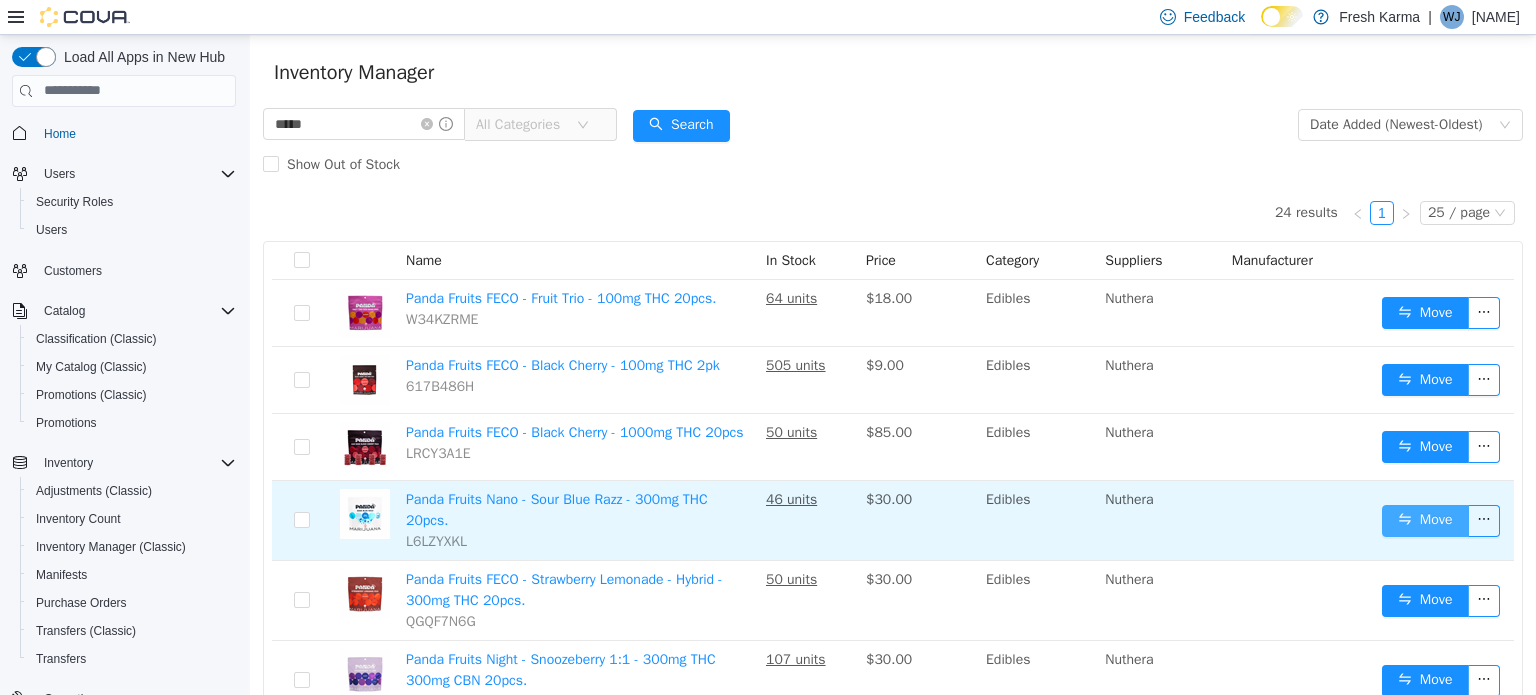 click on "Move" at bounding box center (1425, 520) 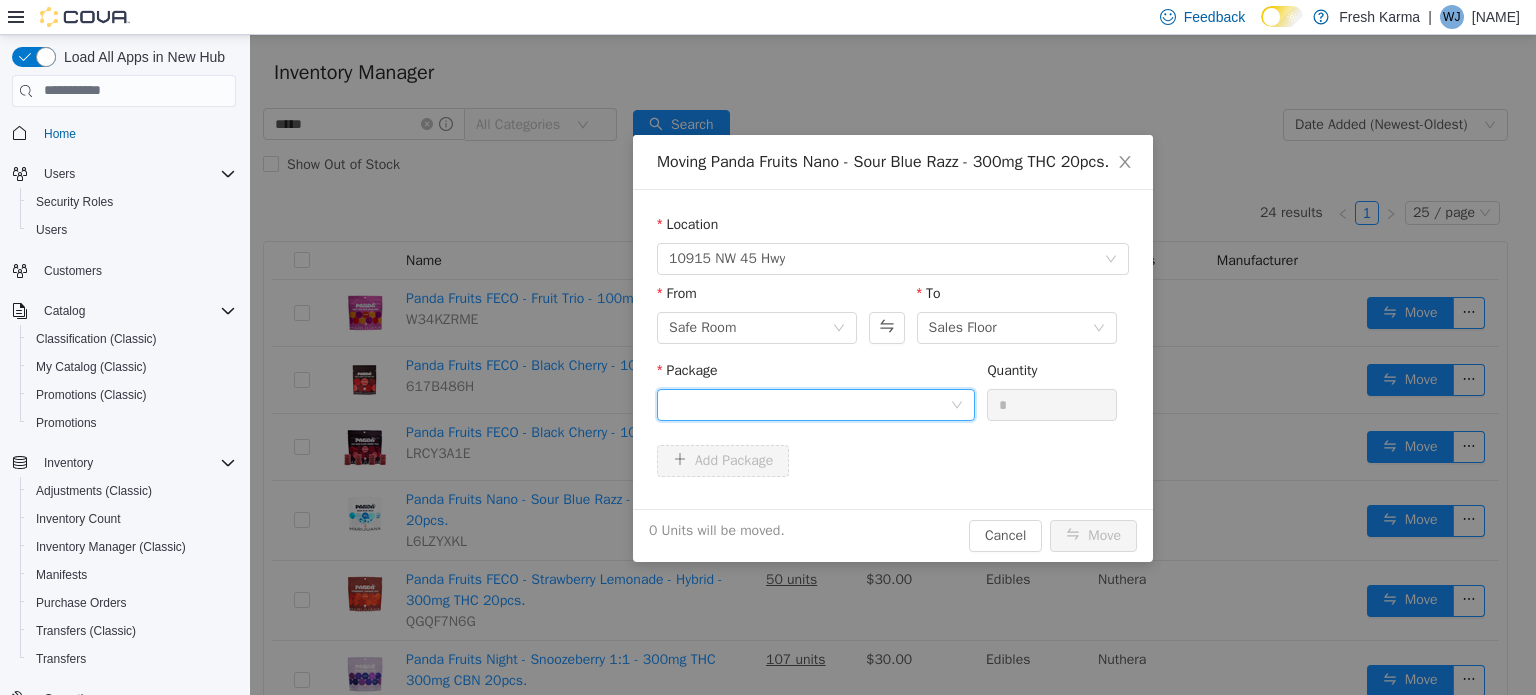 click at bounding box center (809, 404) 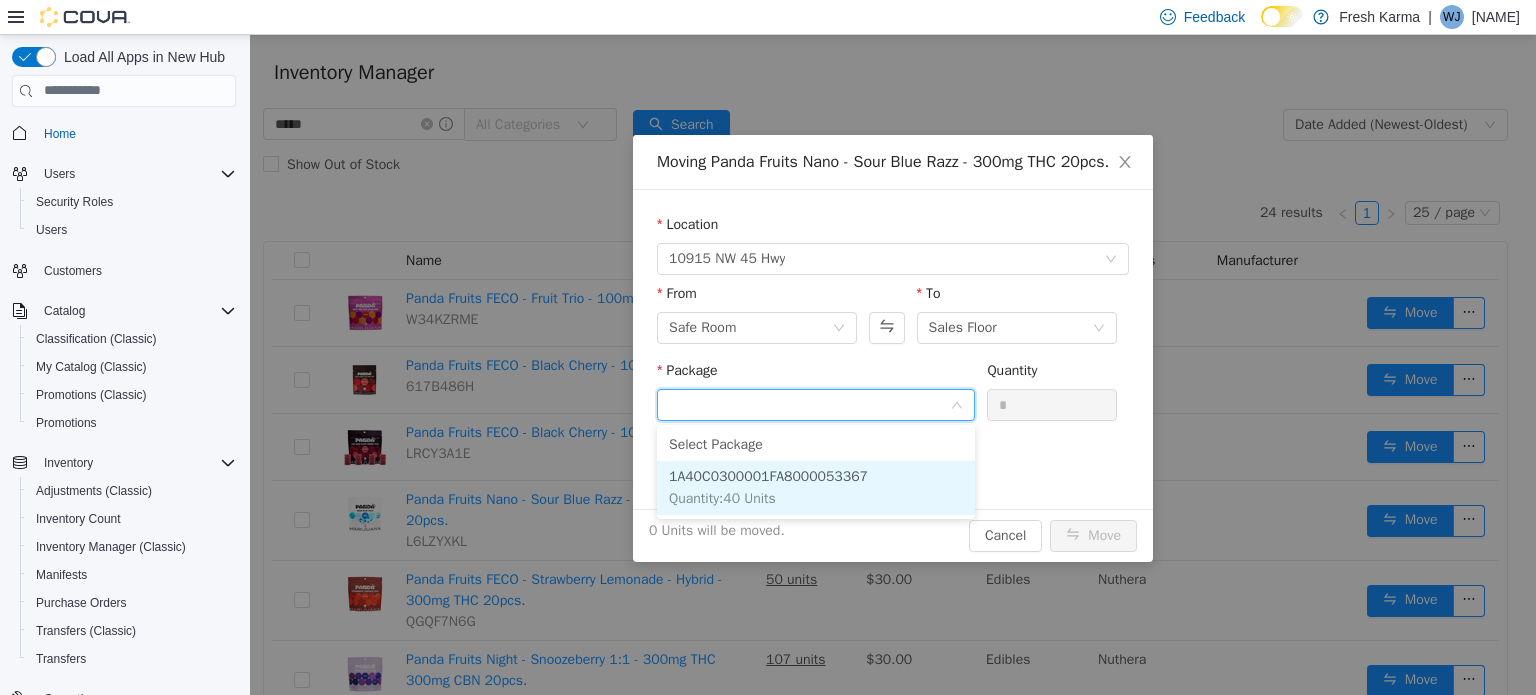 click on "Moving Panda Fruits Nano - Sour Blue Razz - 300mg THC 20pcs. Location 10915 NW 45 Hwy From Safe Room   To Sales Floor Package   Quantity *  Add Package 0 Units will be moved. Cancel Move" at bounding box center [893, 347] 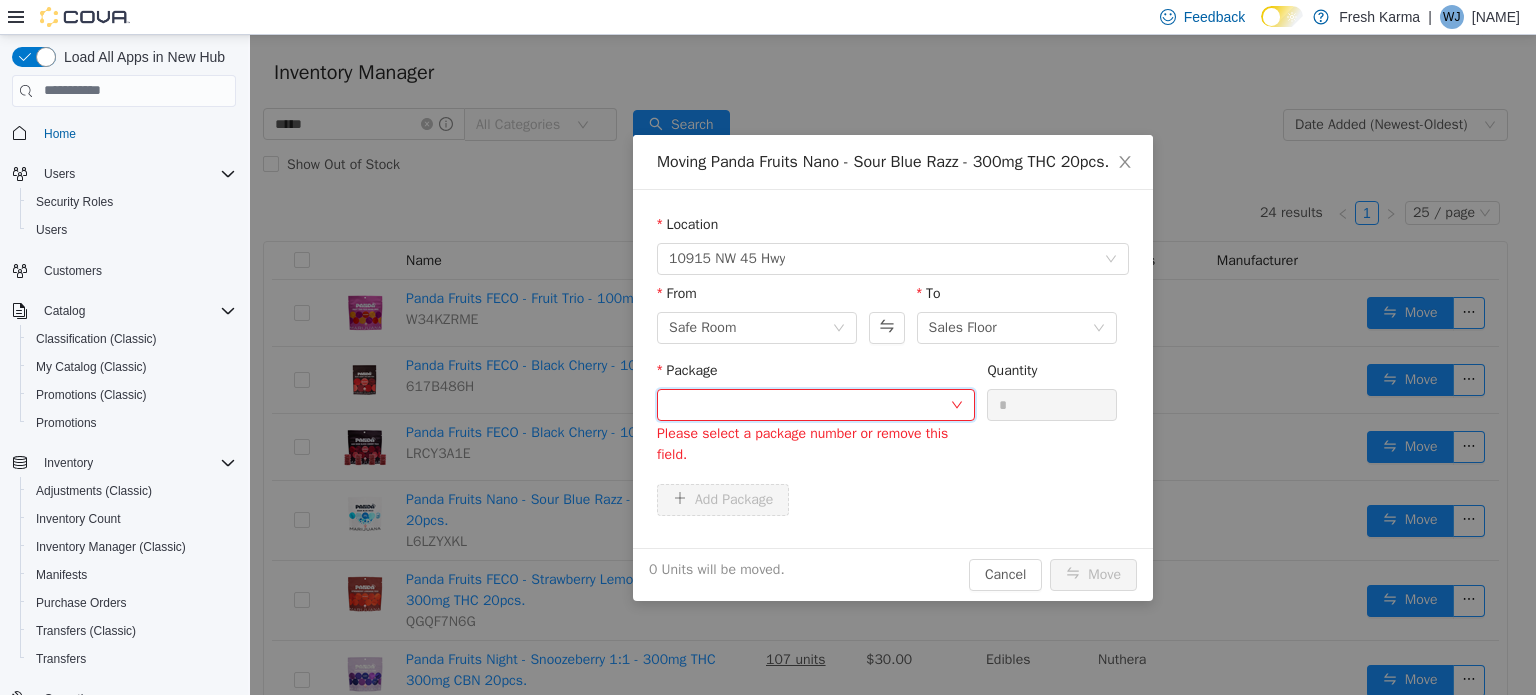 click at bounding box center [809, 404] 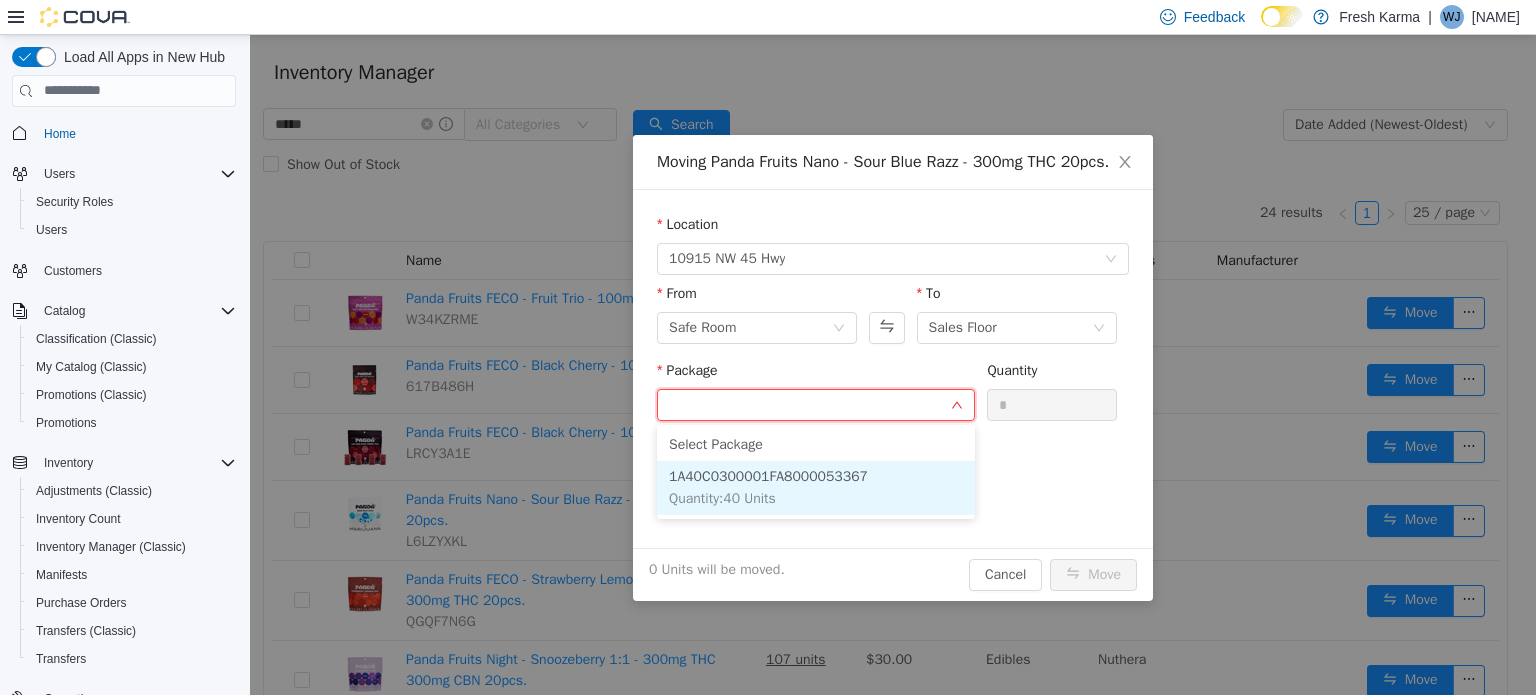 click on "1A40C0300001FA8000053367 Quantity :  40 Units" at bounding box center [816, 487] 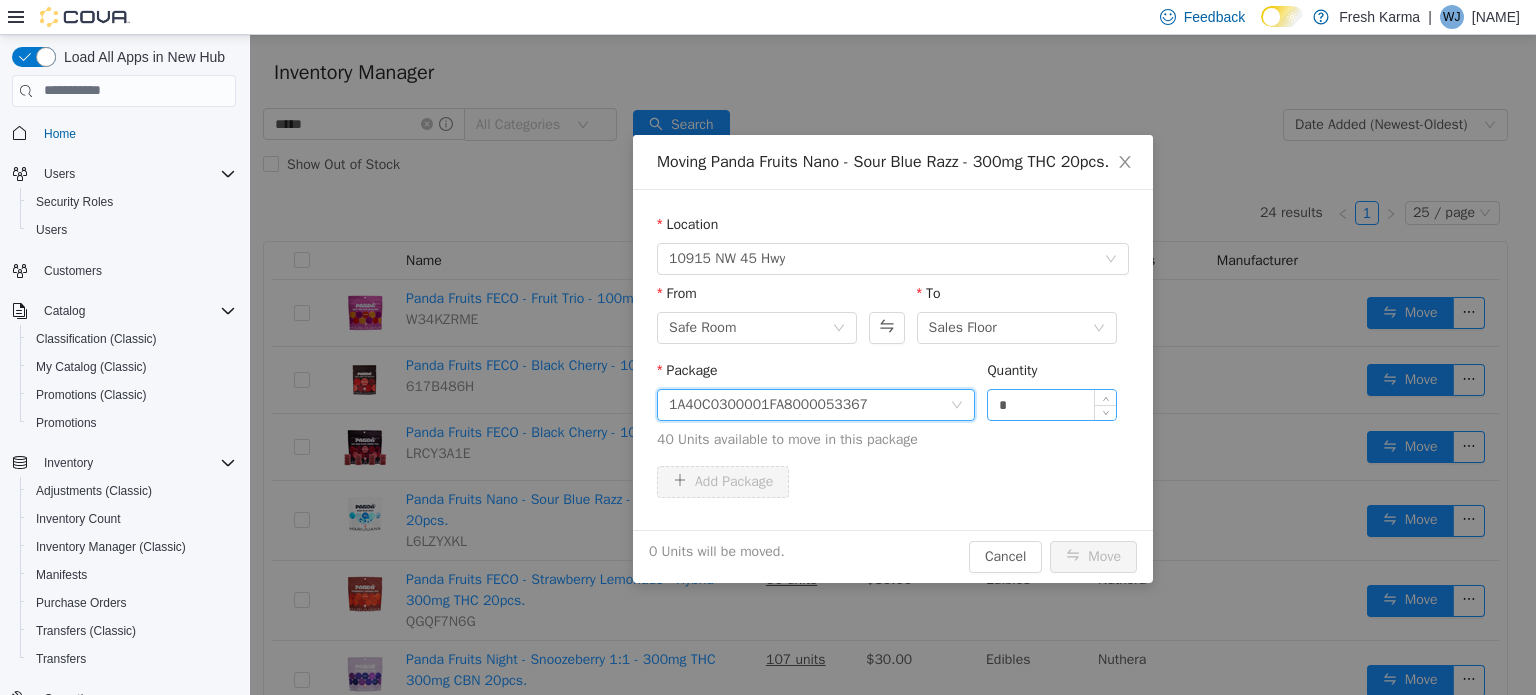 click on "*" at bounding box center (1052, 404) 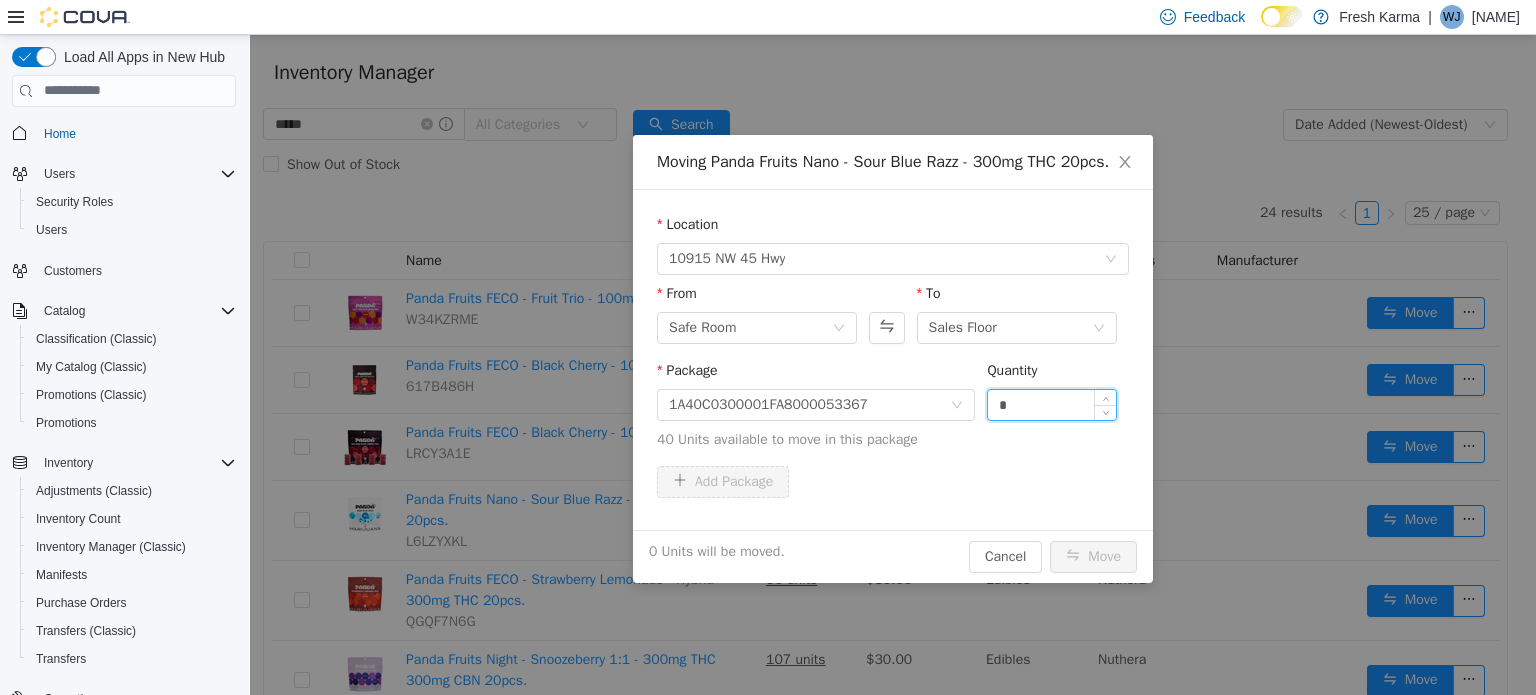 click on "*" at bounding box center [1052, 404] 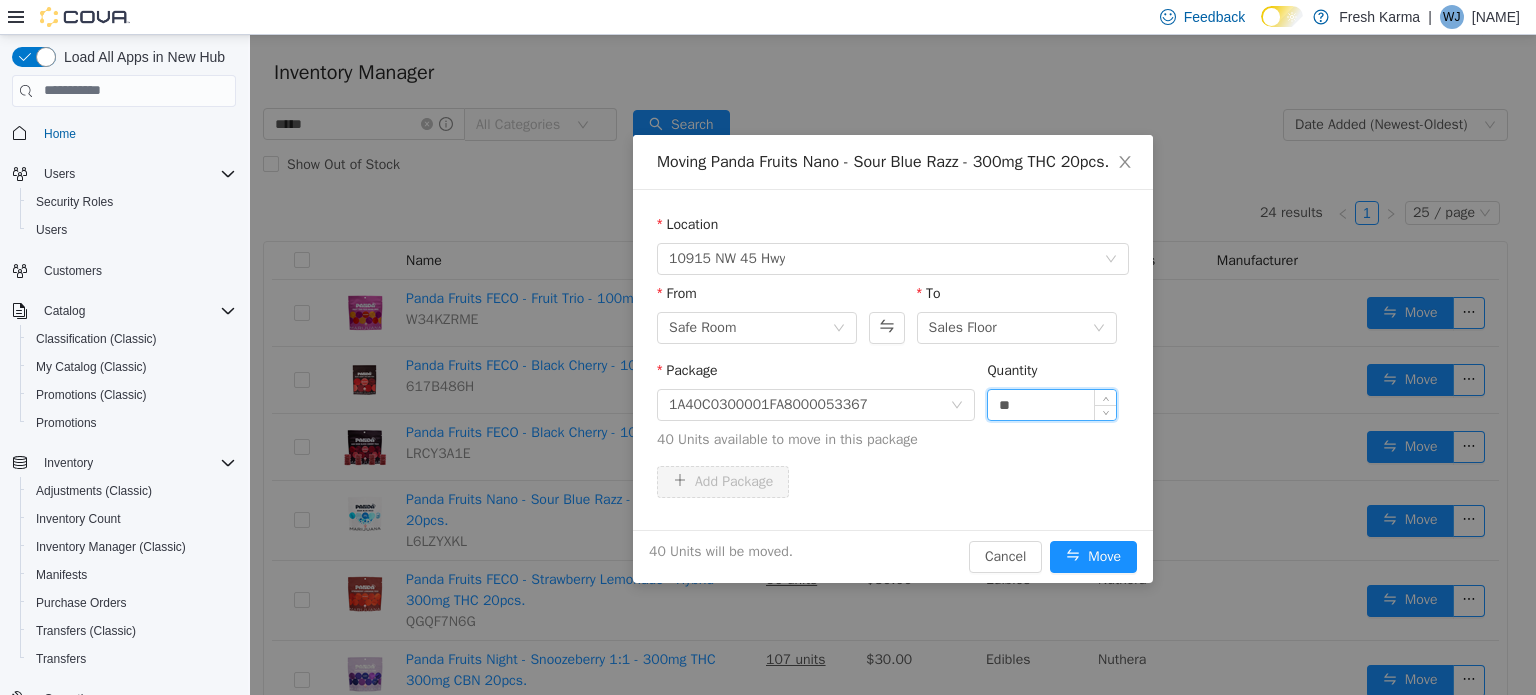type on "**" 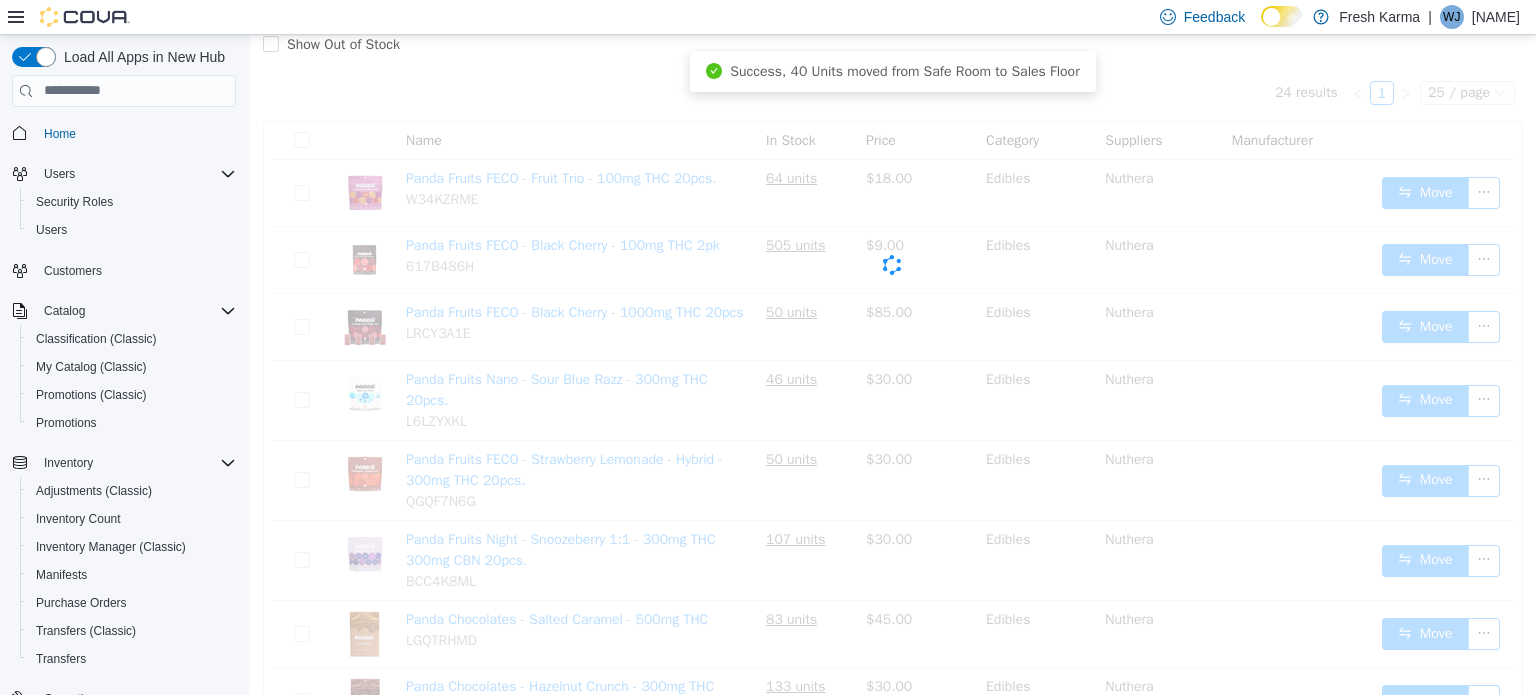 scroll, scrollTop: 172, scrollLeft: 0, axis: vertical 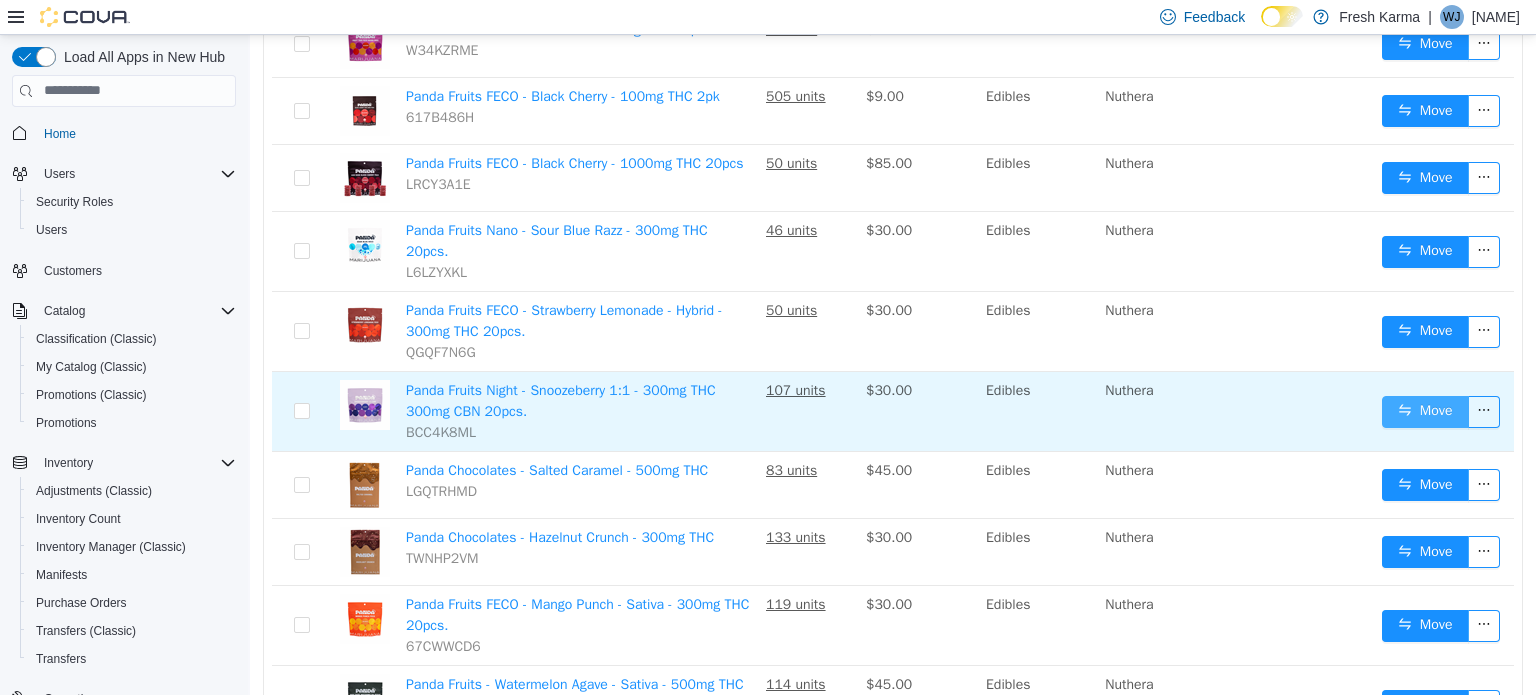 click on "Move" at bounding box center (1425, 411) 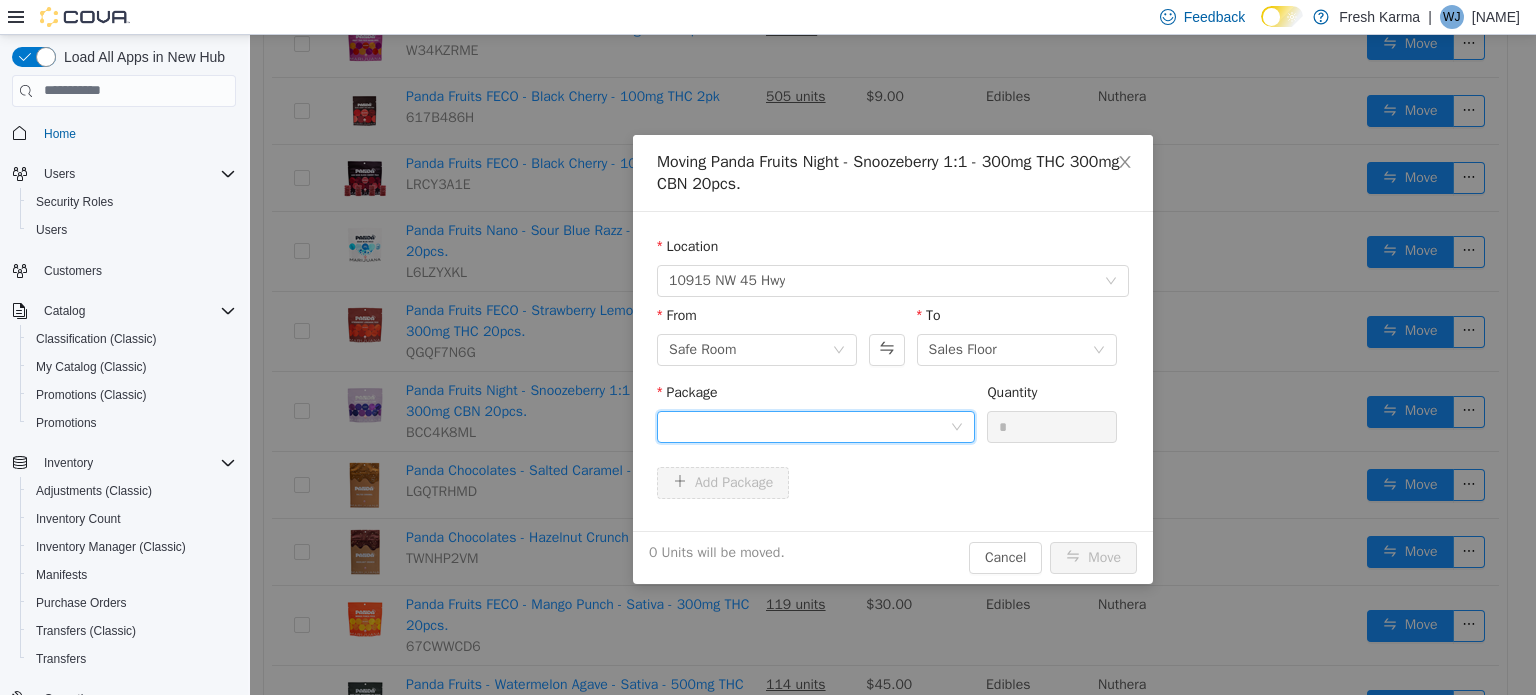 click at bounding box center [809, 426] 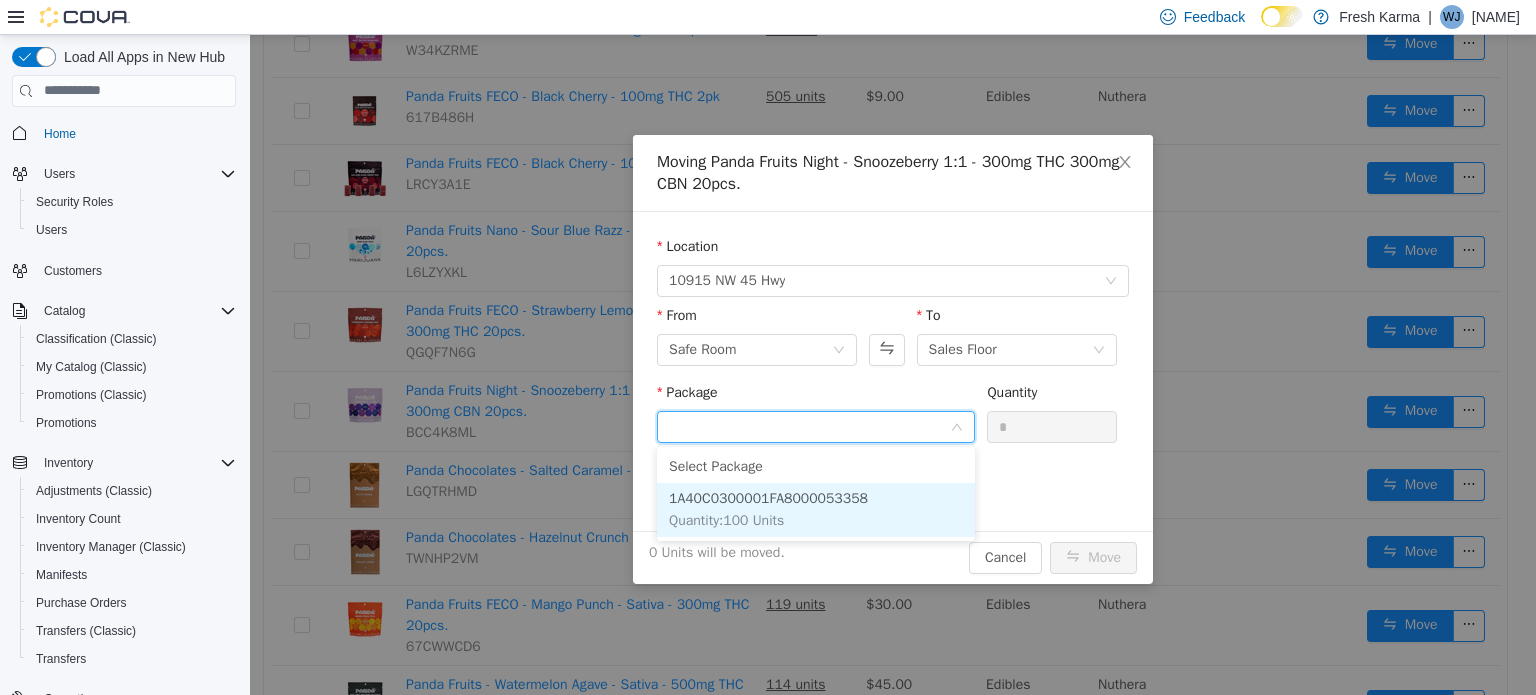 click on "1A40C0300001FA8000053358" at bounding box center [768, 497] 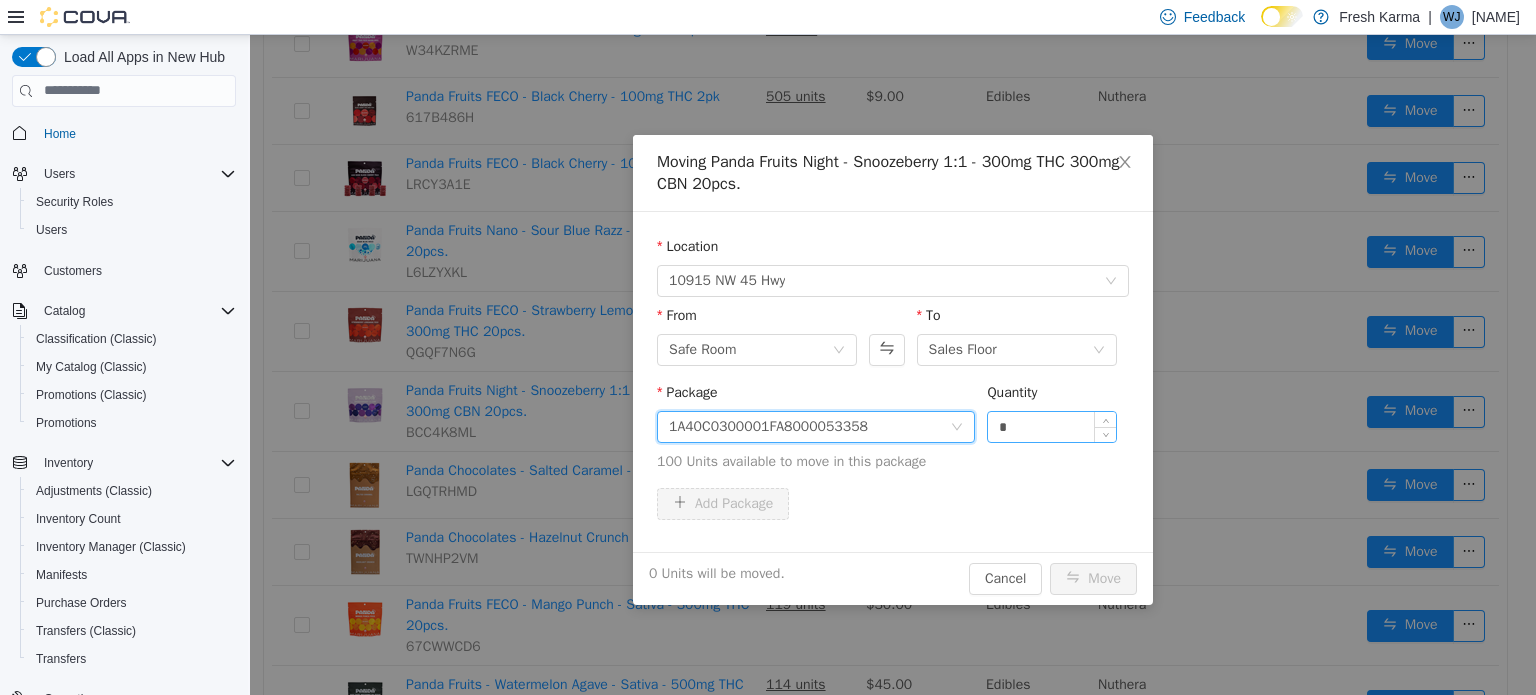 click on "*" at bounding box center [1052, 426] 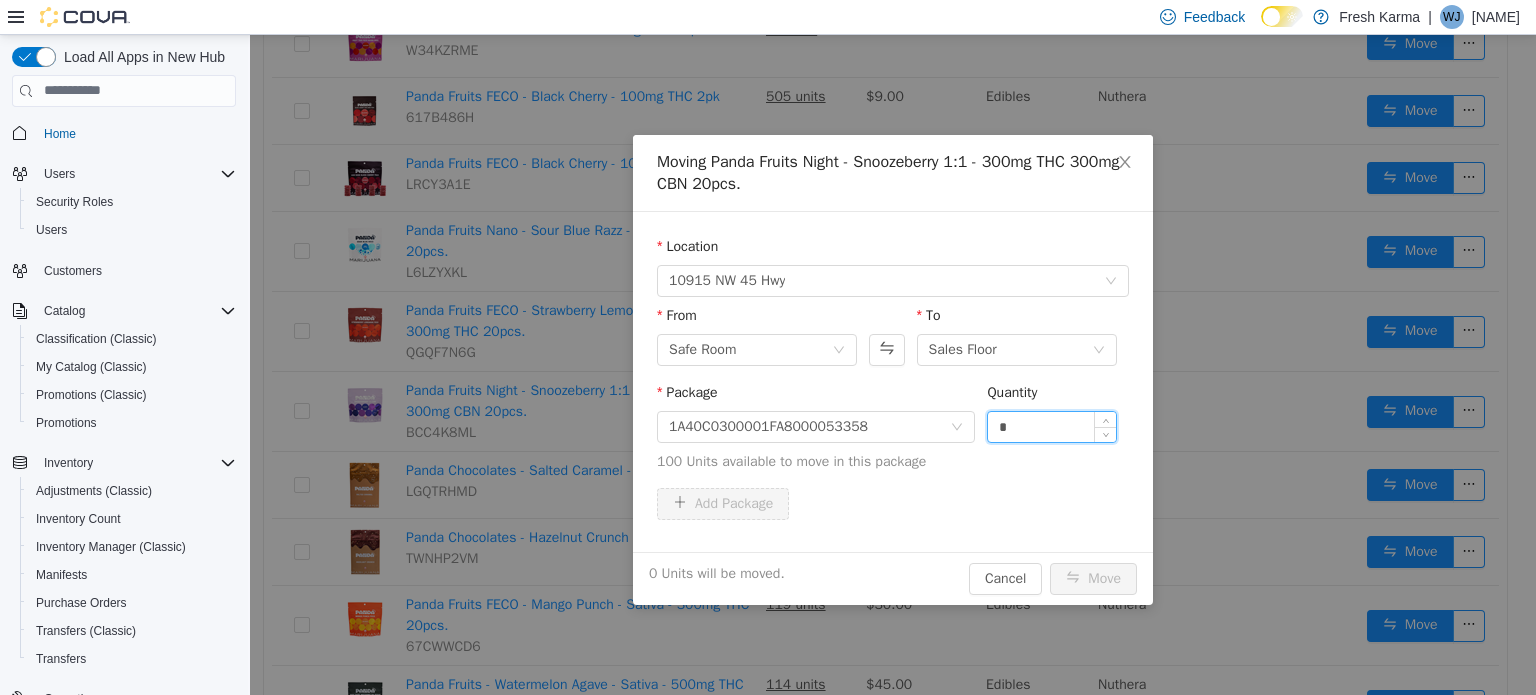 click on "*" at bounding box center [1052, 426] 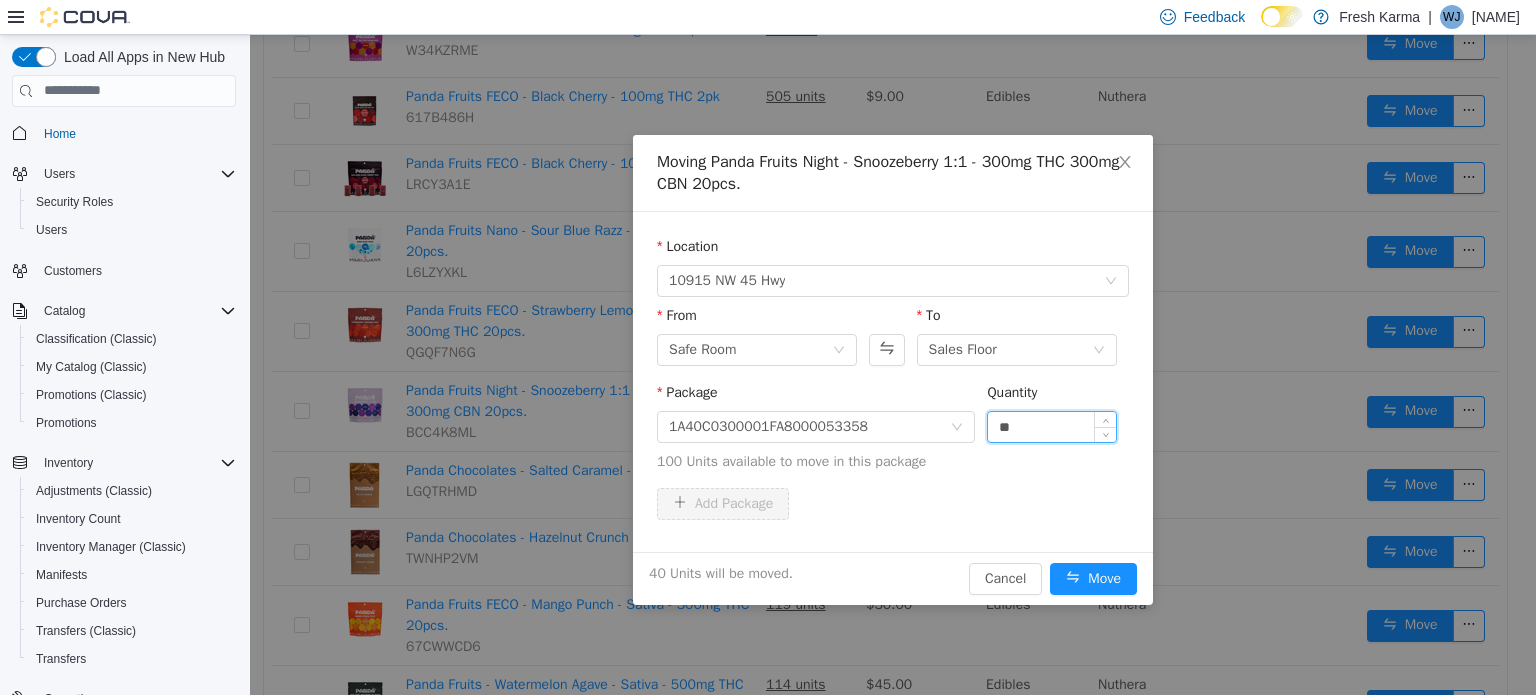 type on "**" 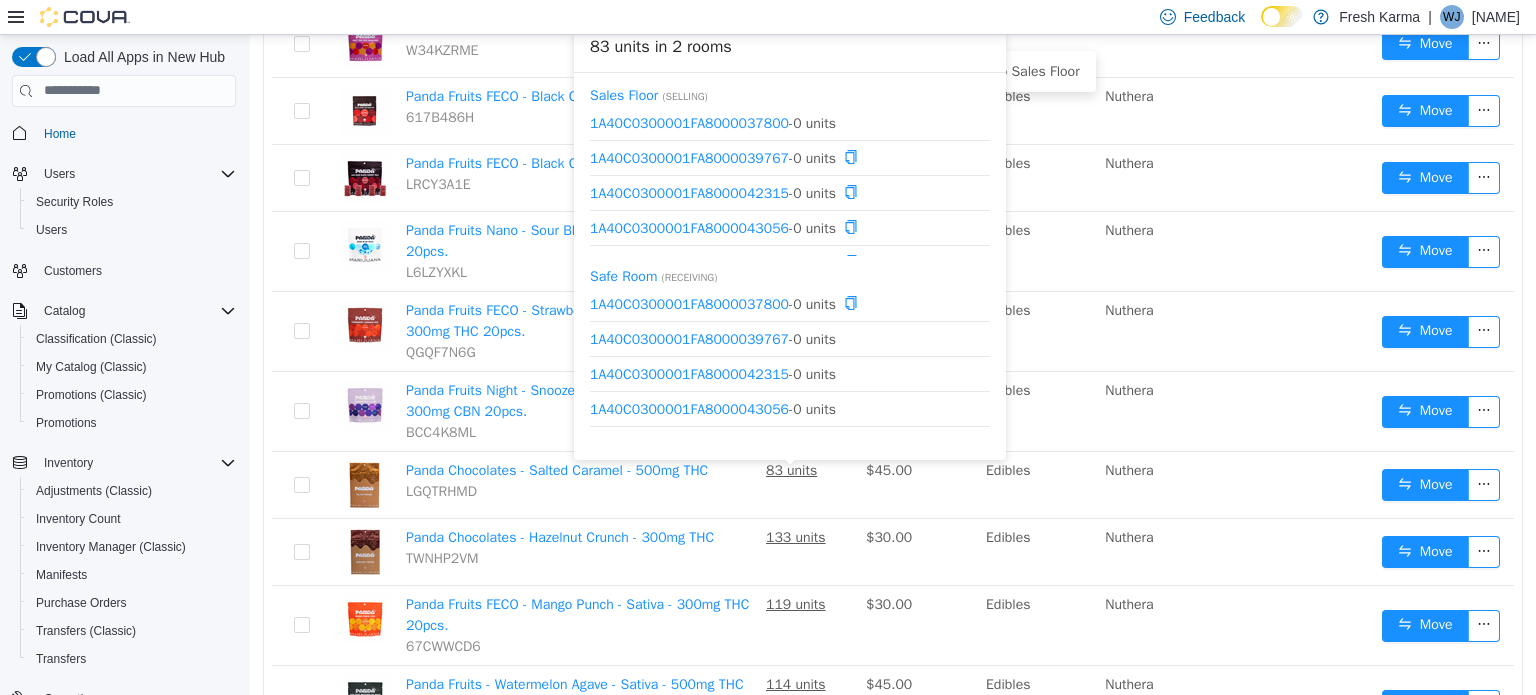scroll, scrollTop: 269, scrollLeft: 0, axis: vertical 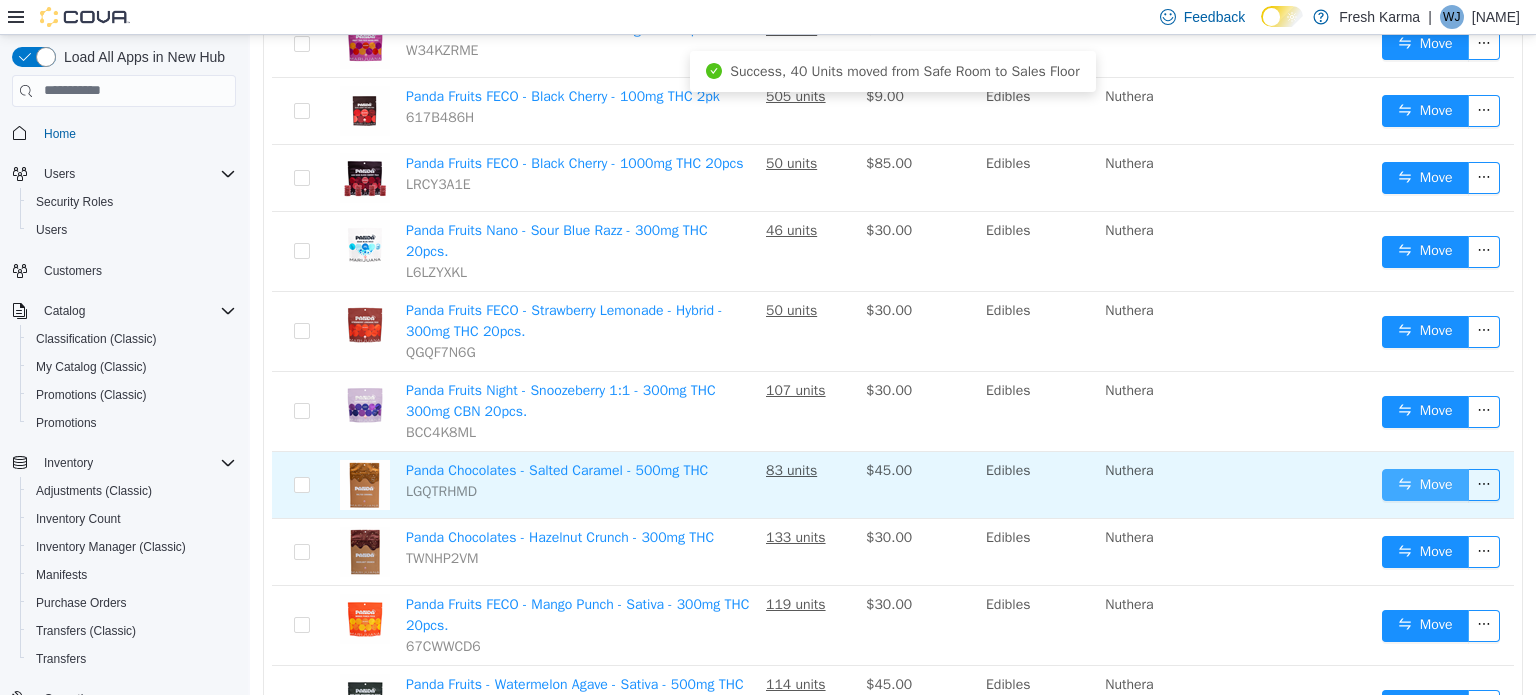 click on "Move" at bounding box center [1425, 484] 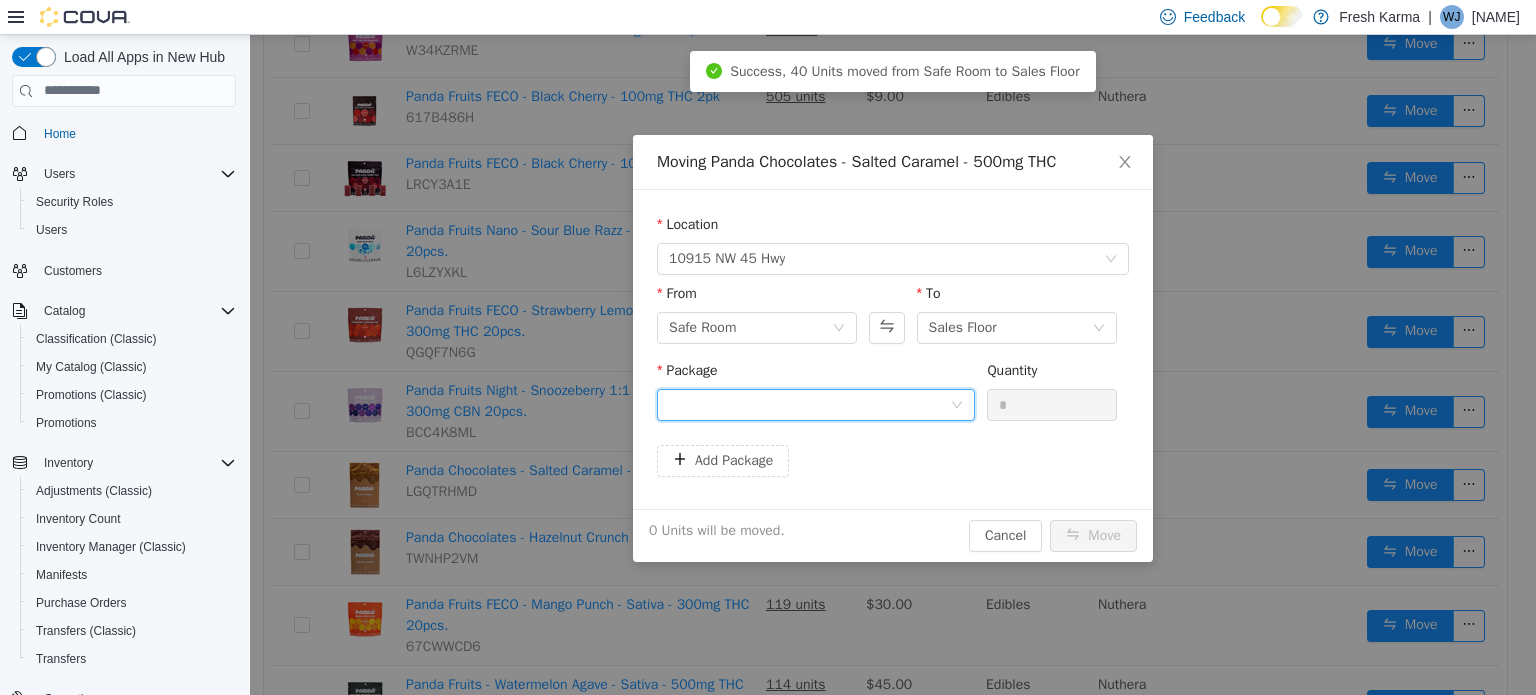 click at bounding box center (809, 404) 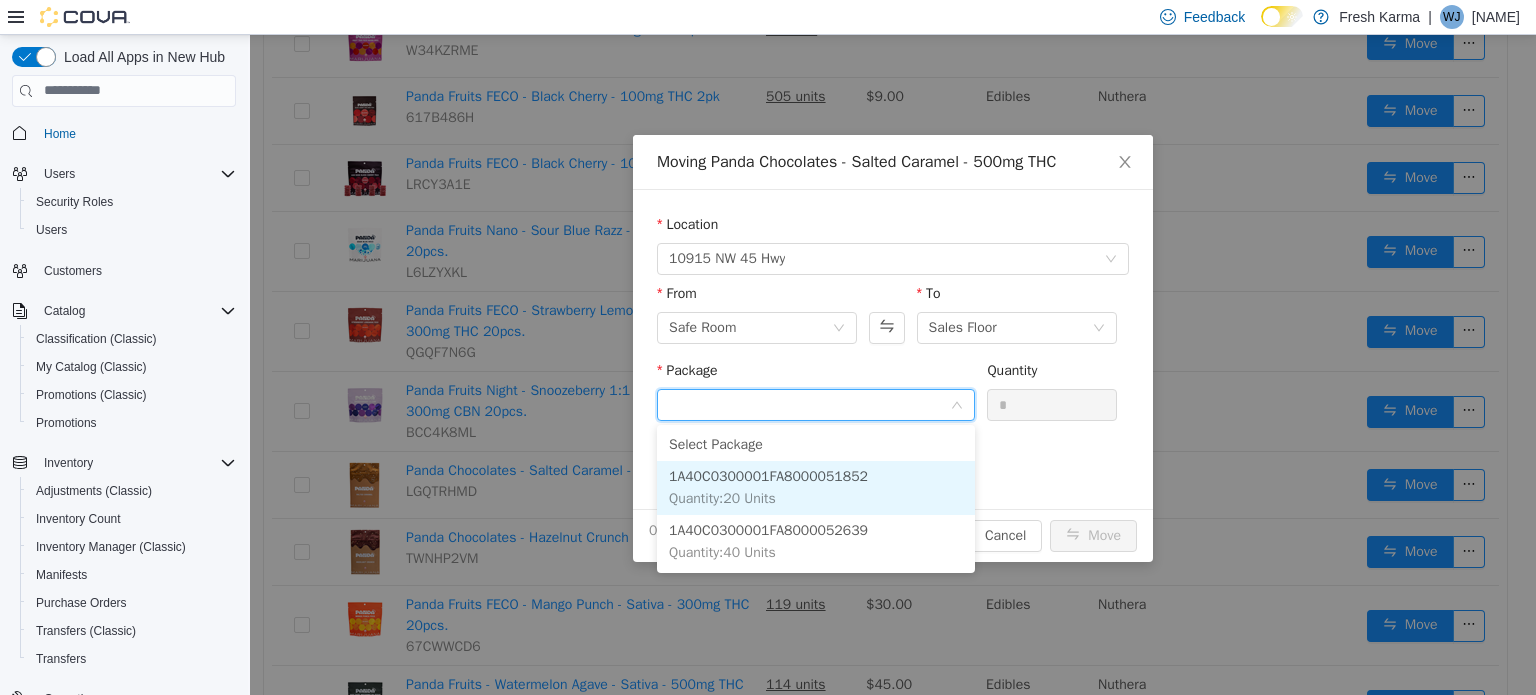 click on "1A40C0300001FA8000051852 Quantity :  20 Units" at bounding box center (816, 487) 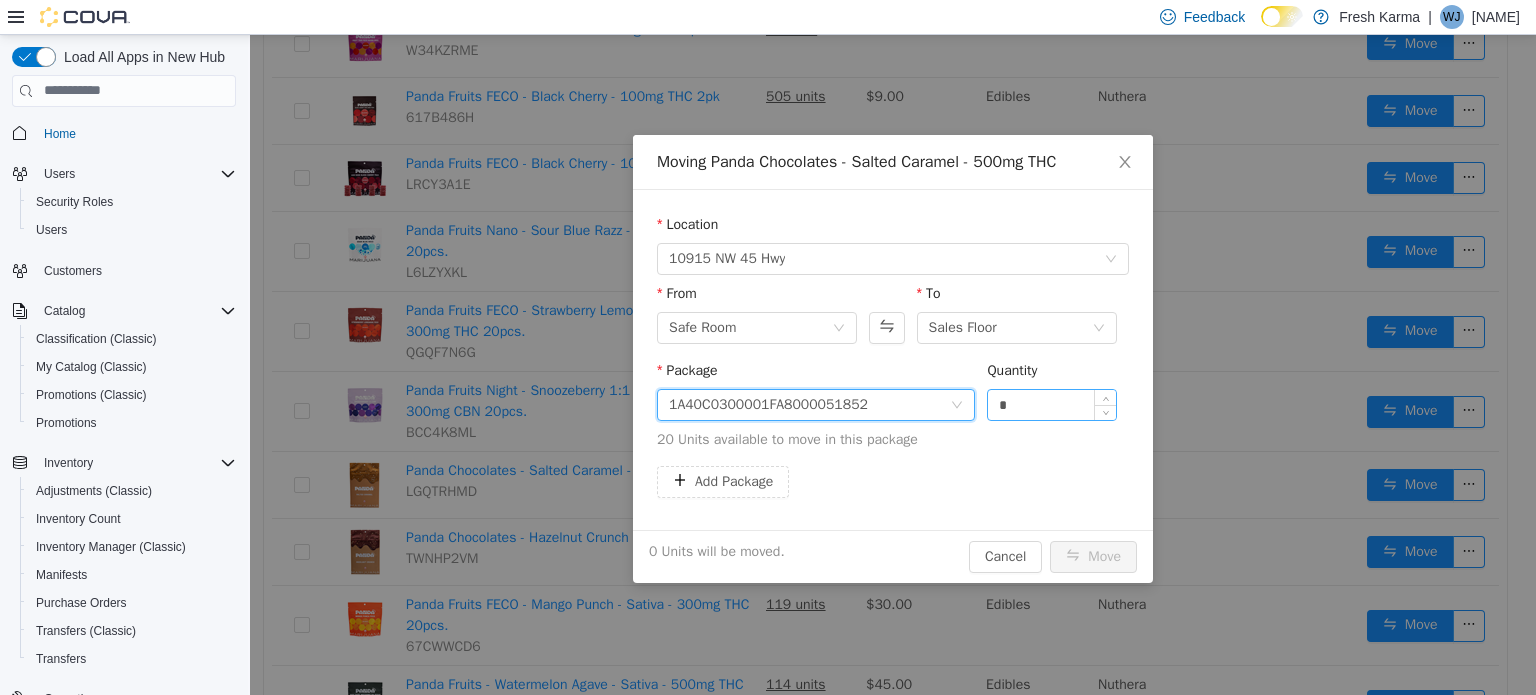 click on "*" at bounding box center [1052, 404] 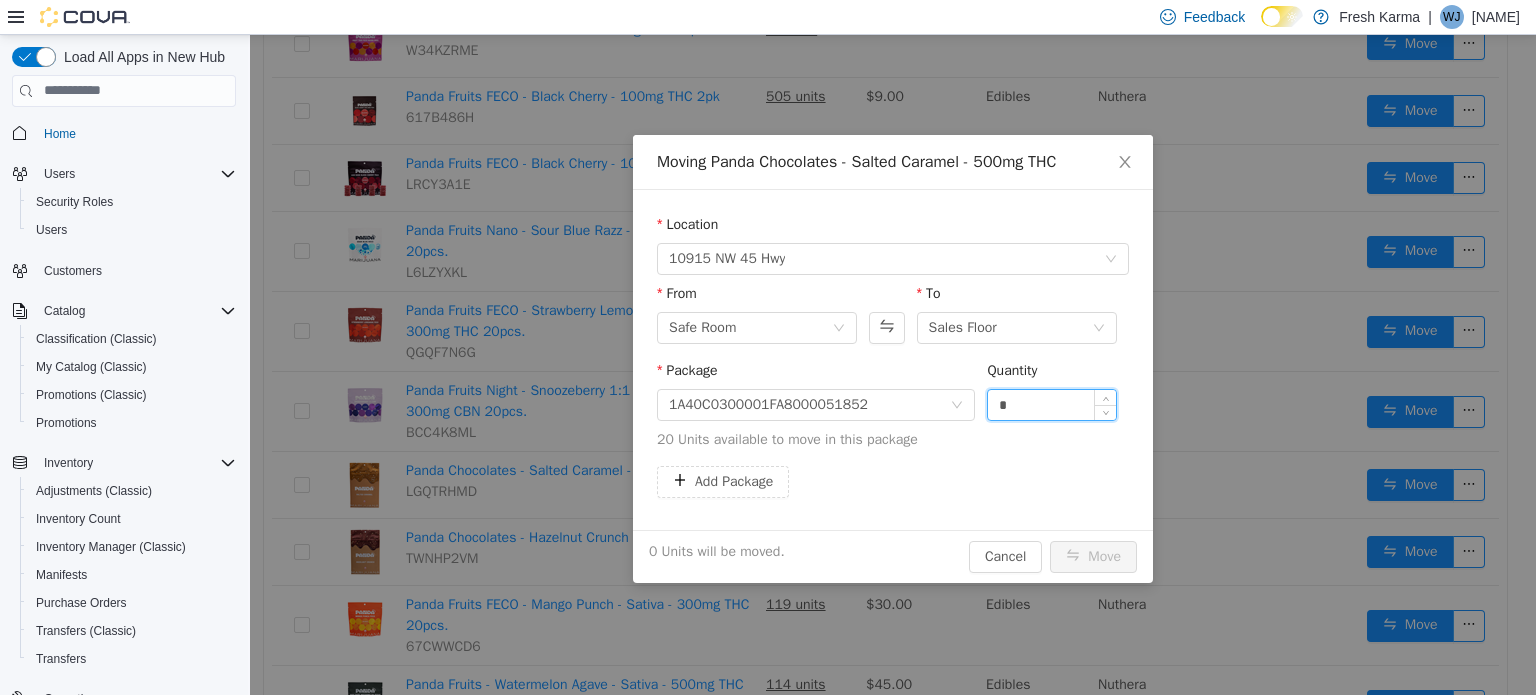 click on "*" at bounding box center (1052, 404) 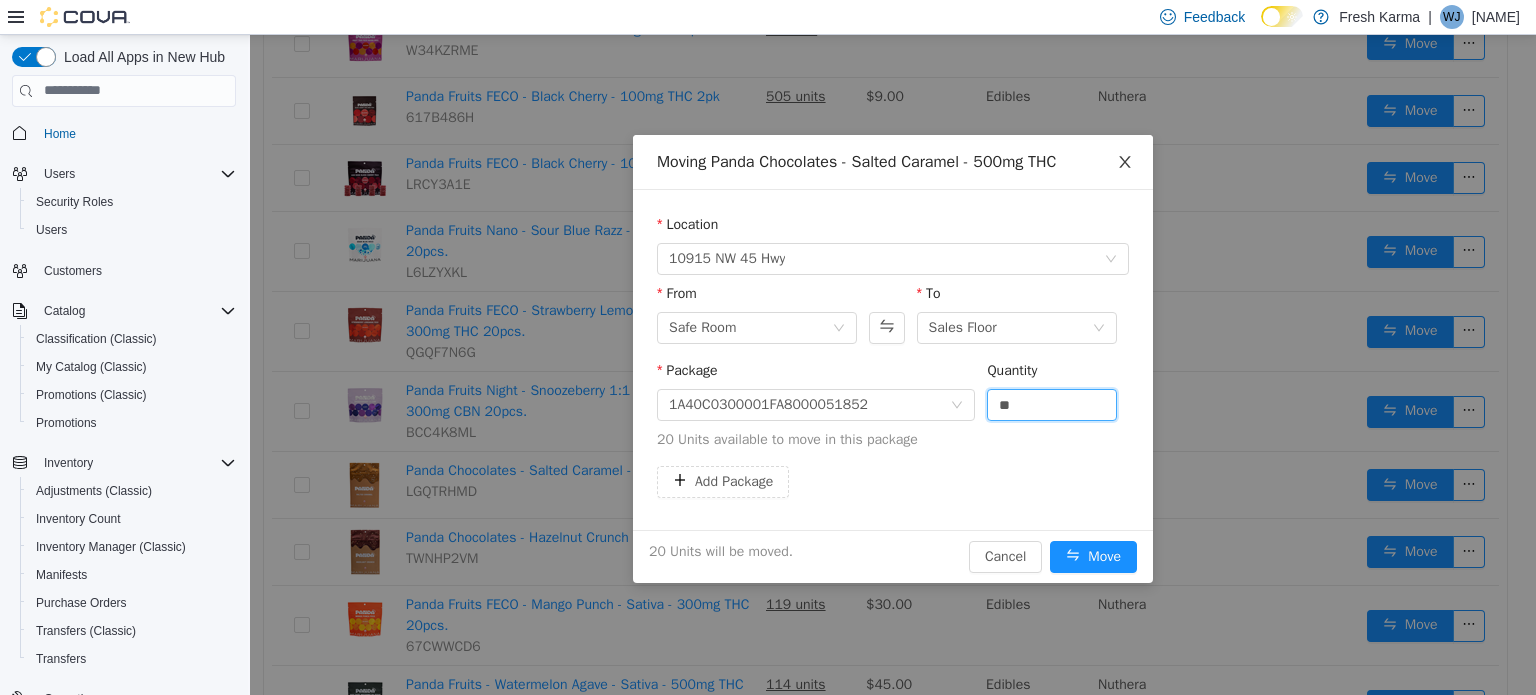 type on "**" 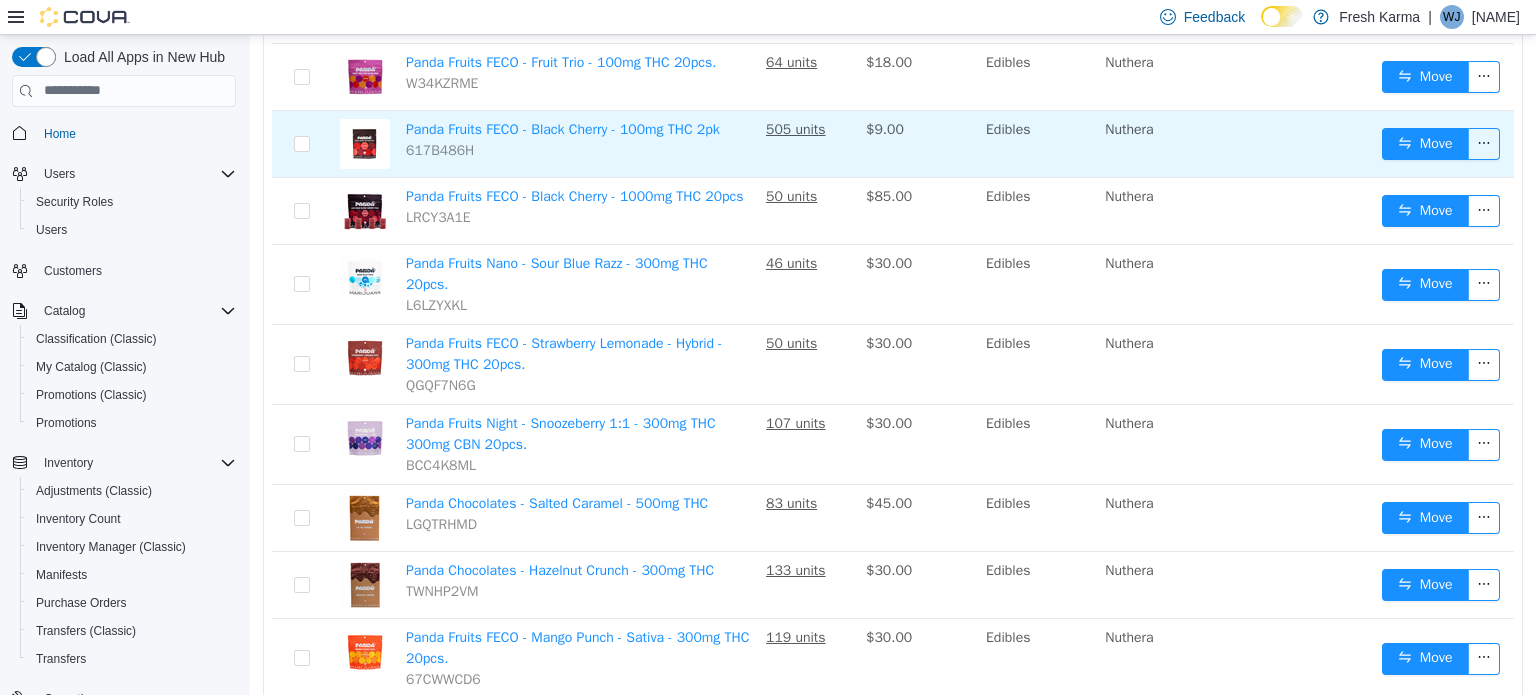 scroll, scrollTop: 306, scrollLeft: 0, axis: vertical 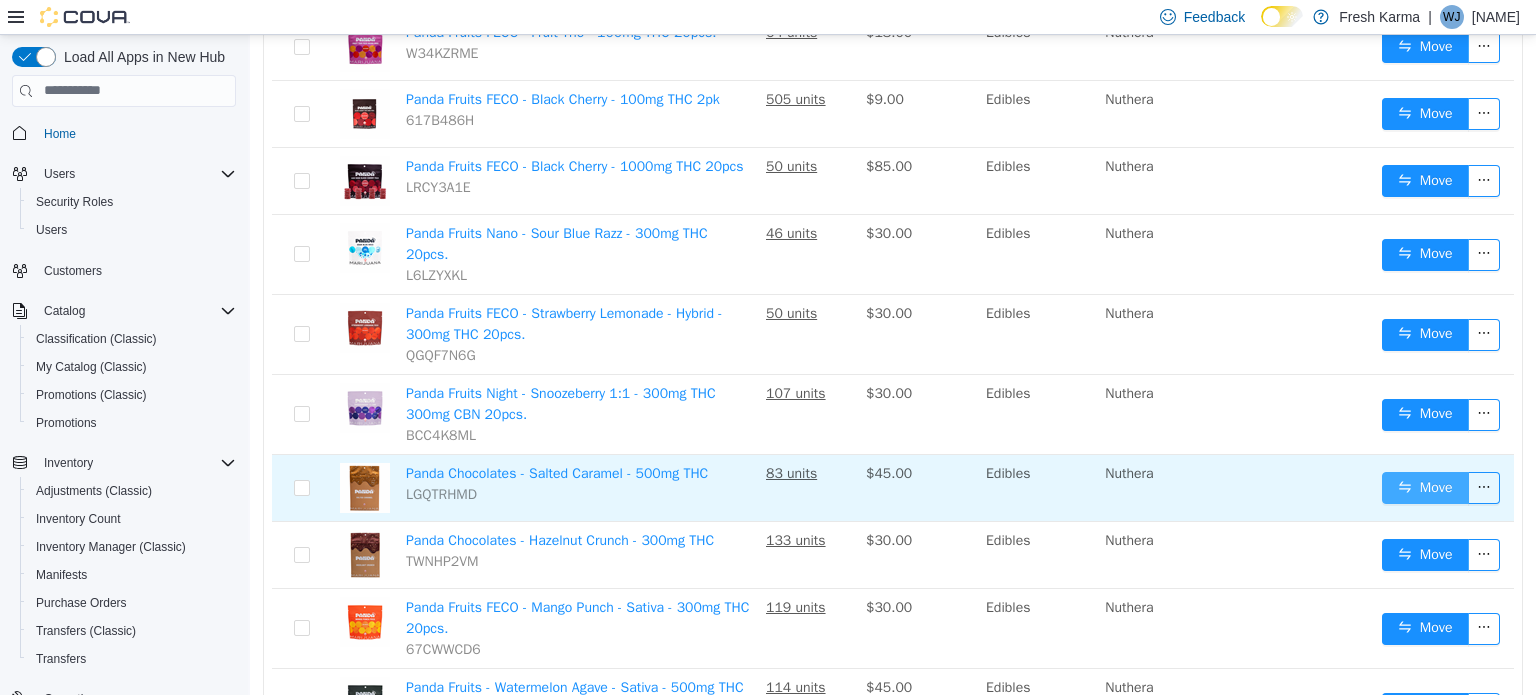 drag, startPoint x: 1420, startPoint y: 490, endPoint x: 1392, endPoint y: 505, distance: 31.764761 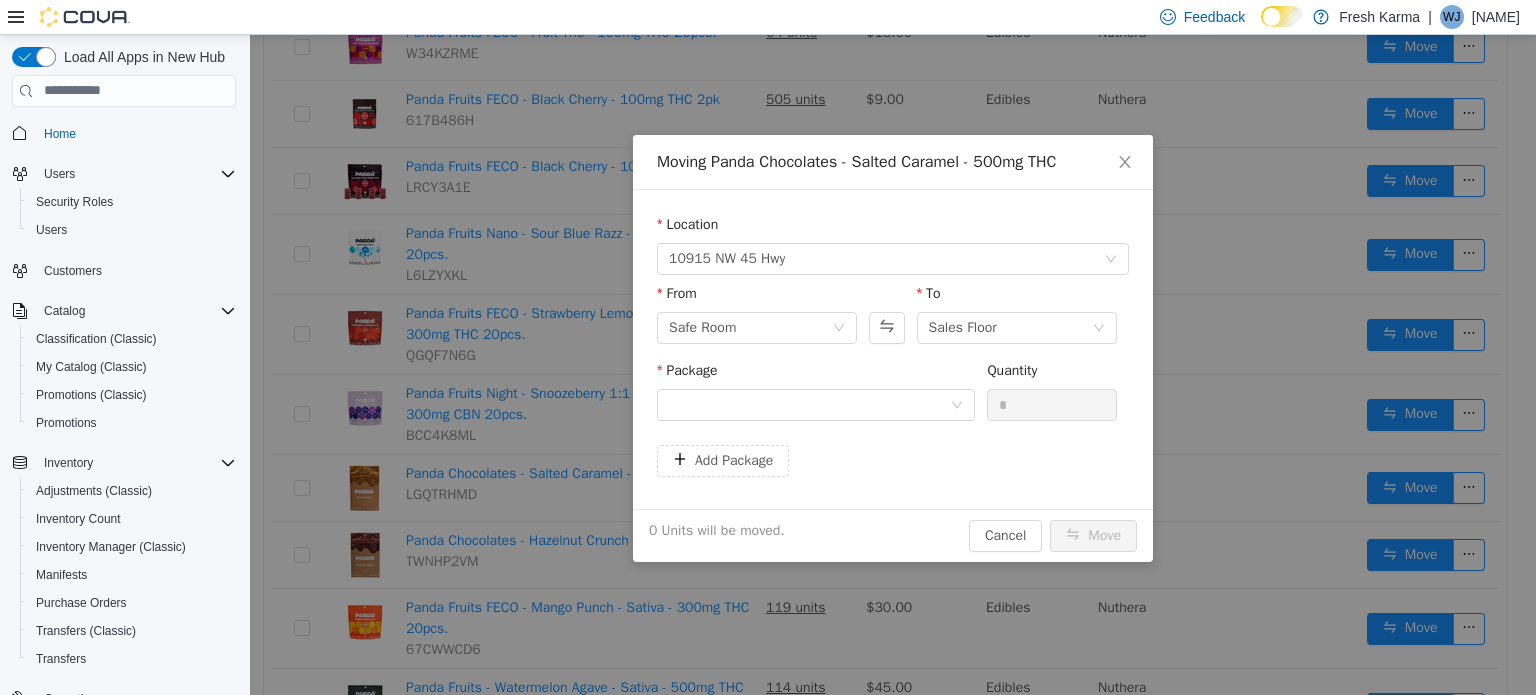 click on "Package" at bounding box center (816, 373) 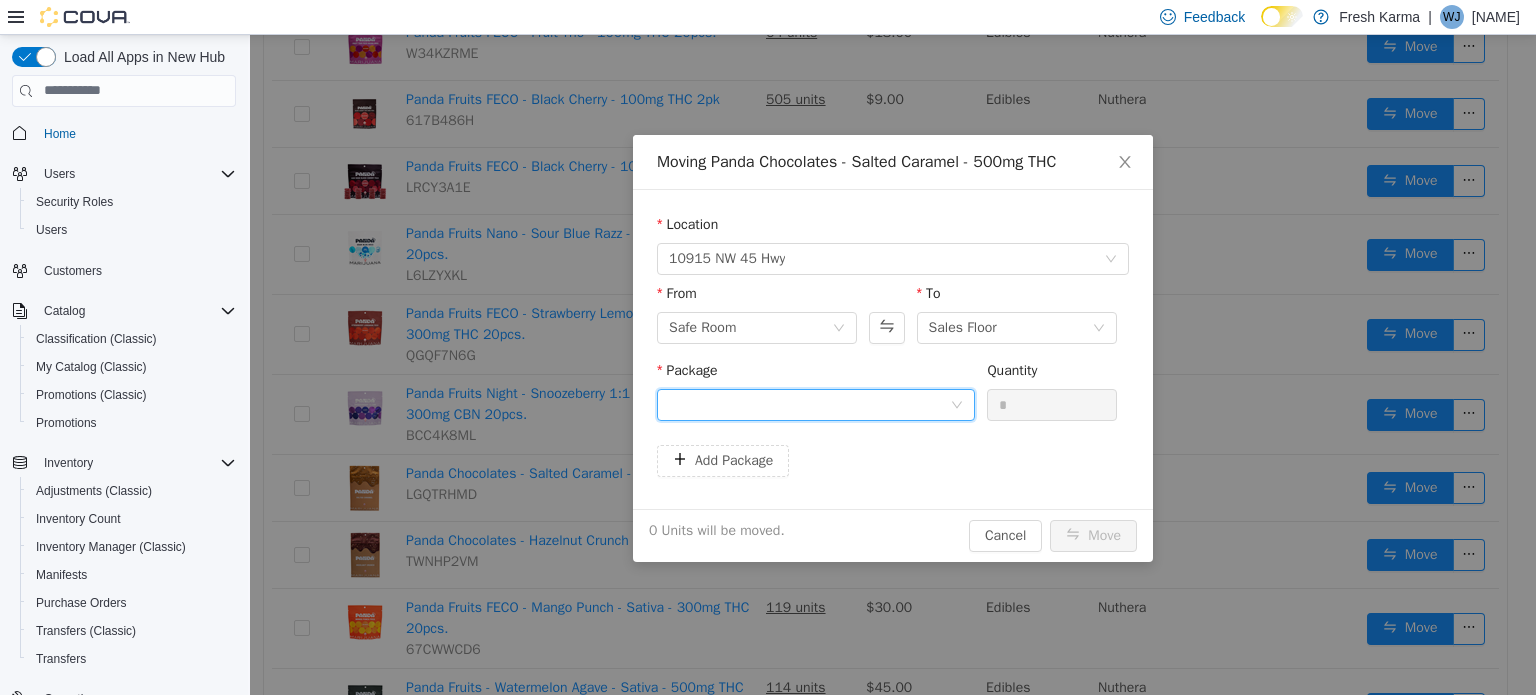 click at bounding box center (809, 404) 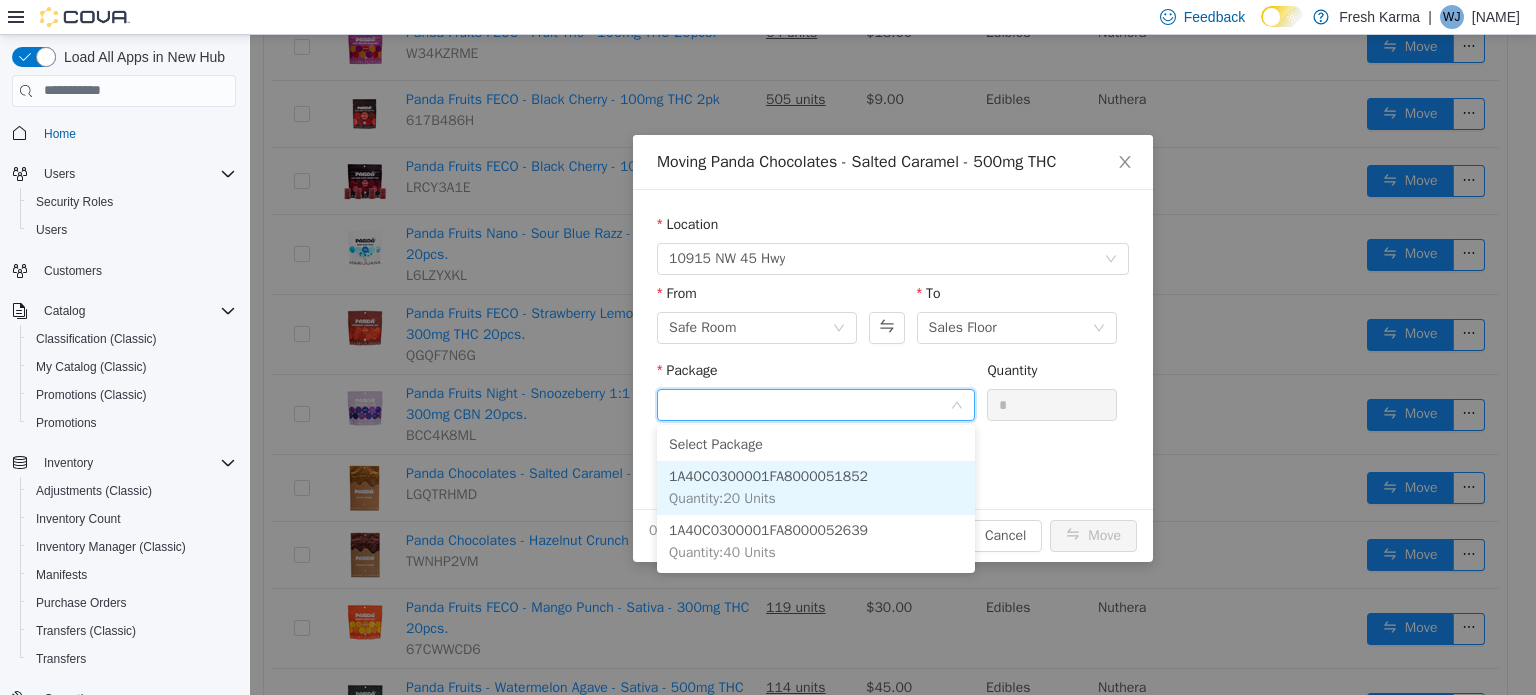 click on "1A40C0300001FA8000051852 Quantity :  20 Units" at bounding box center (816, 487) 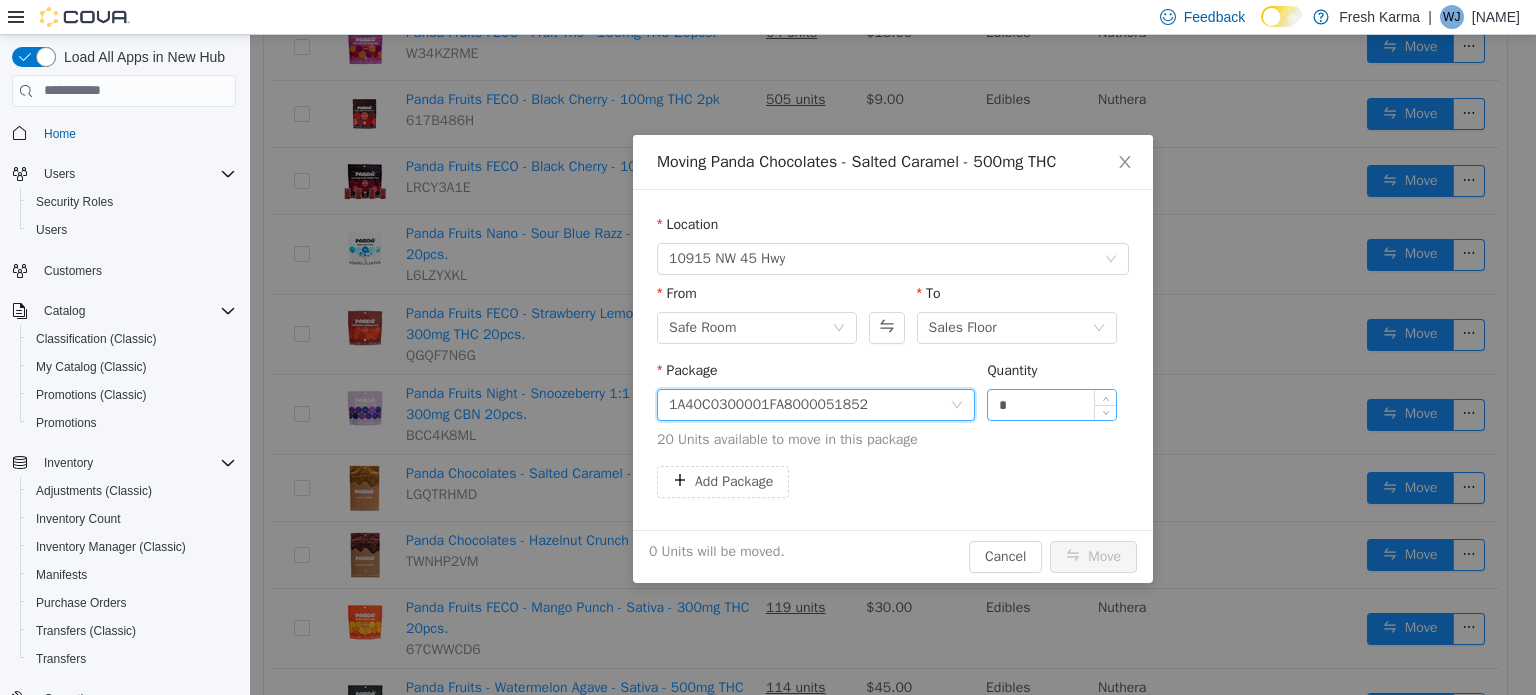 click on "*" at bounding box center (1052, 404) 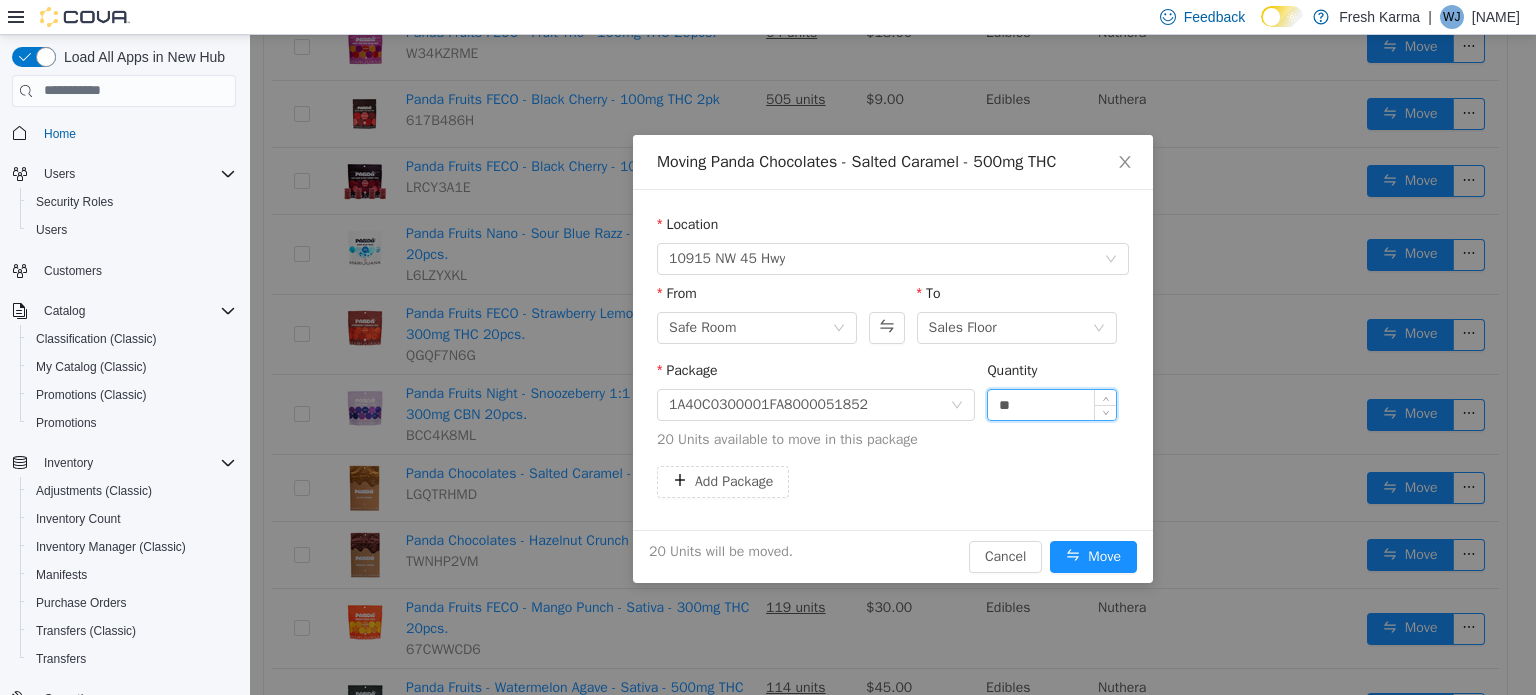 type on "**" 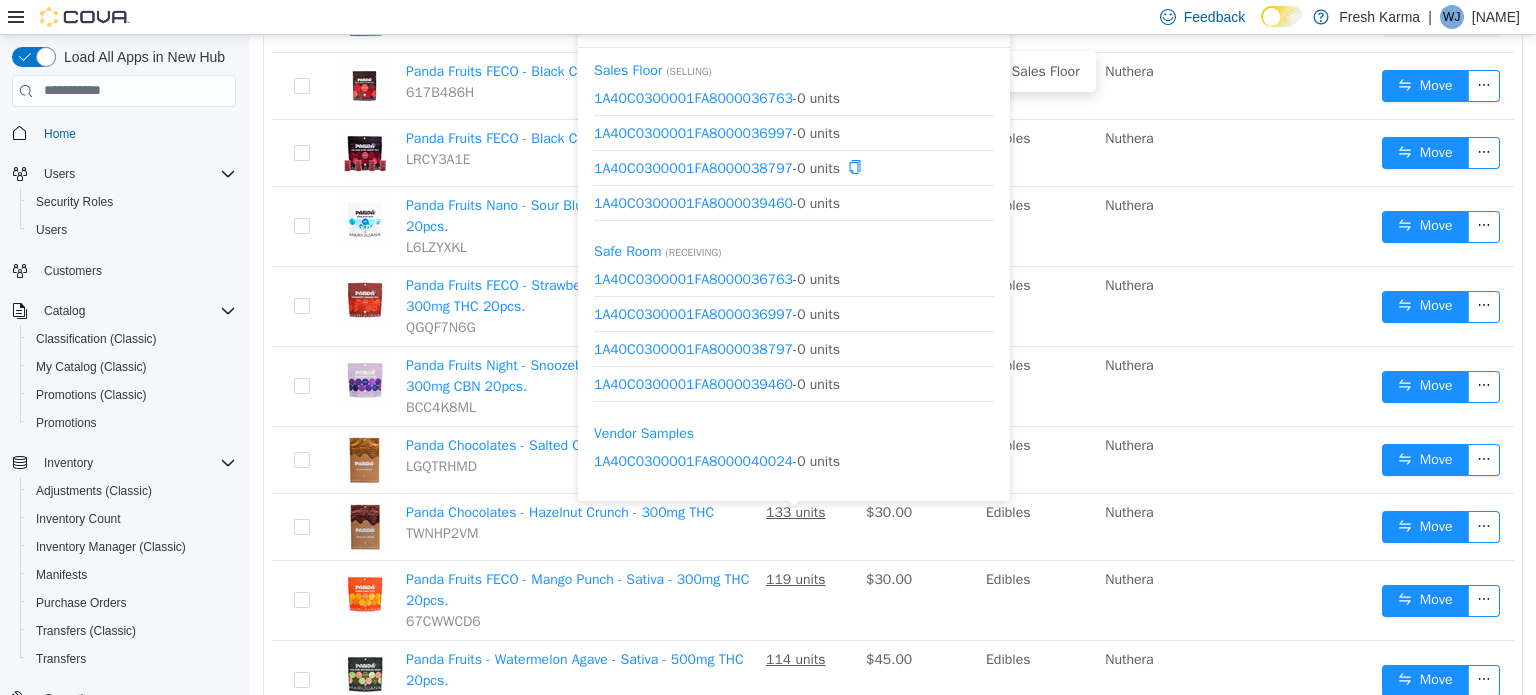scroll, scrollTop: 332, scrollLeft: 0, axis: vertical 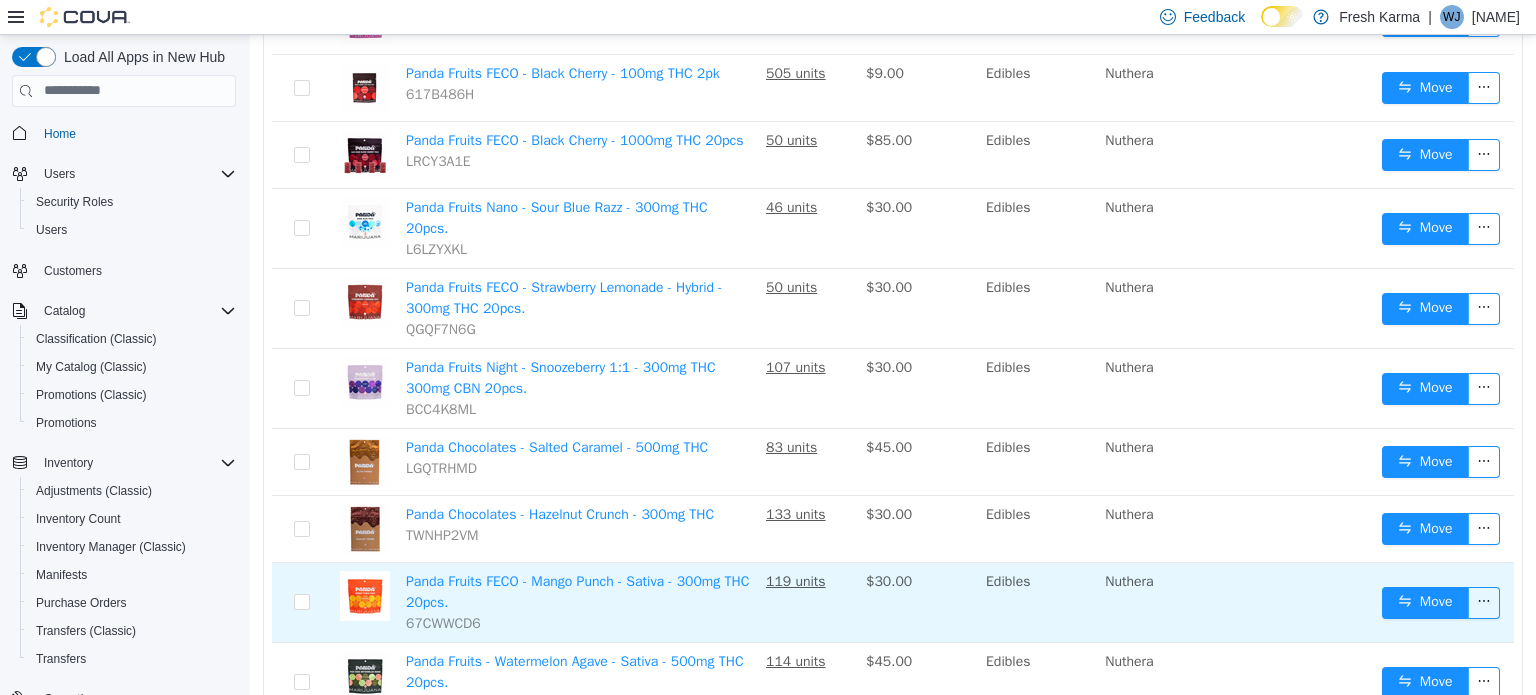 click on "Move" at bounding box center [1444, 602] 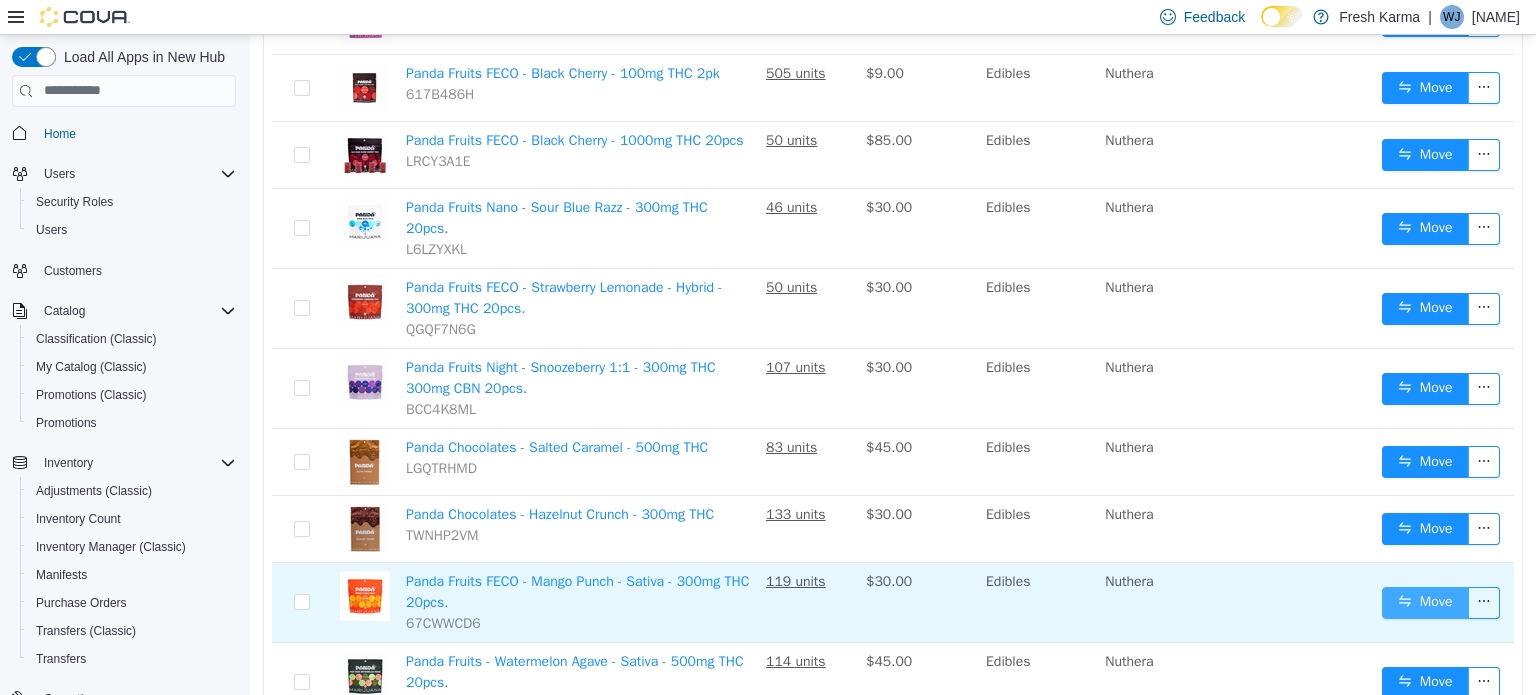 click on "Move" at bounding box center [1425, 602] 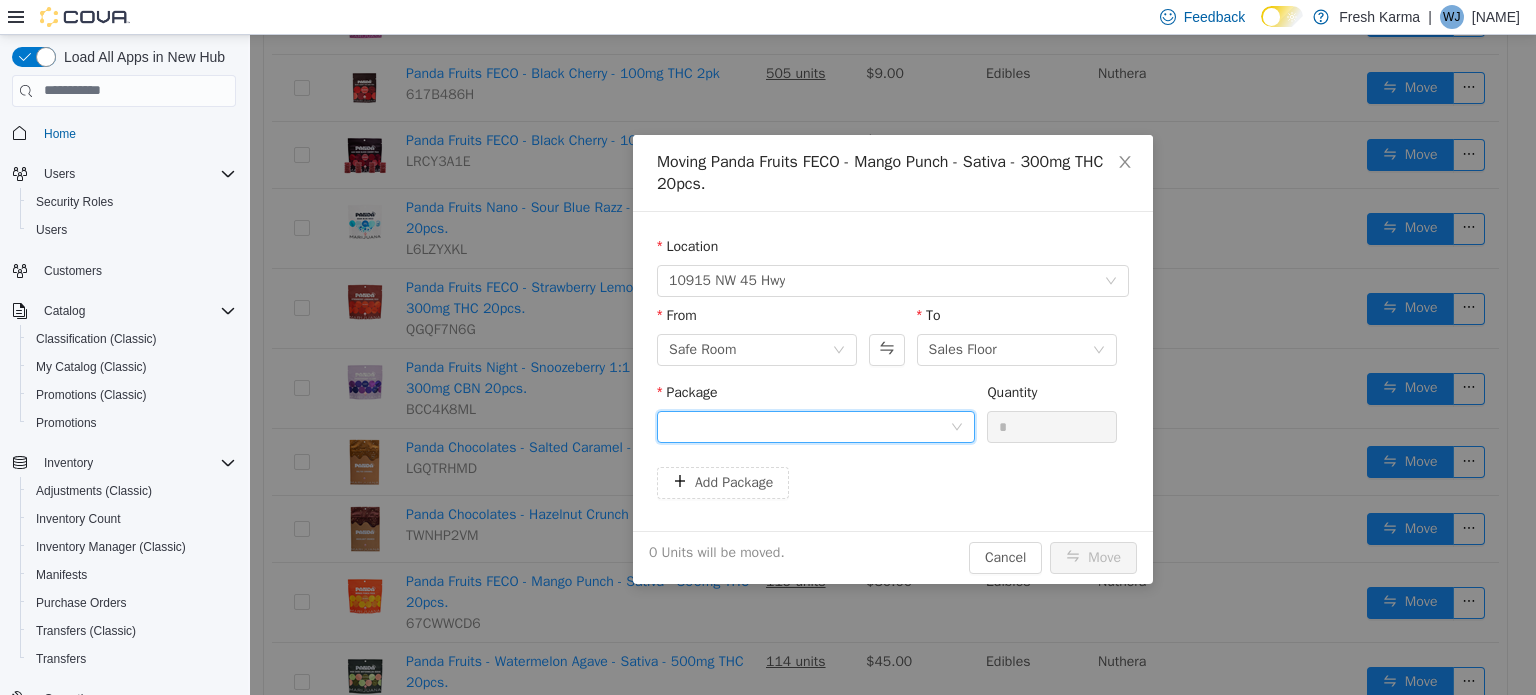 click at bounding box center [809, 426] 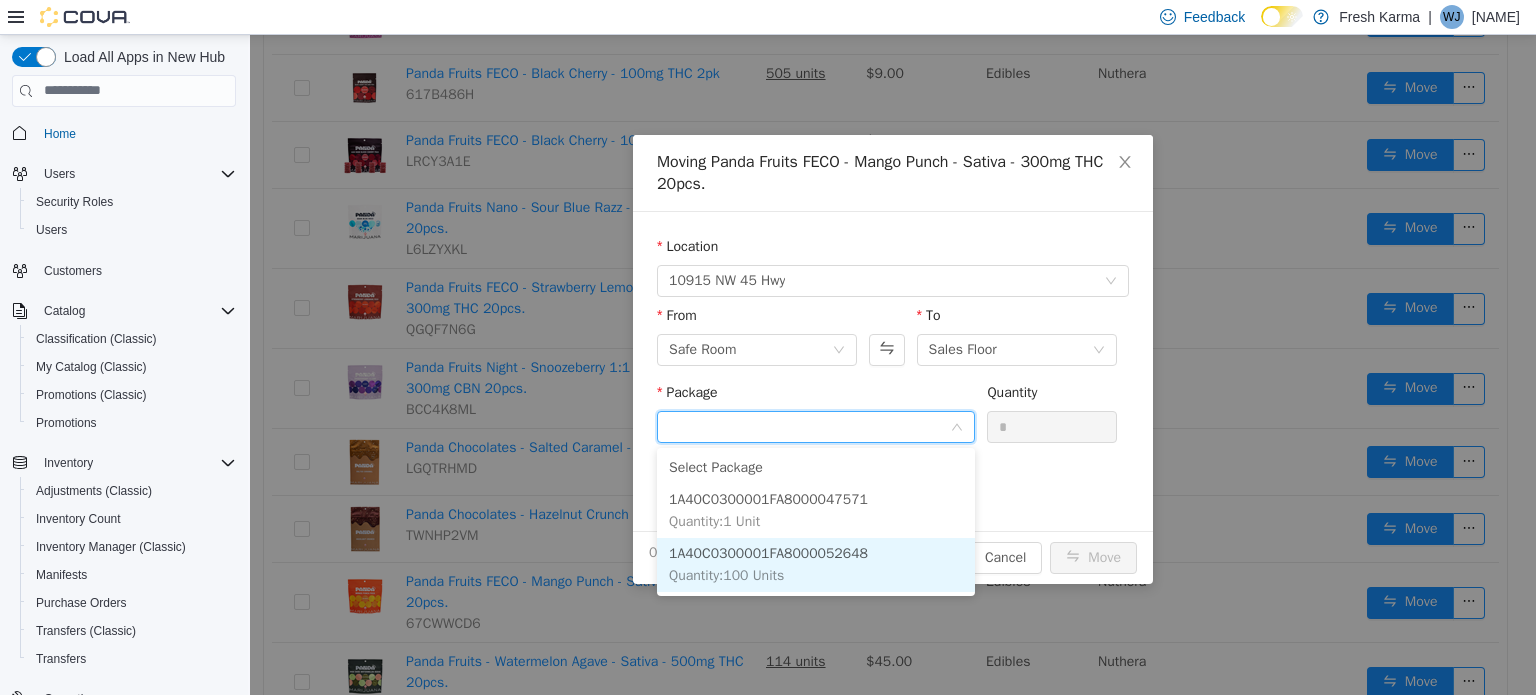 click on "1A40C0300001FA8000052648 Quantity :  100 Units" at bounding box center (816, 564) 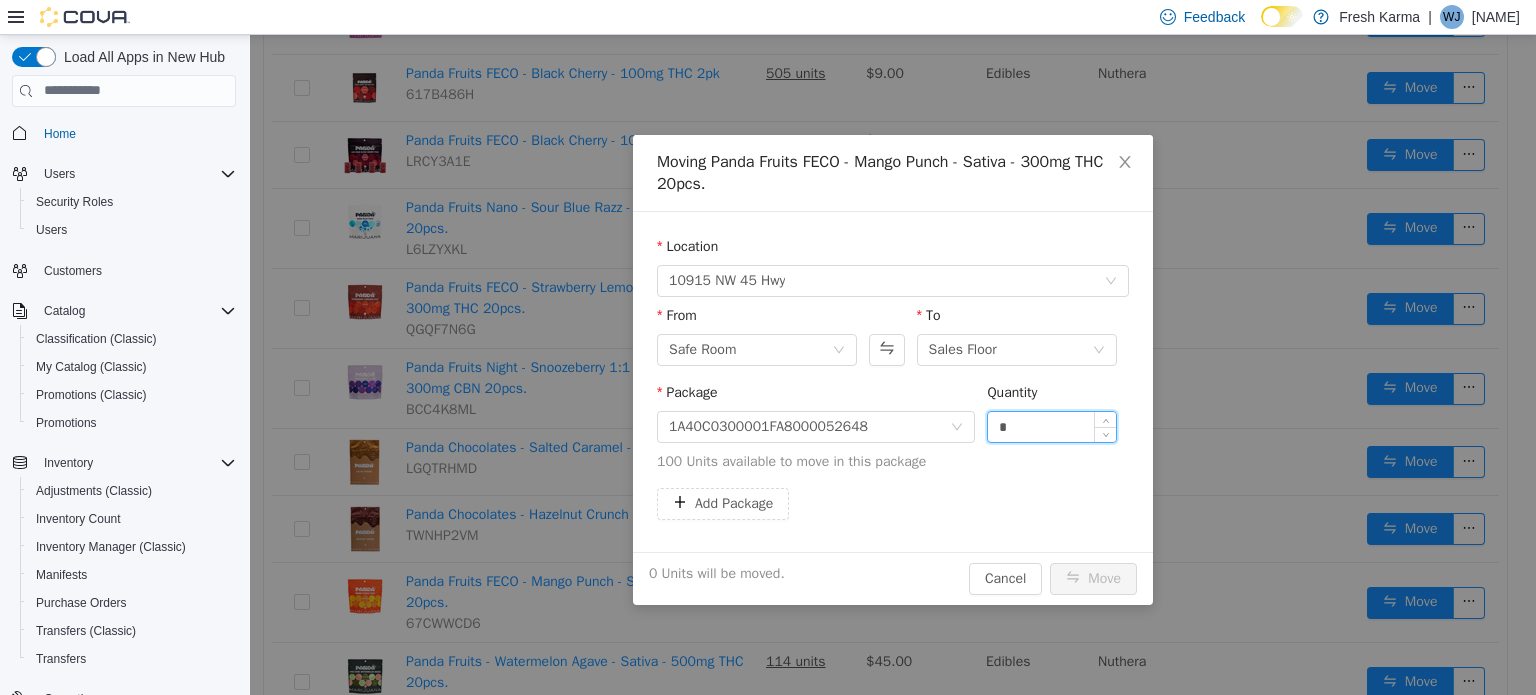 click on "*" at bounding box center (1052, 426) 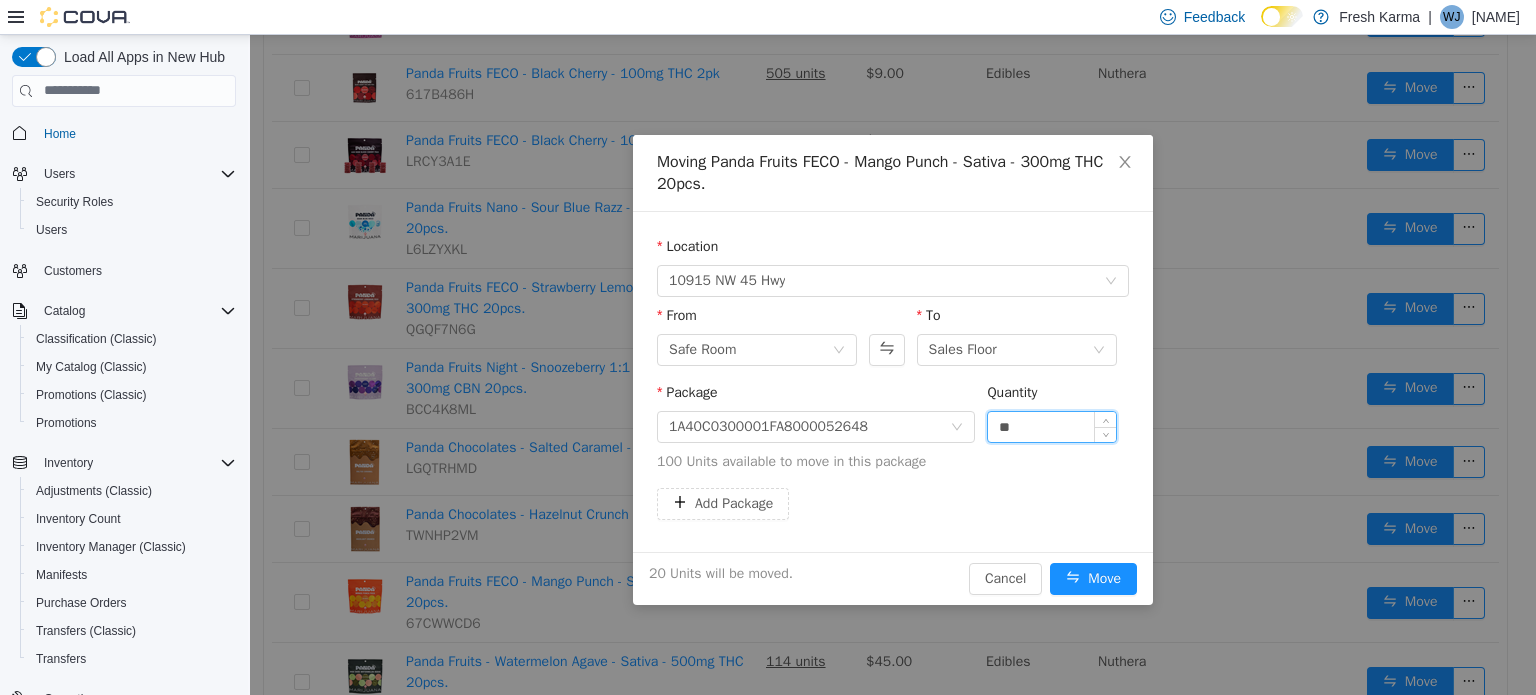 type on "**" 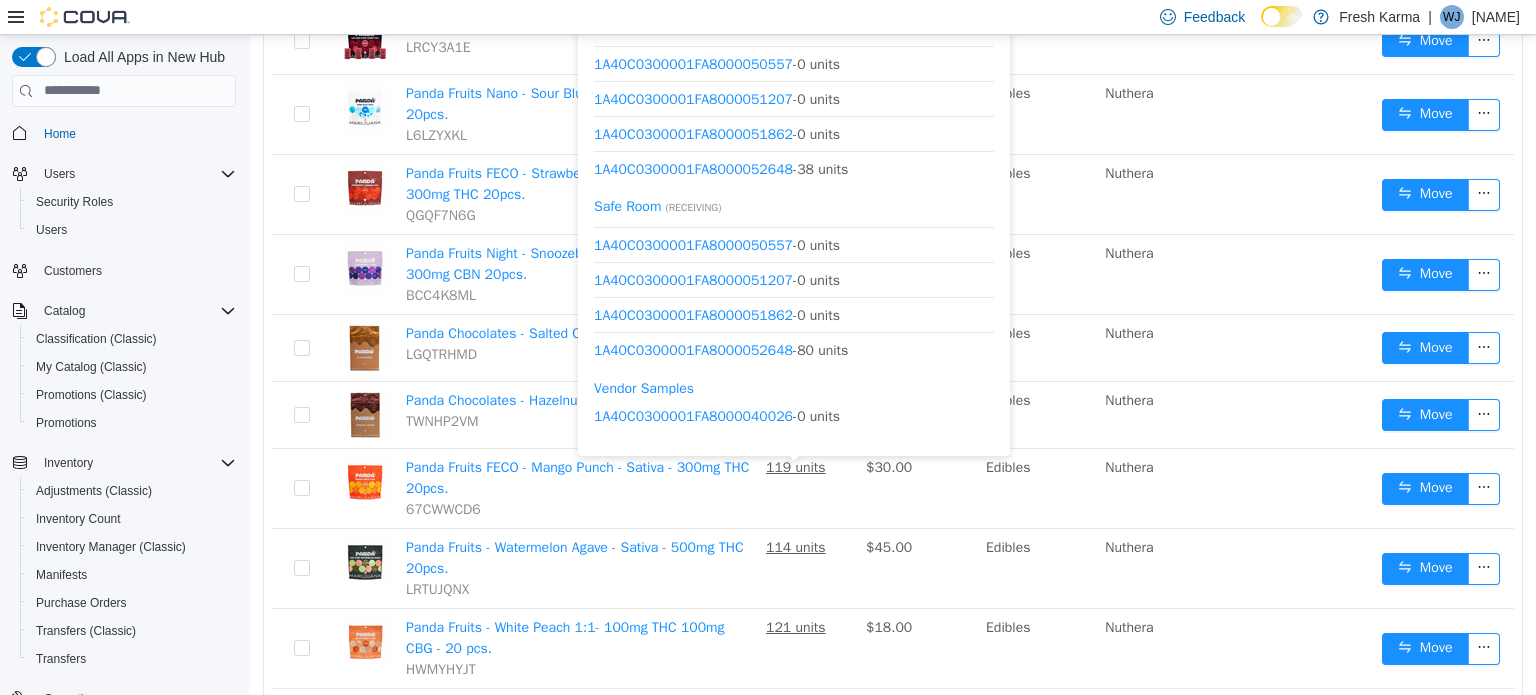 scroll, scrollTop: 447, scrollLeft: 0, axis: vertical 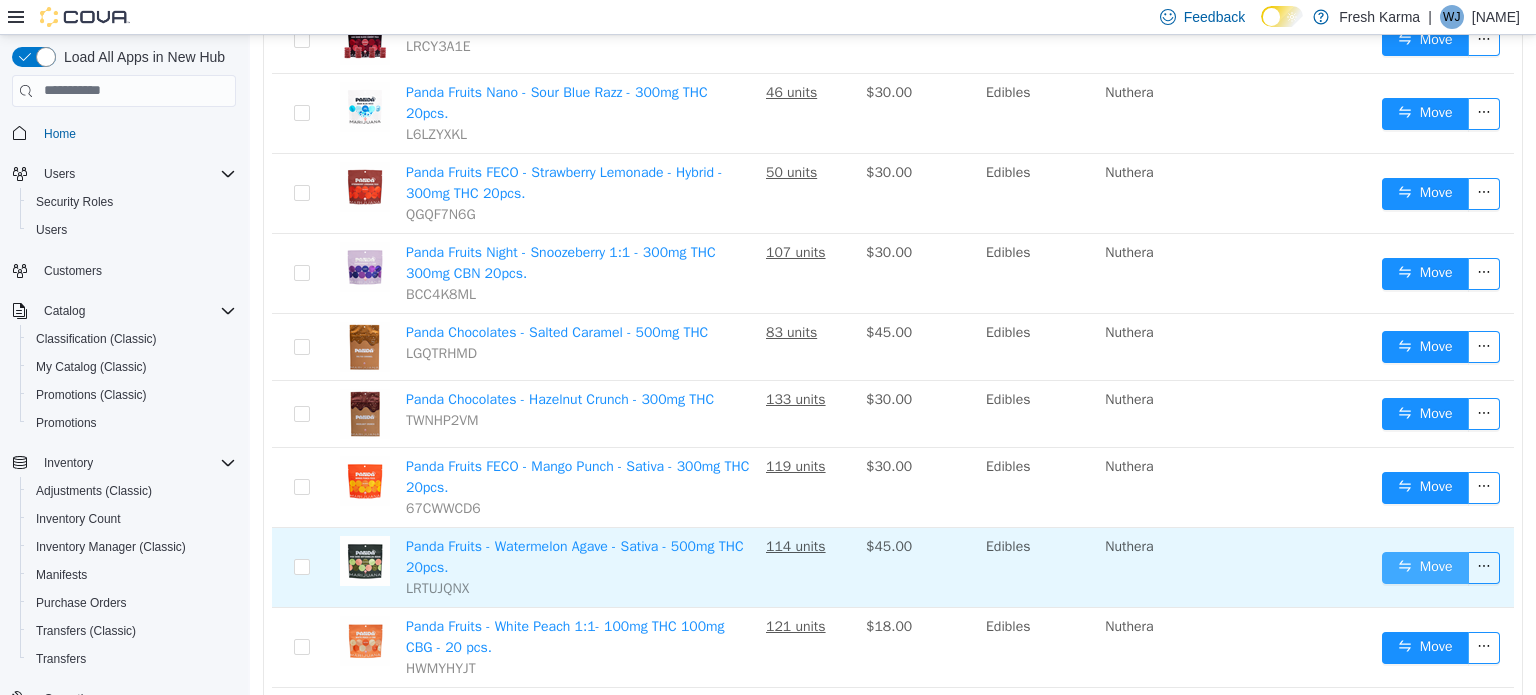 drag, startPoint x: 1415, startPoint y: 584, endPoint x: 1432, endPoint y: 577, distance: 18.384777 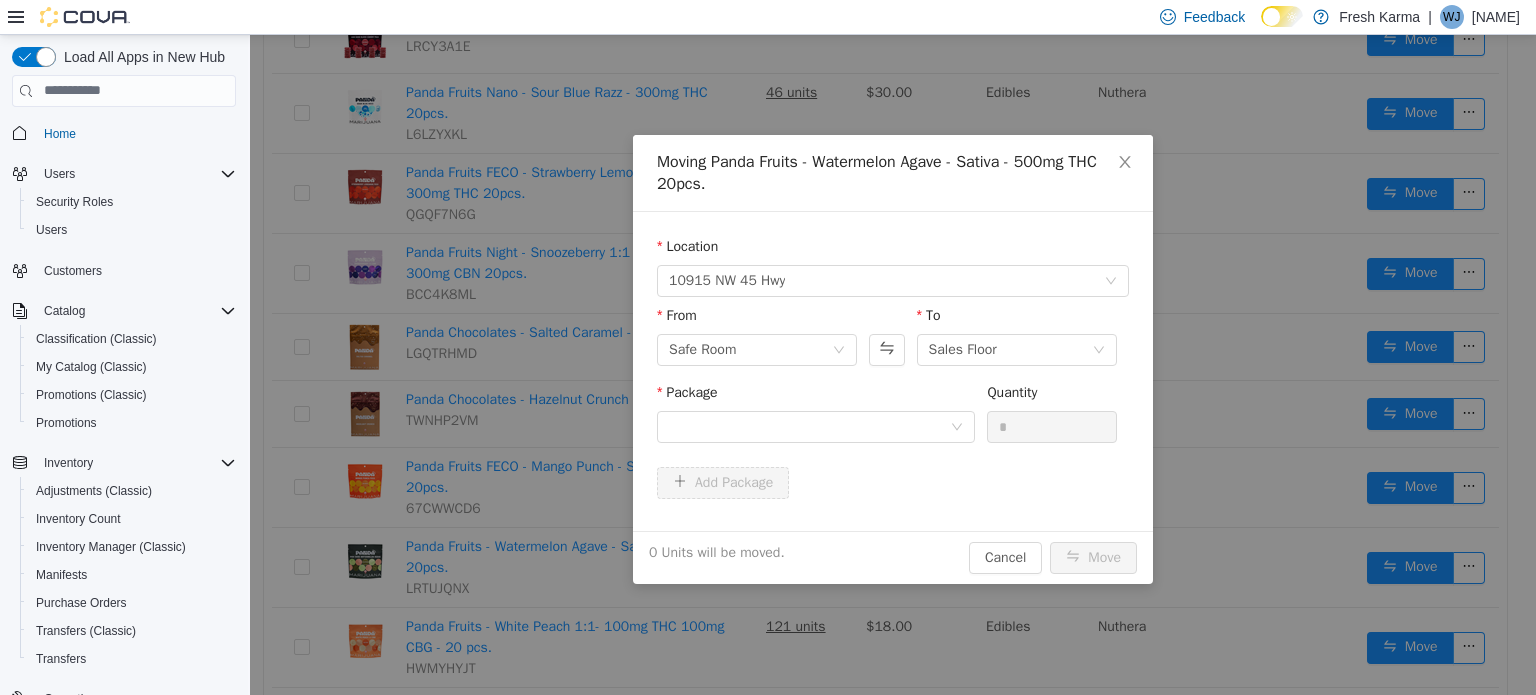 click on "Package" at bounding box center [816, 395] 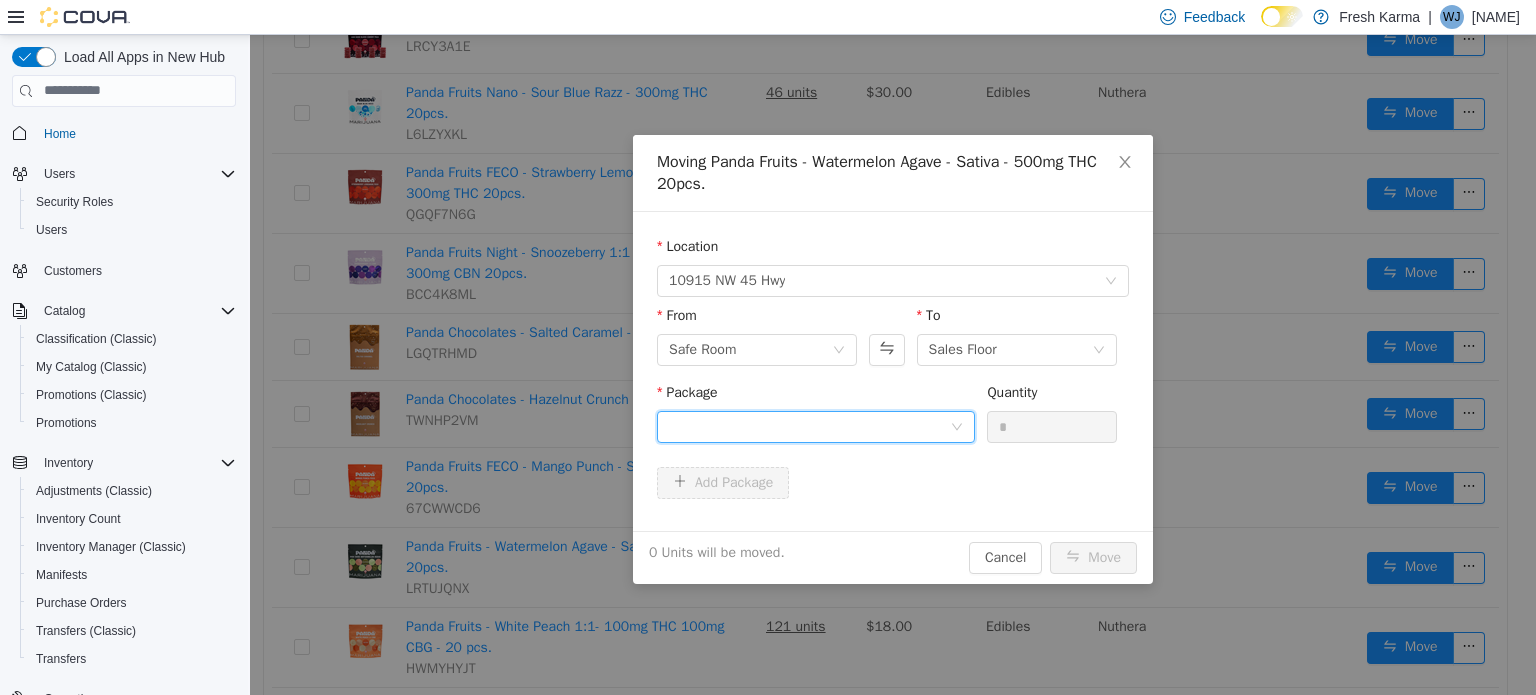 click at bounding box center [809, 426] 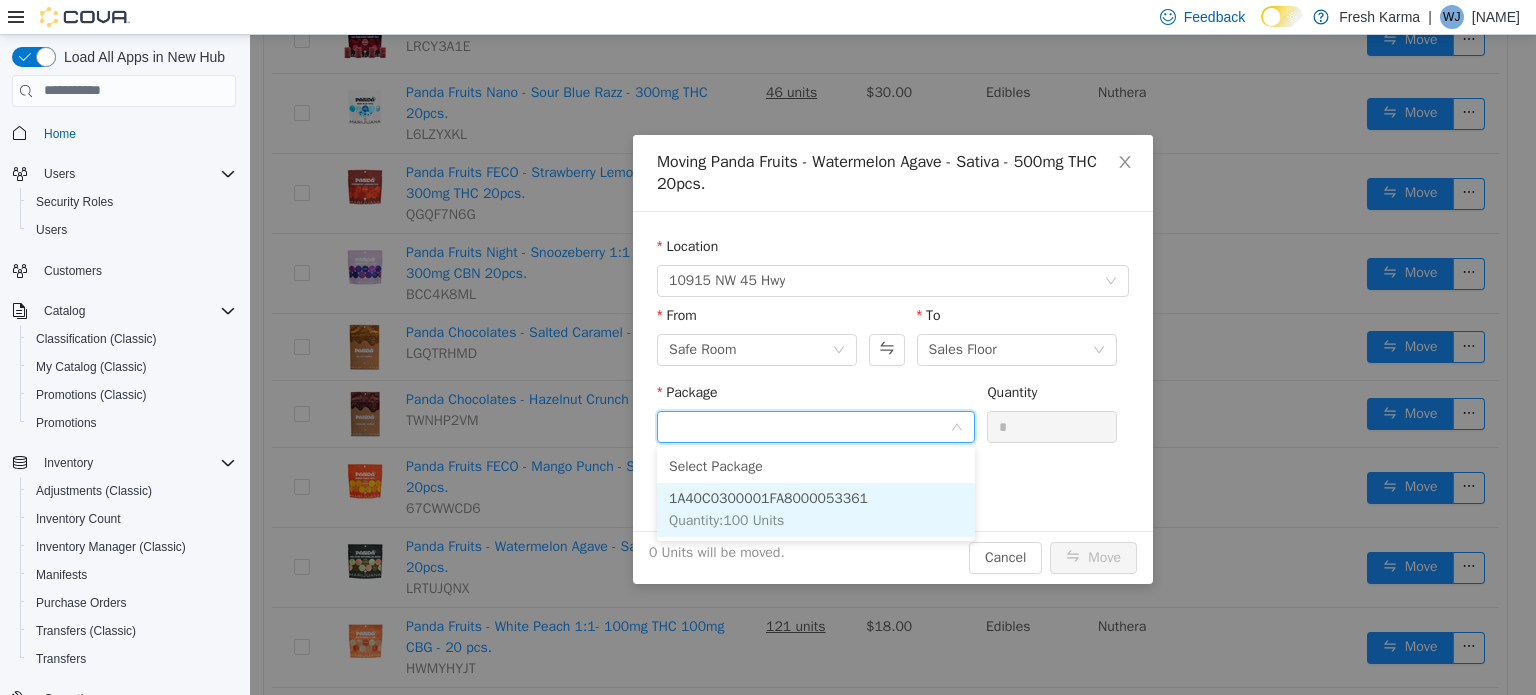 click on "1A40C0300001FA8000053361 Quantity :  100 Units" at bounding box center [816, 509] 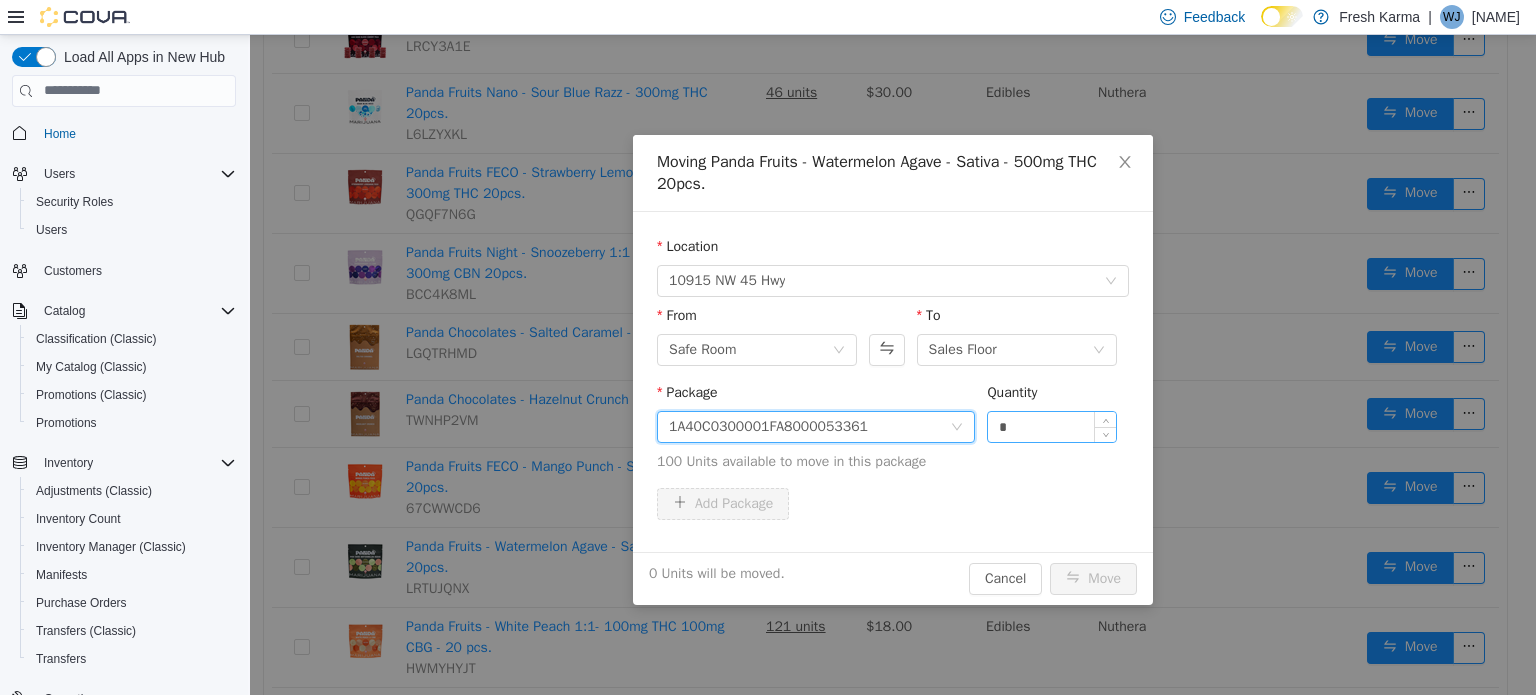 click on "*" at bounding box center (1052, 426) 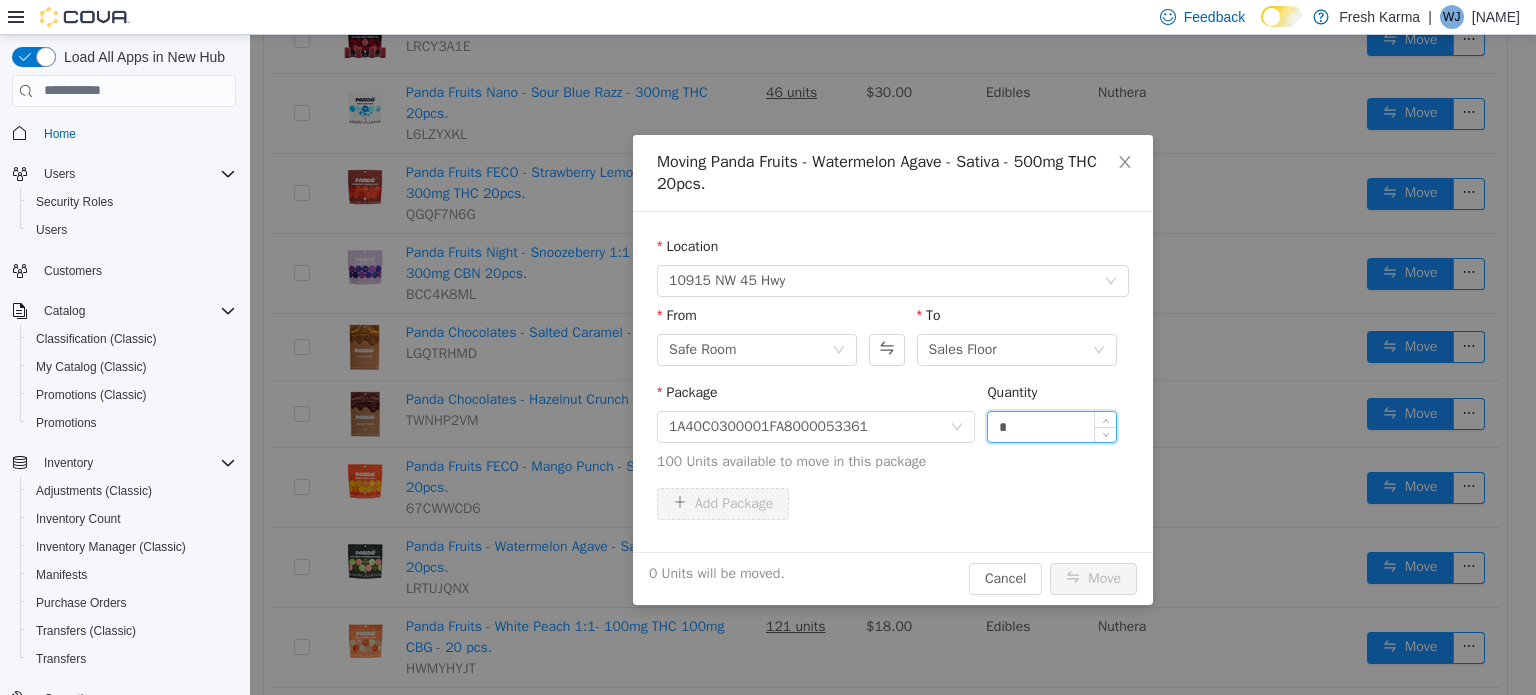 click on "*" at bounding box center [1052, 426] 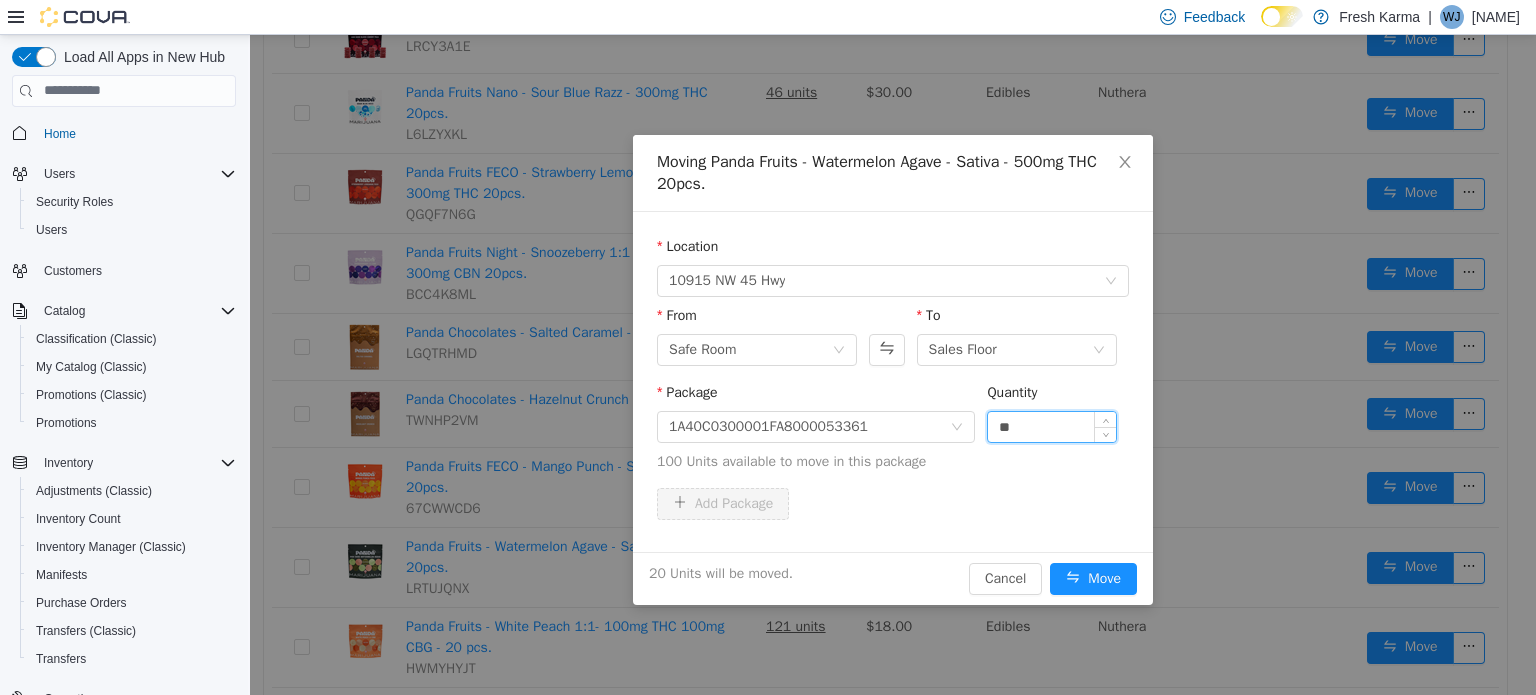 type on "**" 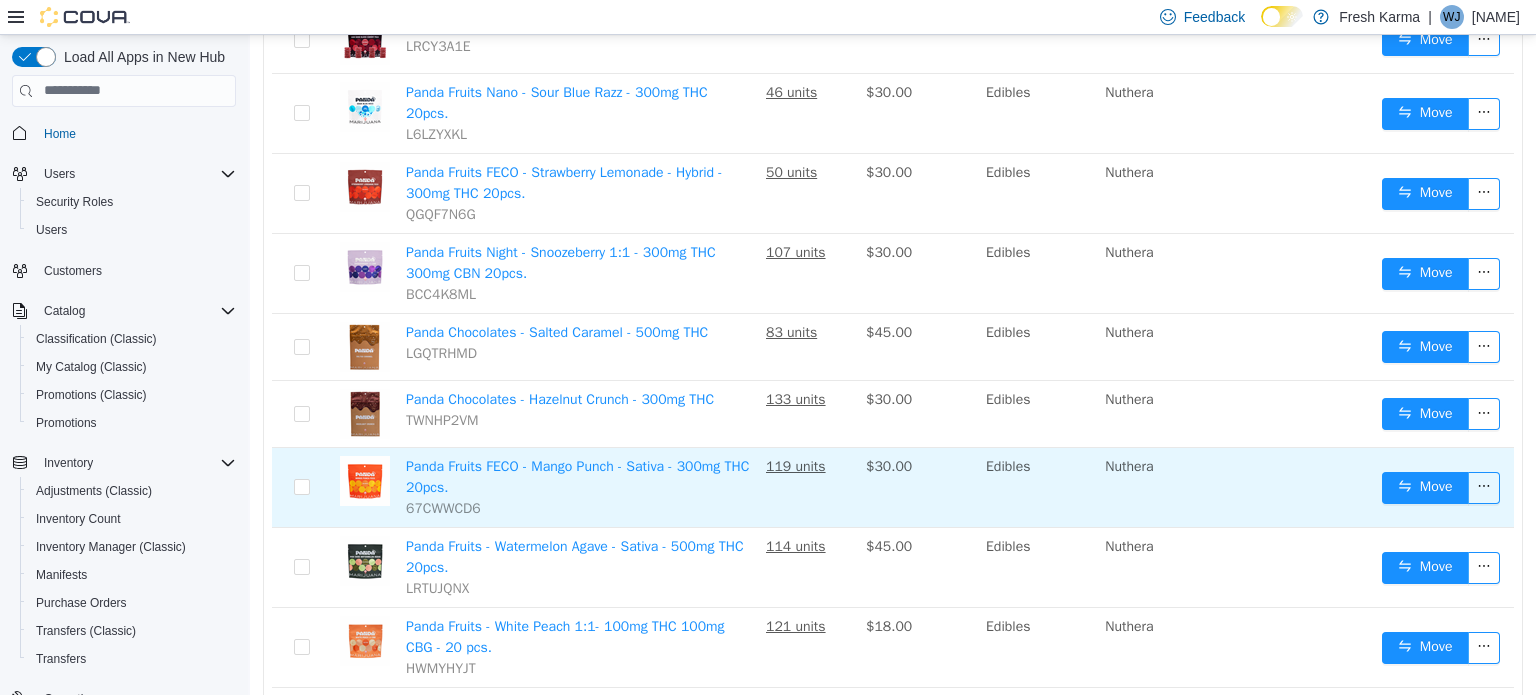 scroll, scrollTop: 0, scrollLeft: 0, axis: both 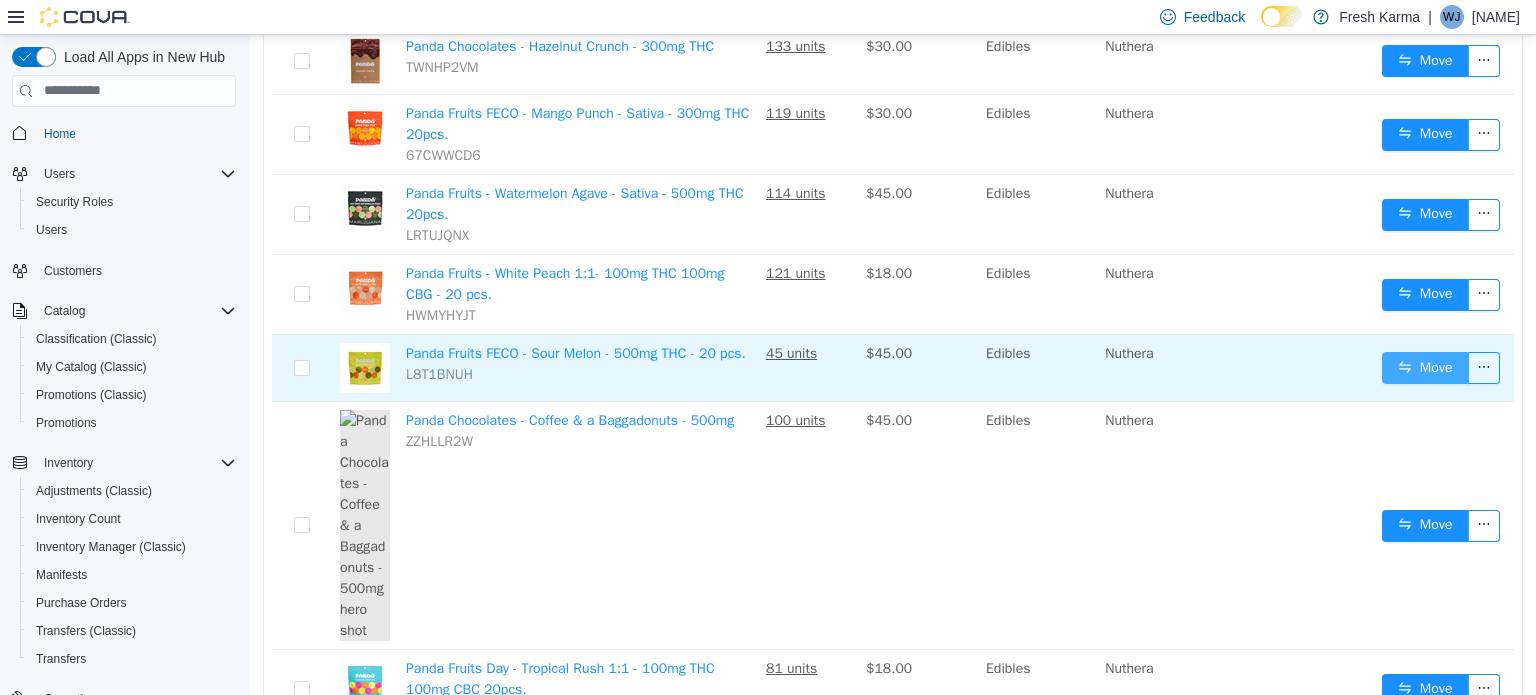 click on "Move" at bounding box center (1425, 367) 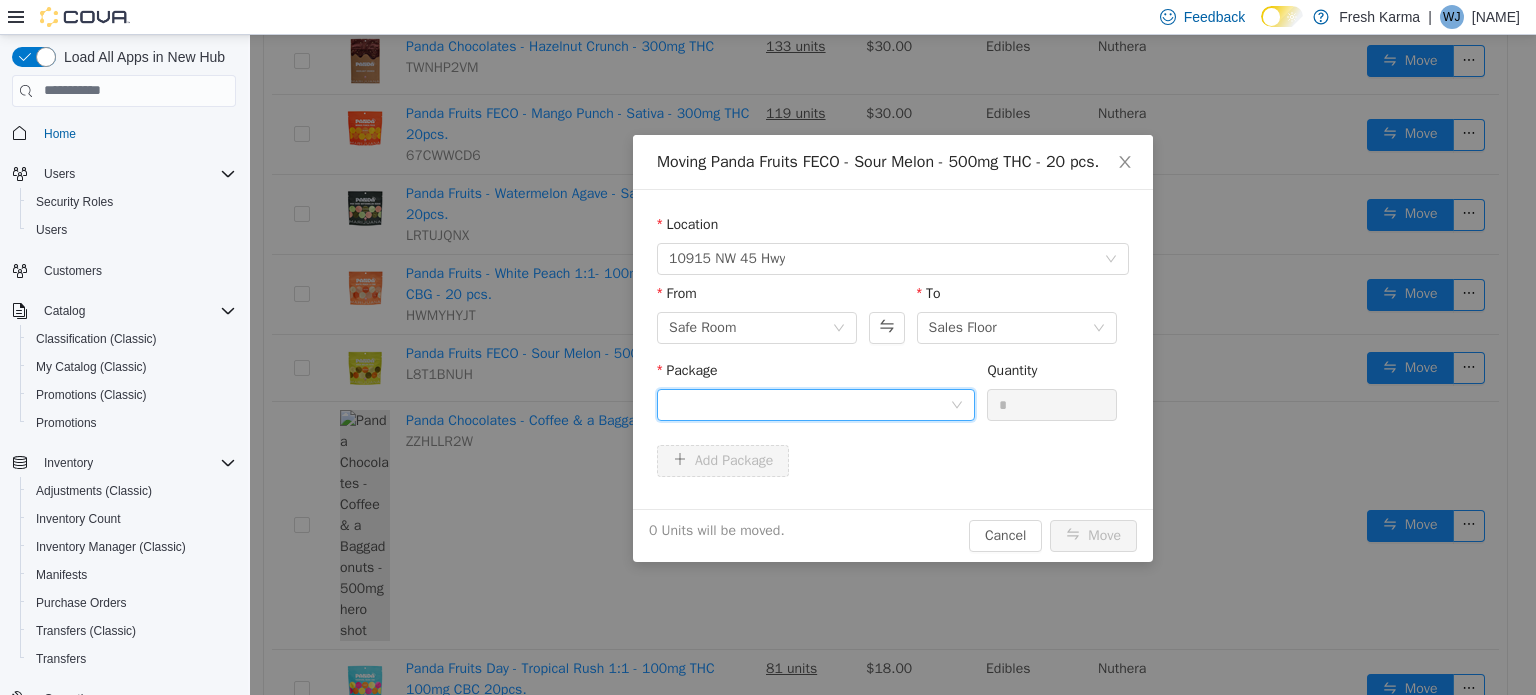click at bounding box center (809, 404) 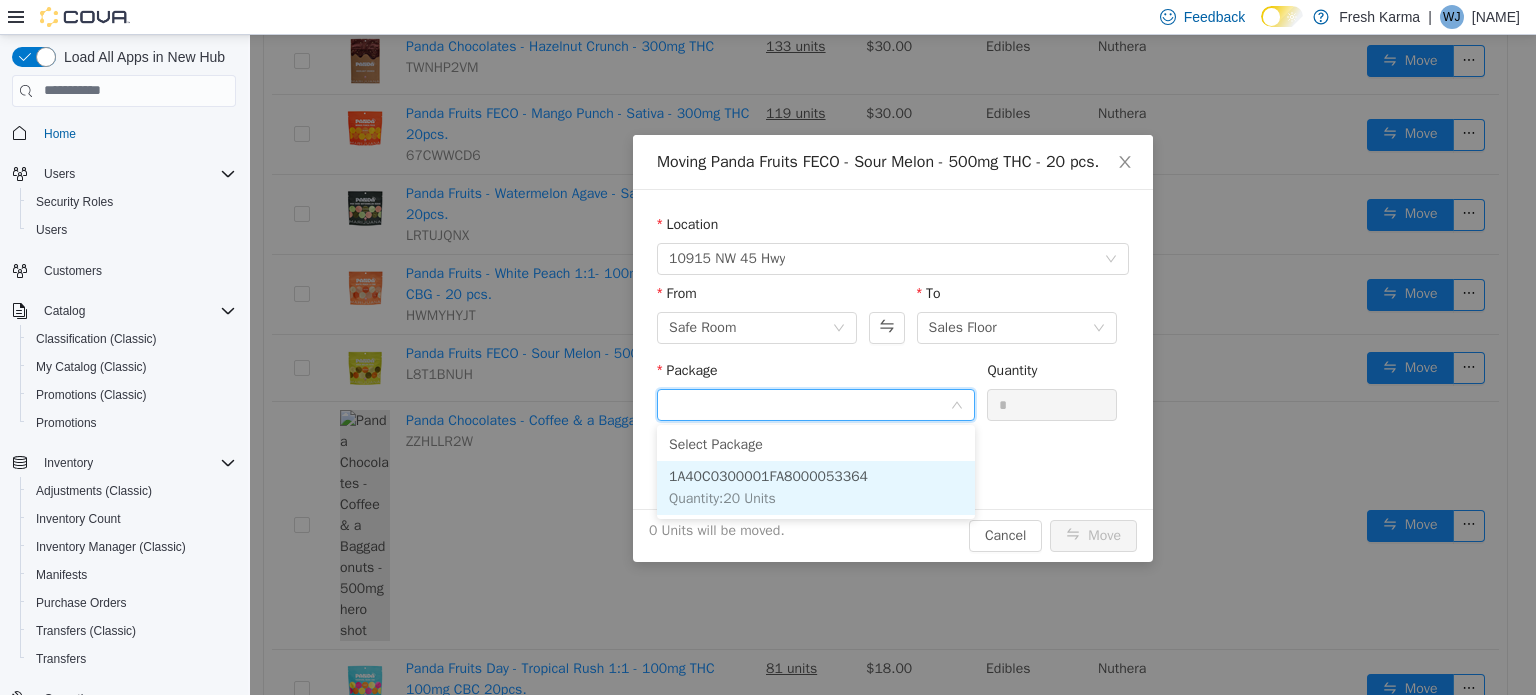 click on "1A40C0300001FA8000053364 Quantity :  20 Units" at bounding box center (816, 487) 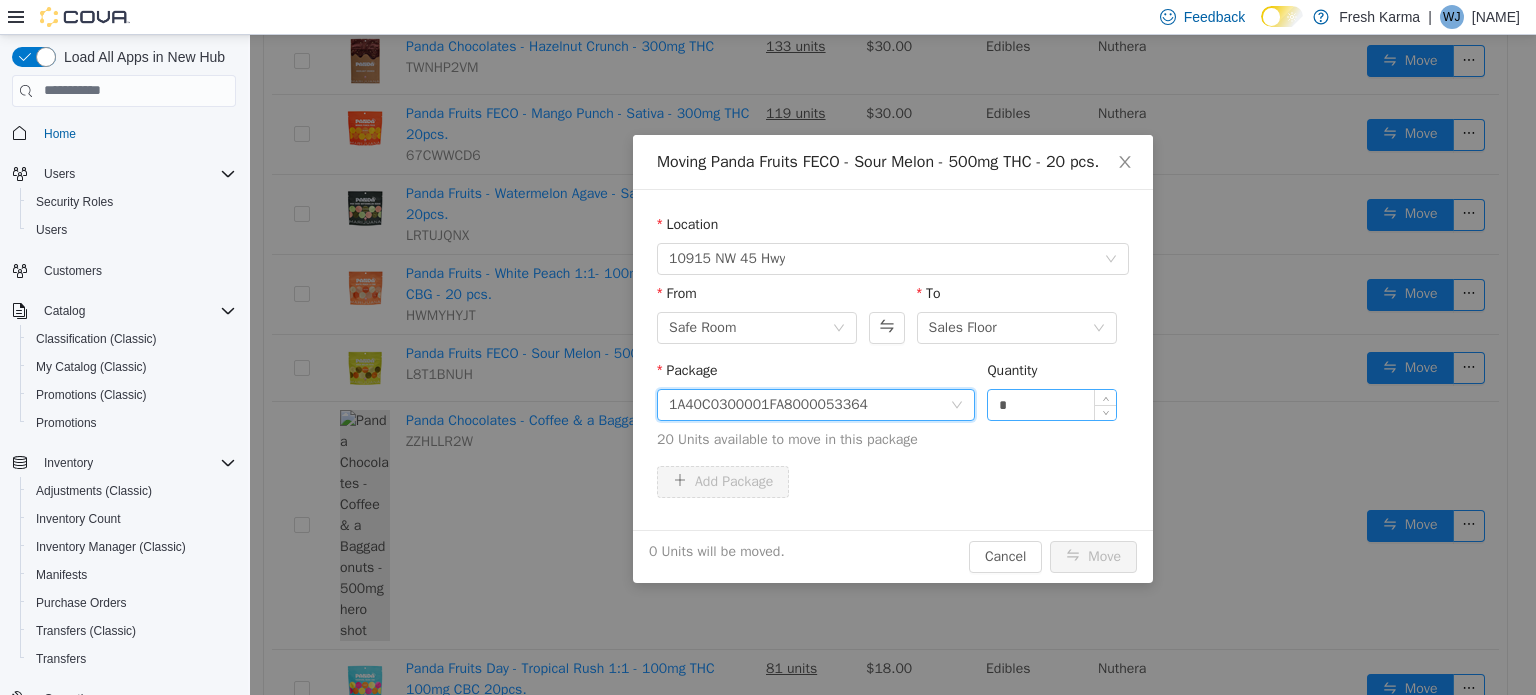 click on "*" at bounding box center (1052, 404) 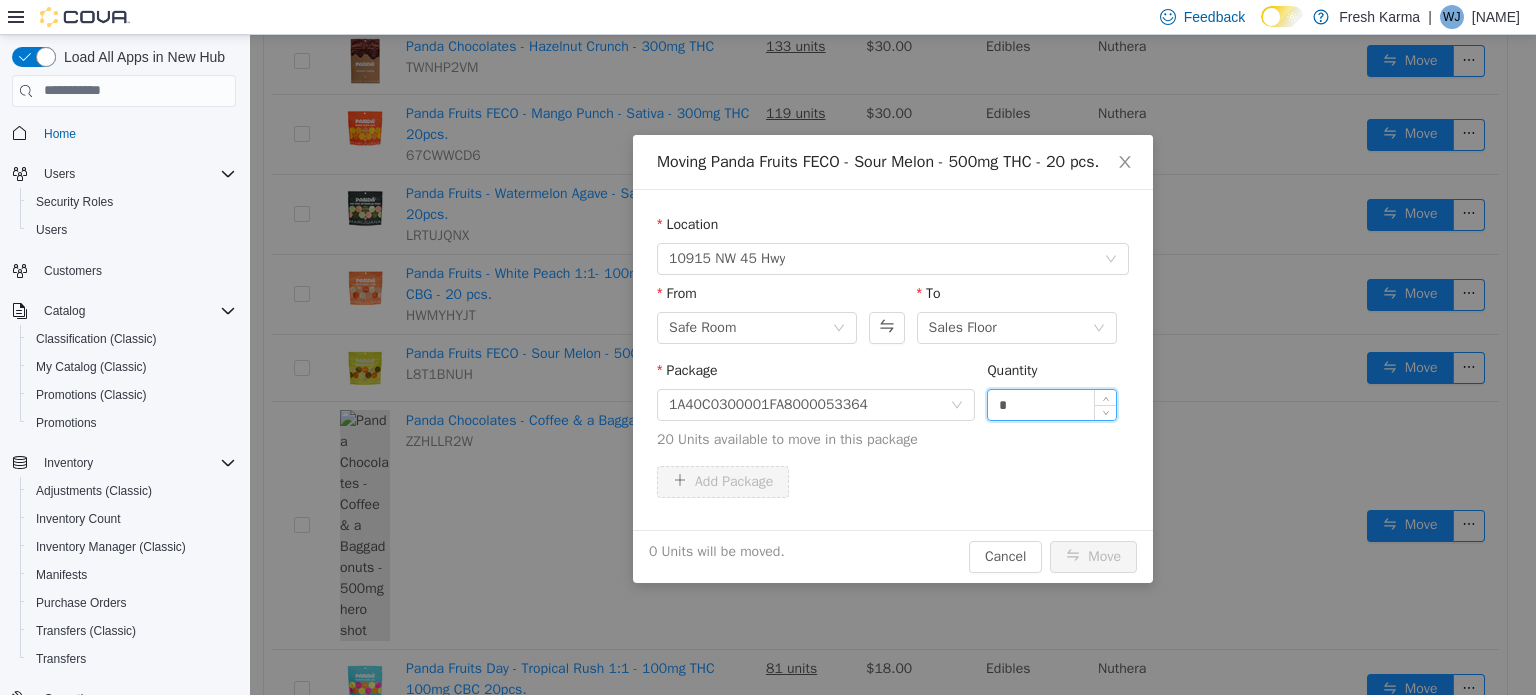 click on "*" at bounding box center (1052, 404) 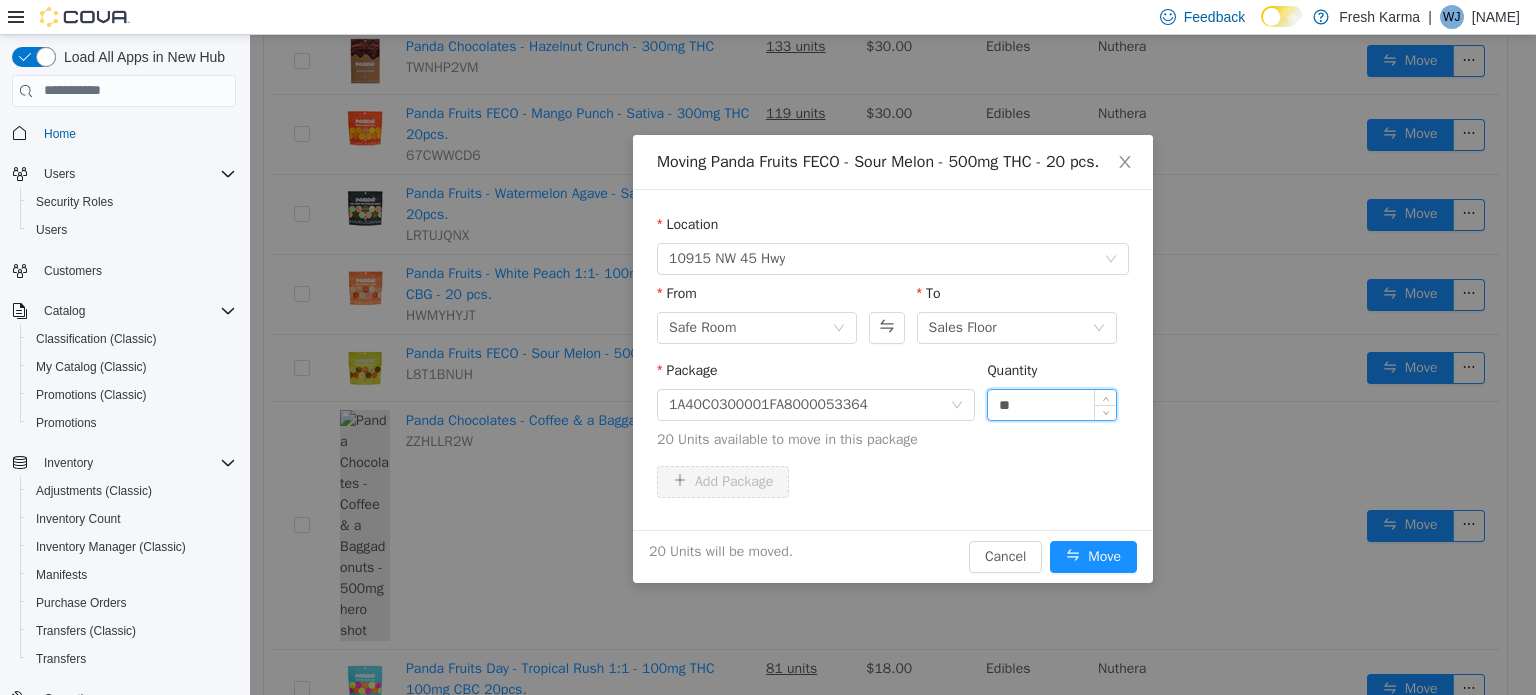 type on "**" 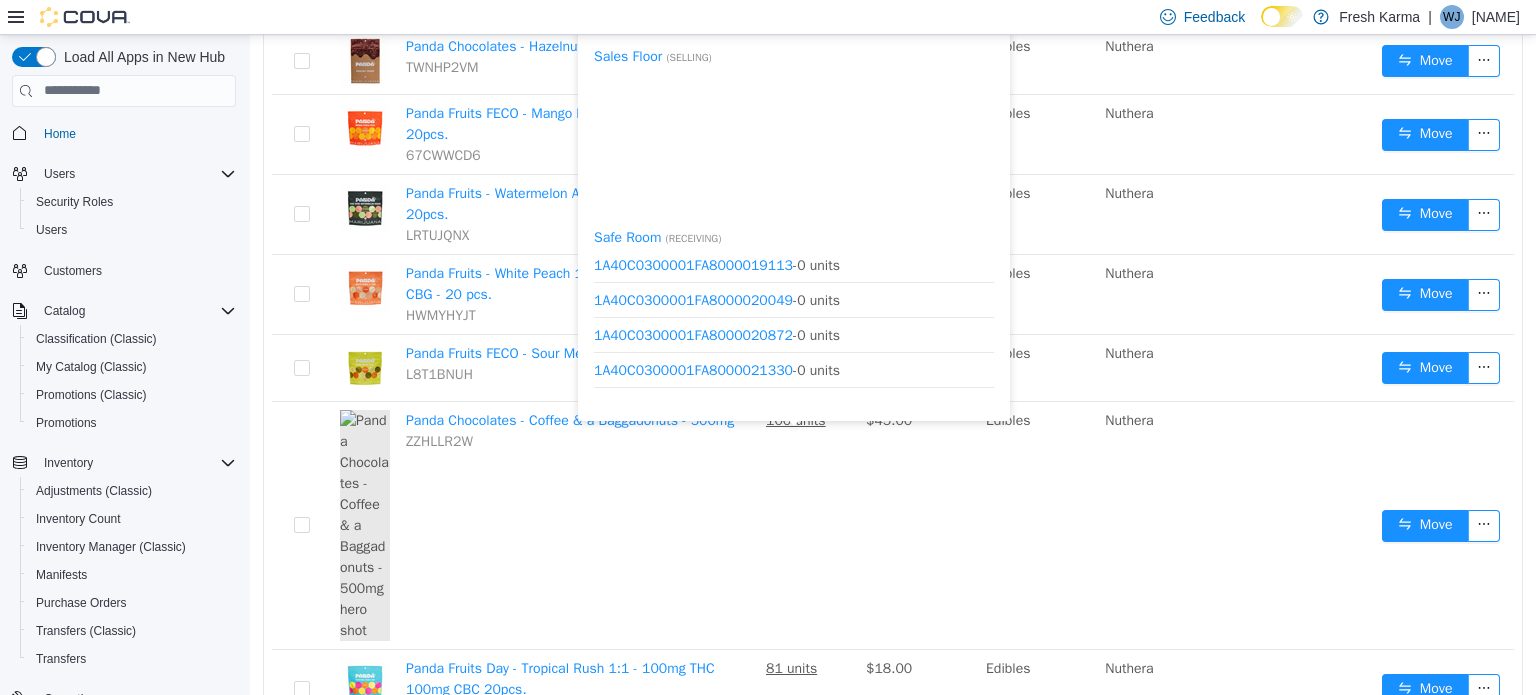 scroll, scrollTop: 1424, scrollLeft: 0, axis: vertical 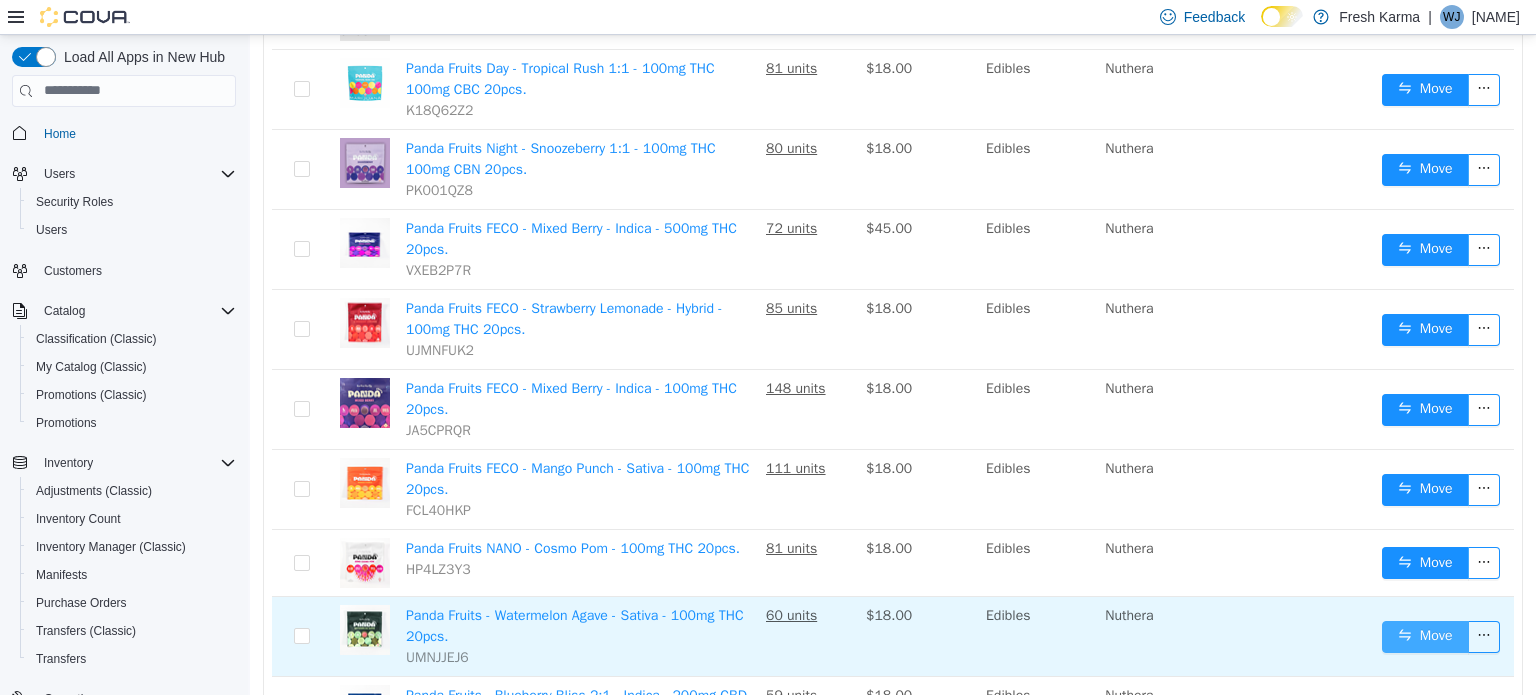 click on "Move" at bounding box center [1425, 636] 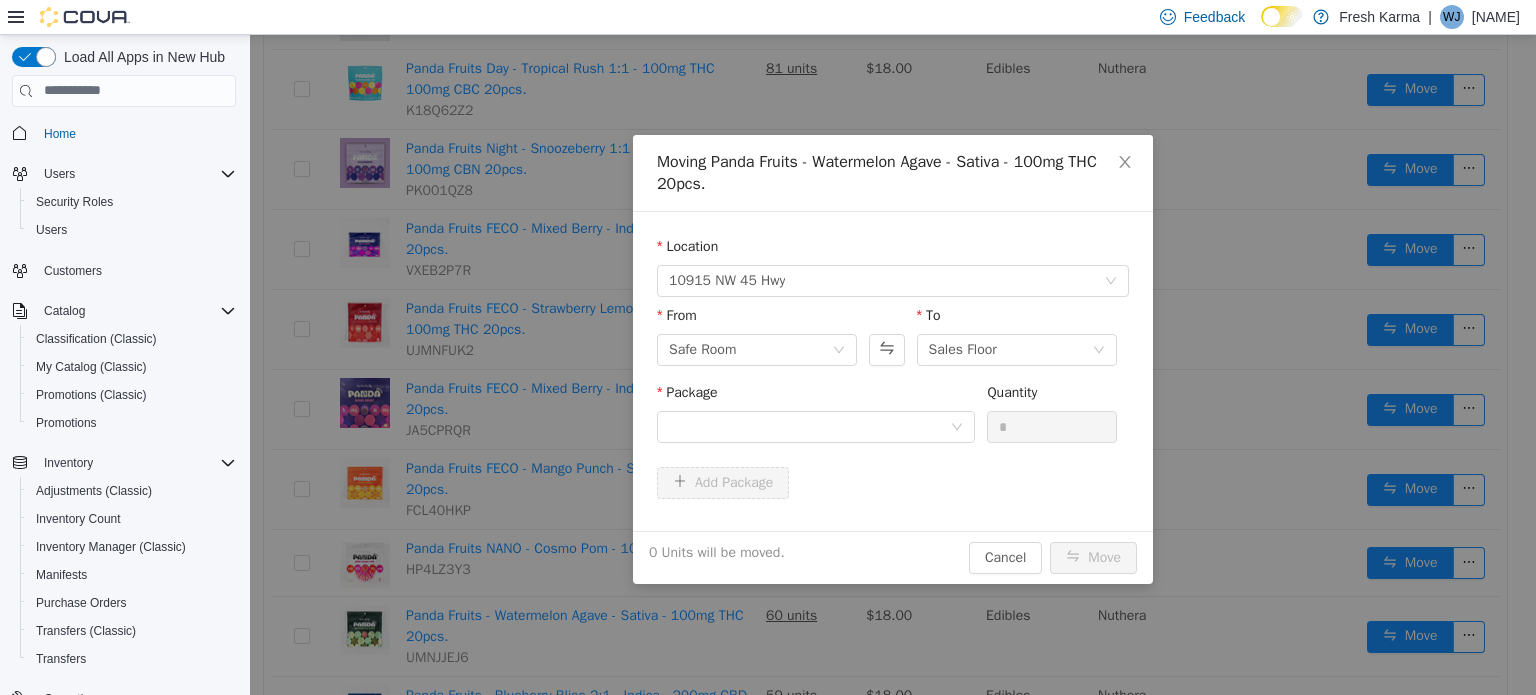 click on "Package" at bounding box center (816, 395) 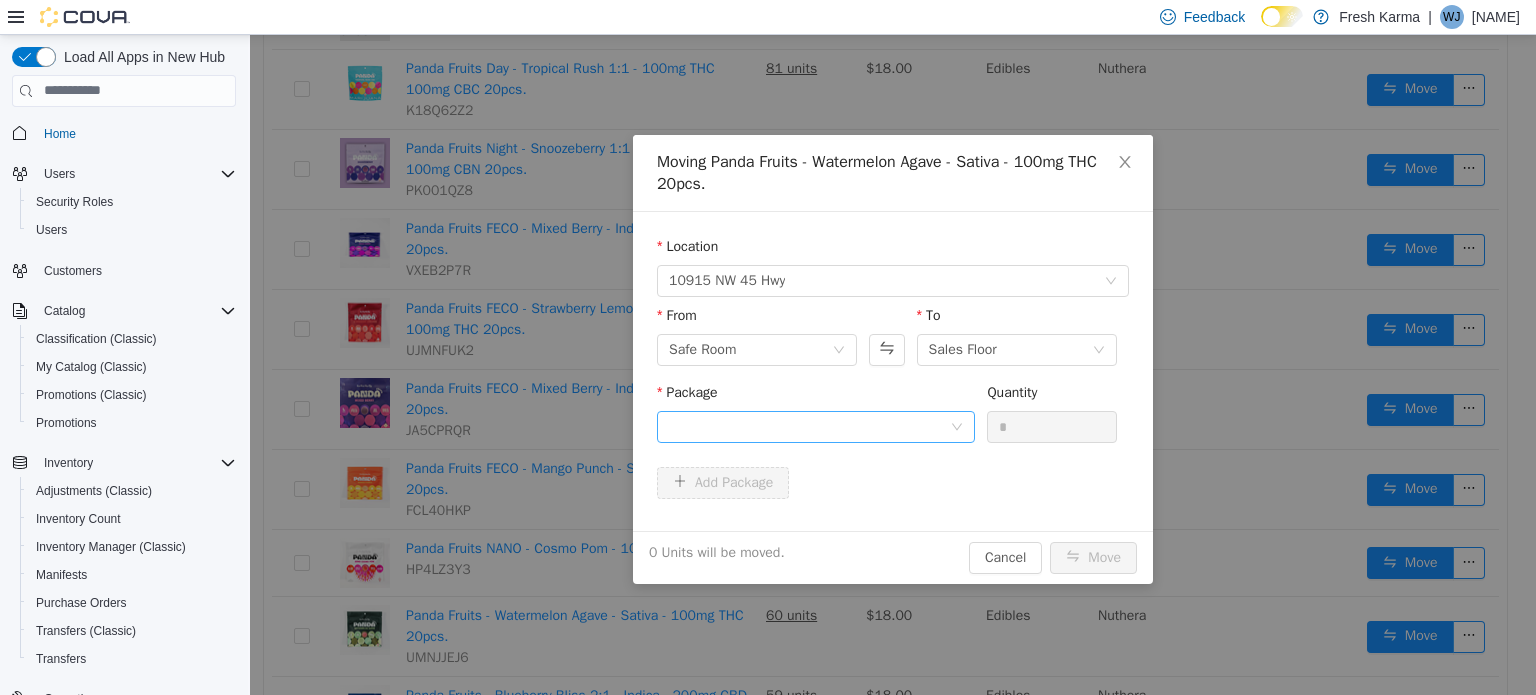 click at bounding box center [809, 426] 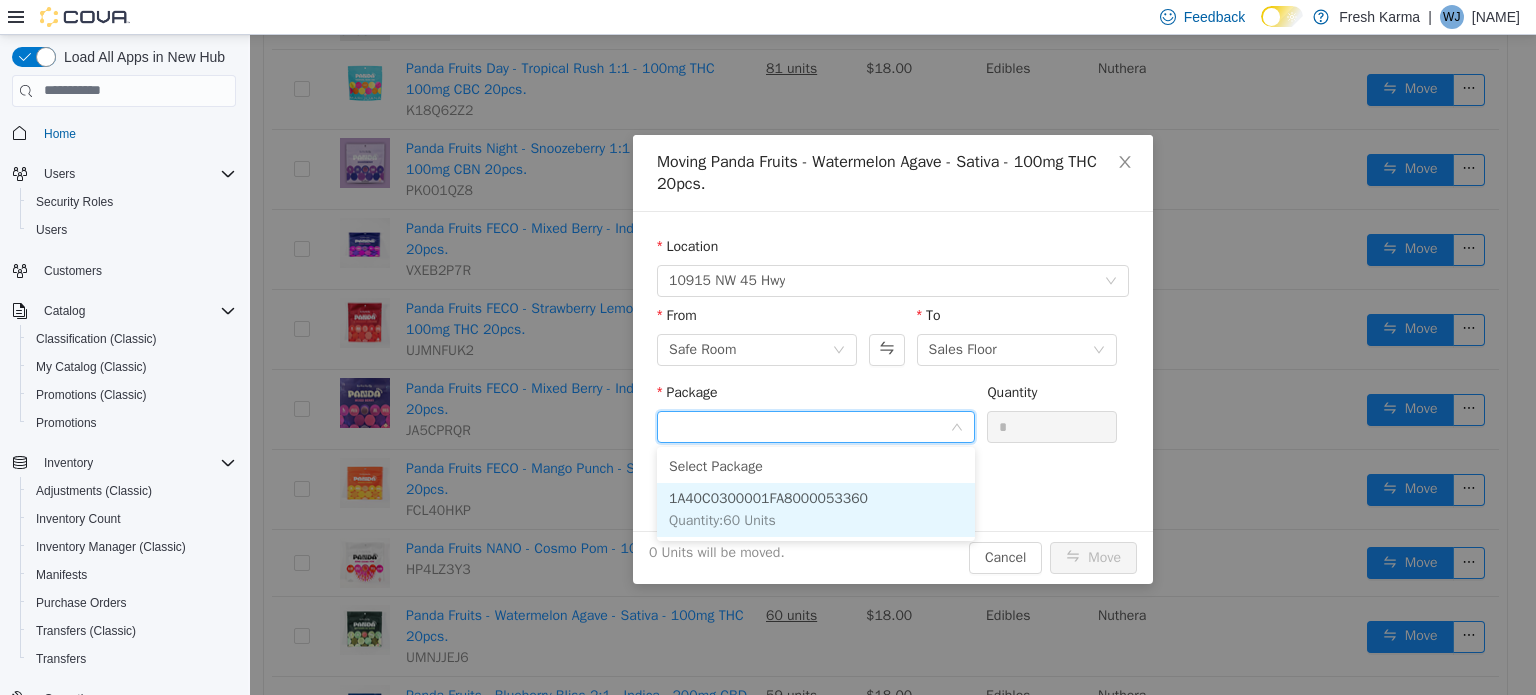click on "1A40C0300001FA8000053360" at bounding box center (768, 497) 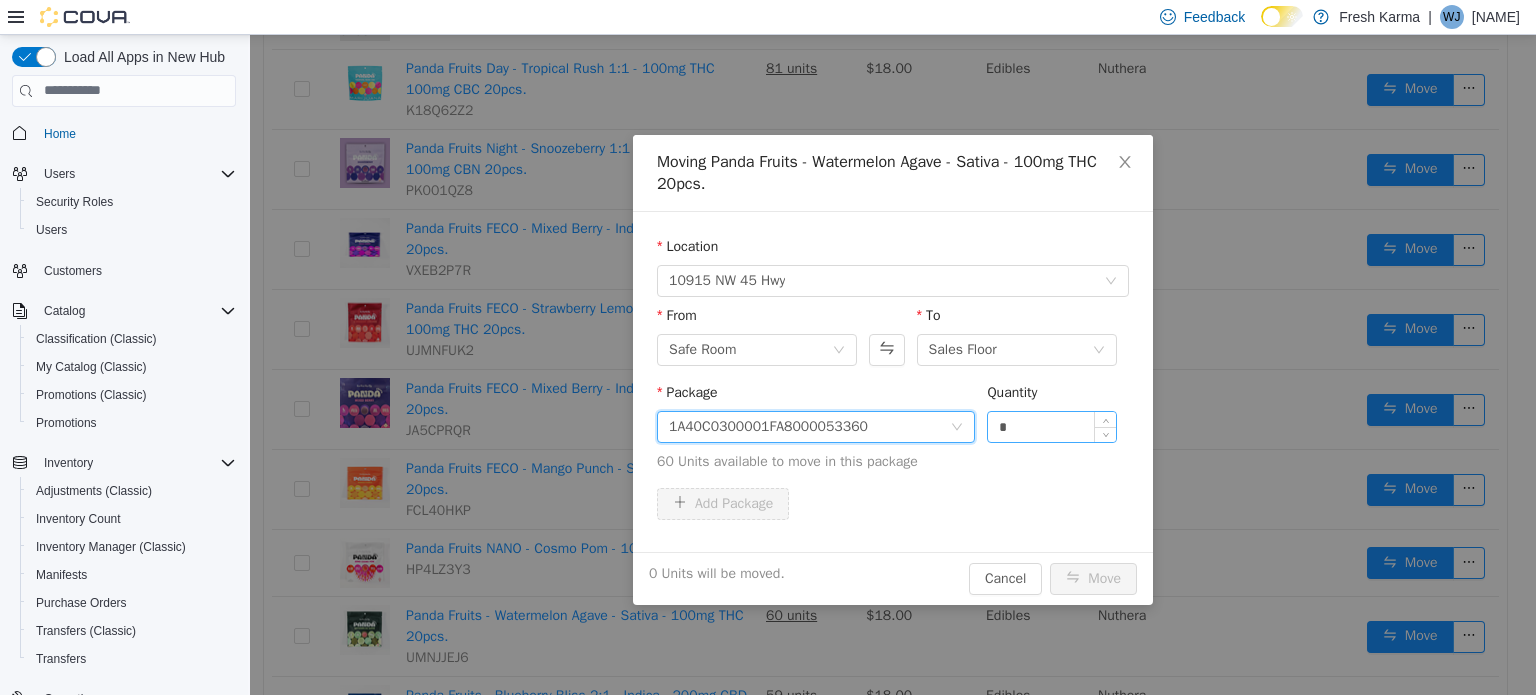 click on "*" at bounding box center (1052, 426) 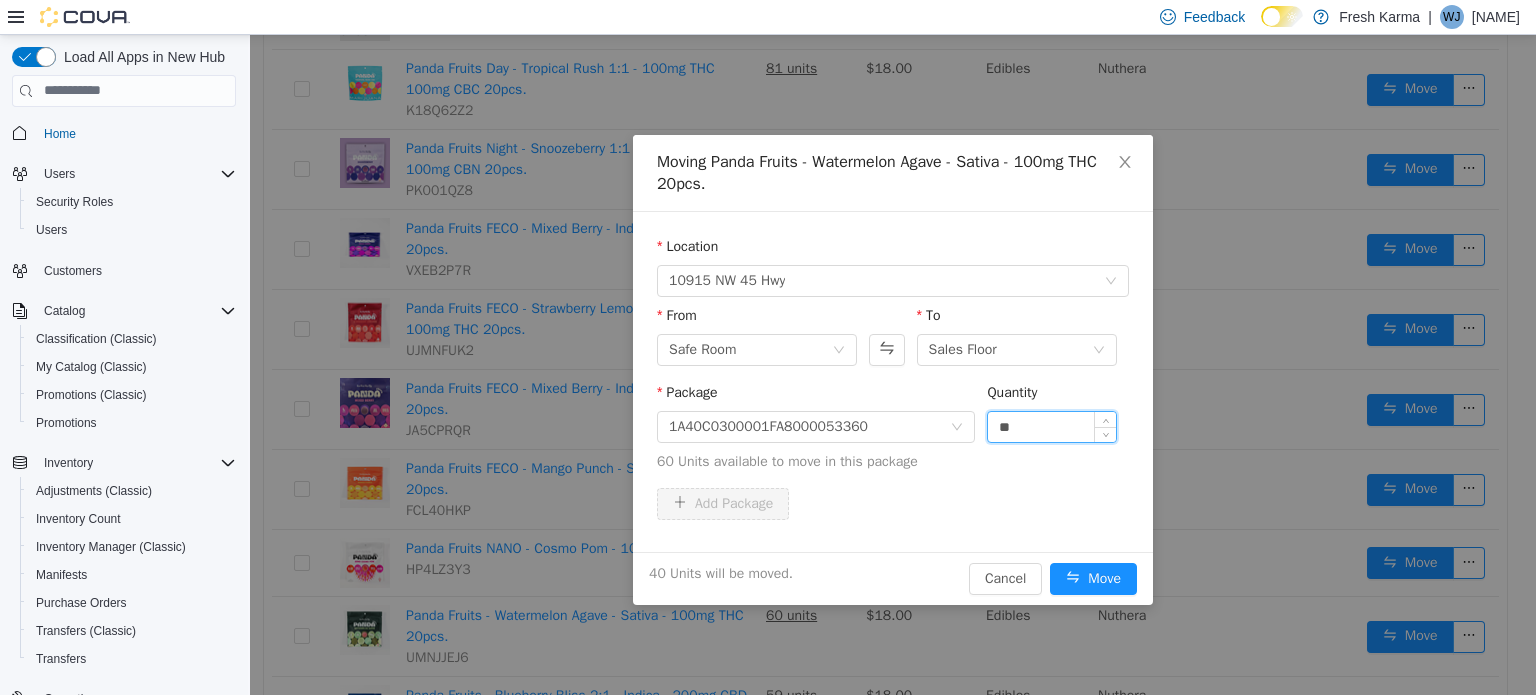 type on "**" 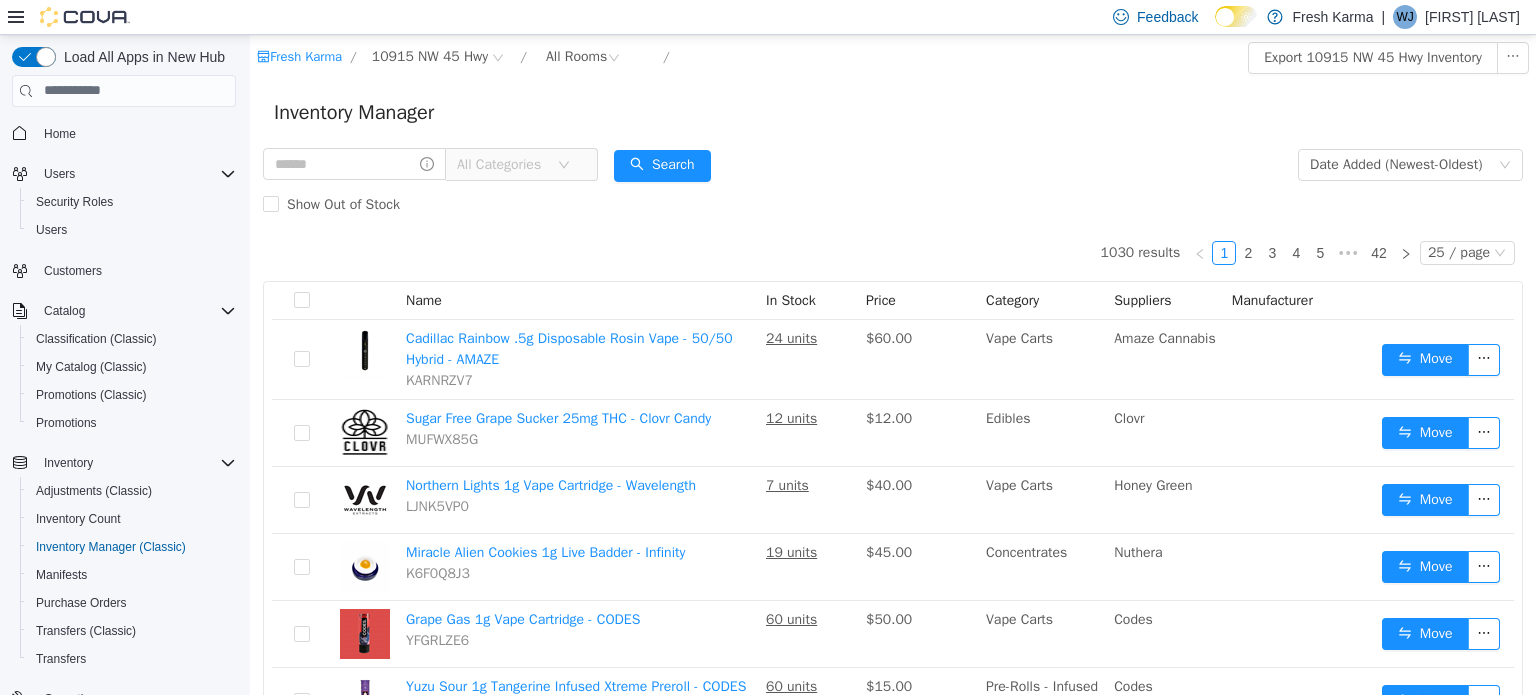 scroll, scrollTop: 0, scrollLeft: 0, axis: both 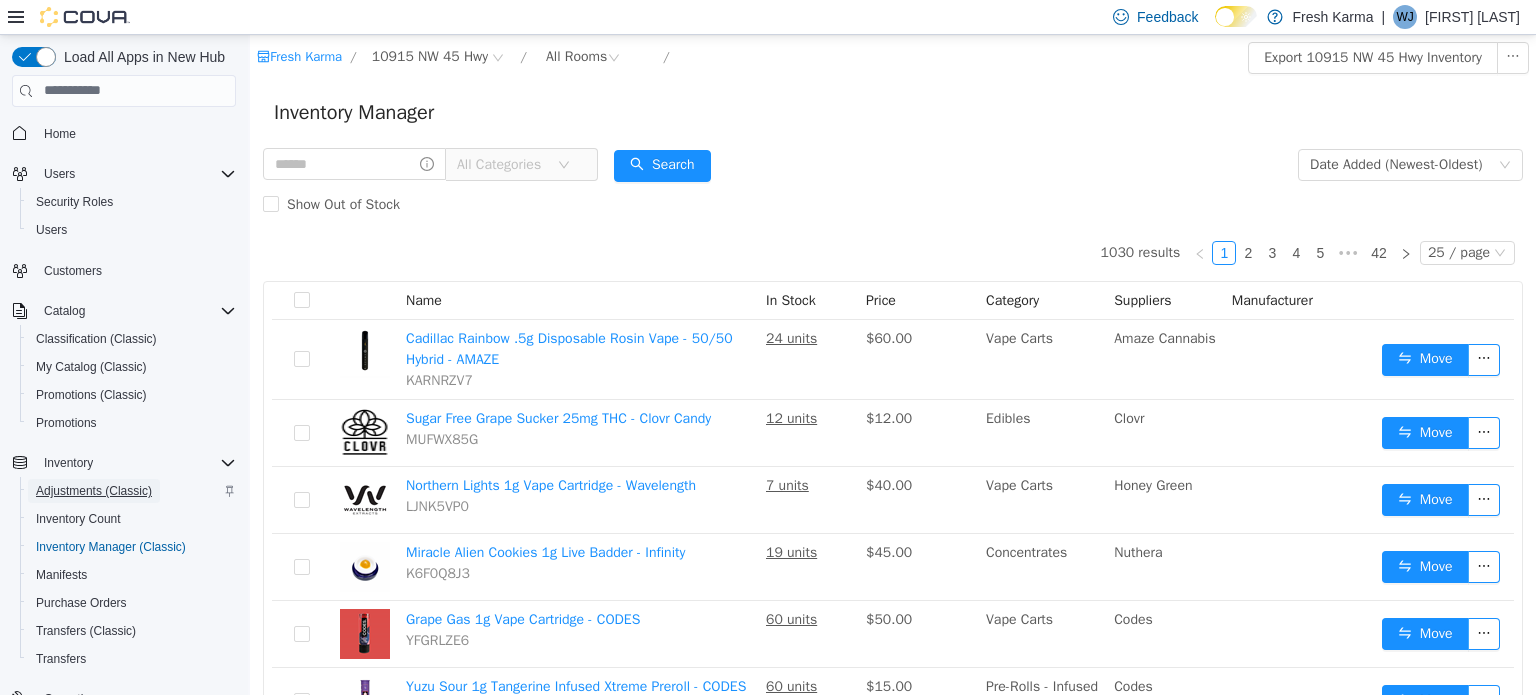 drag, startPoint x: 69, startPoint y: 517, endPoint x: 53, endPoint y: 487, distance: 34 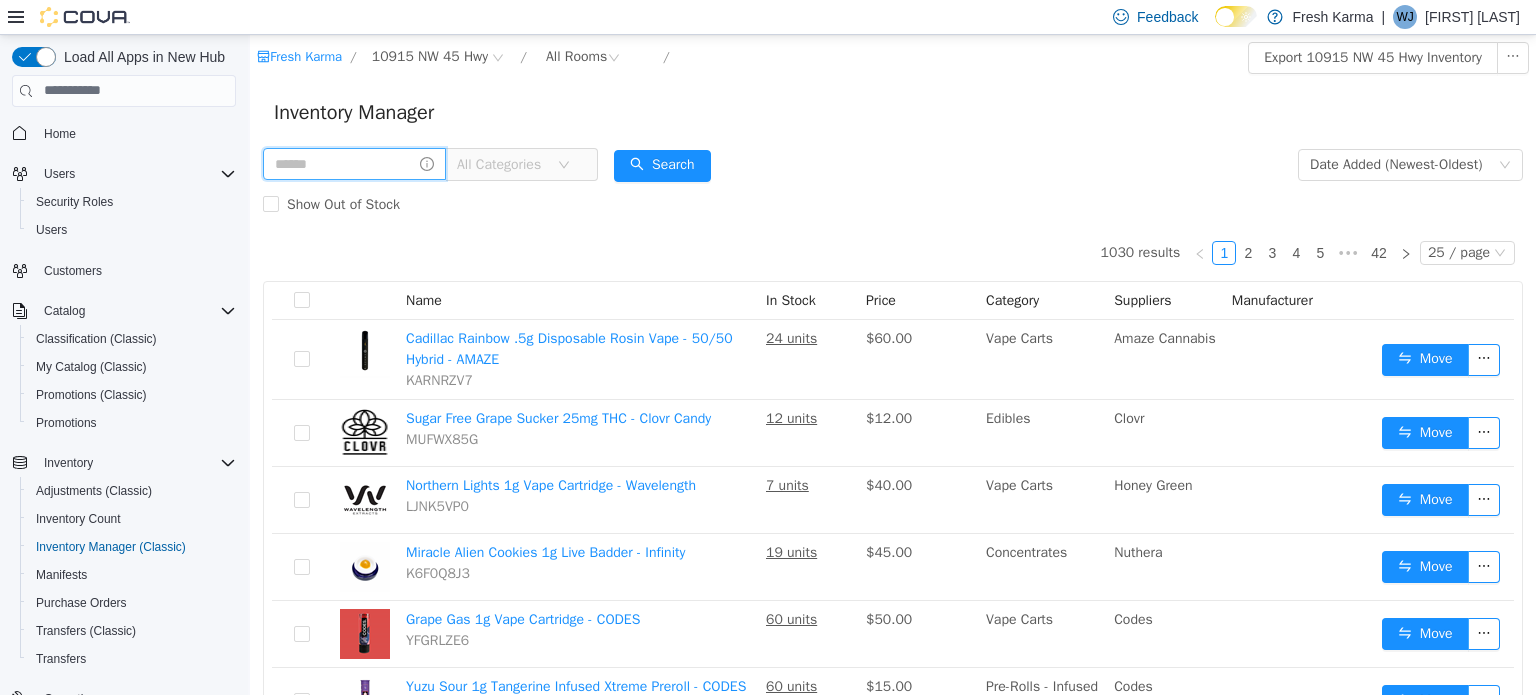 click at bounding box center [354, 163] 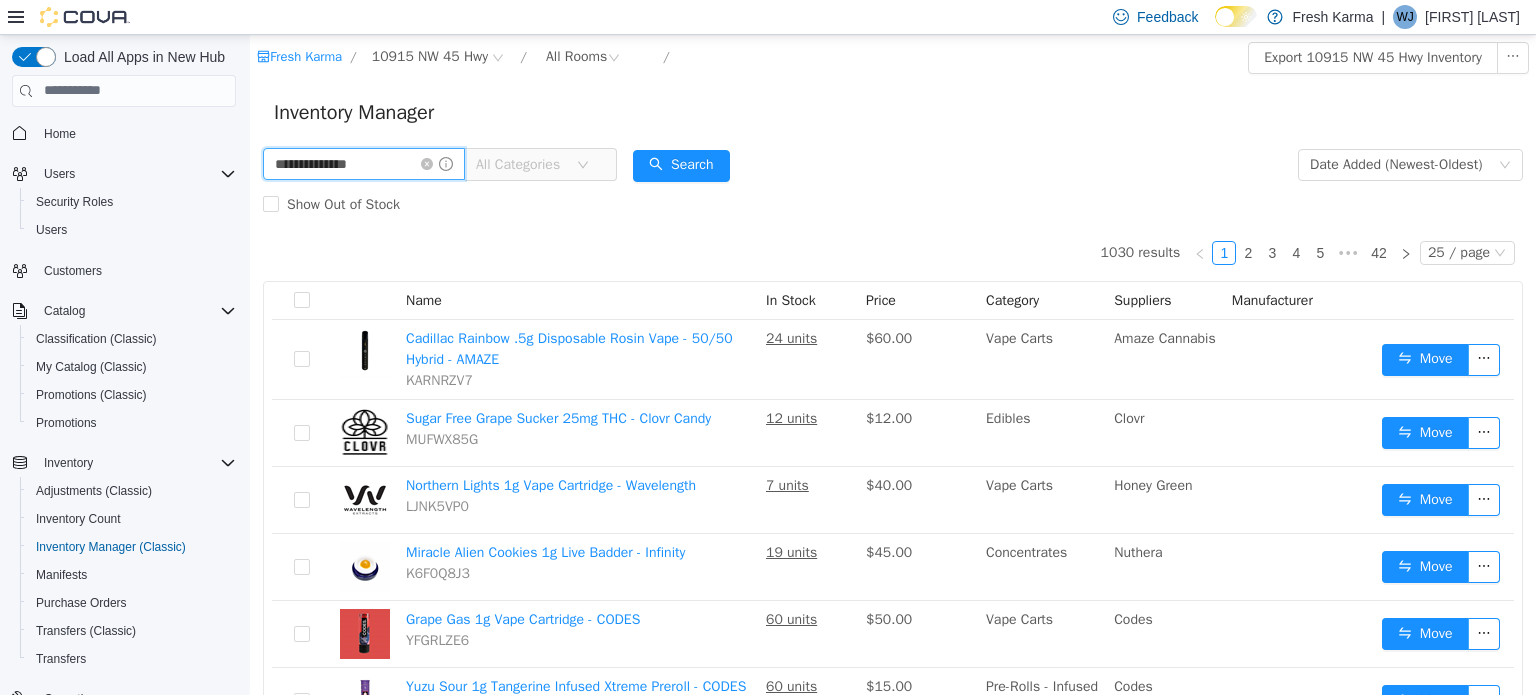 type on "**********" 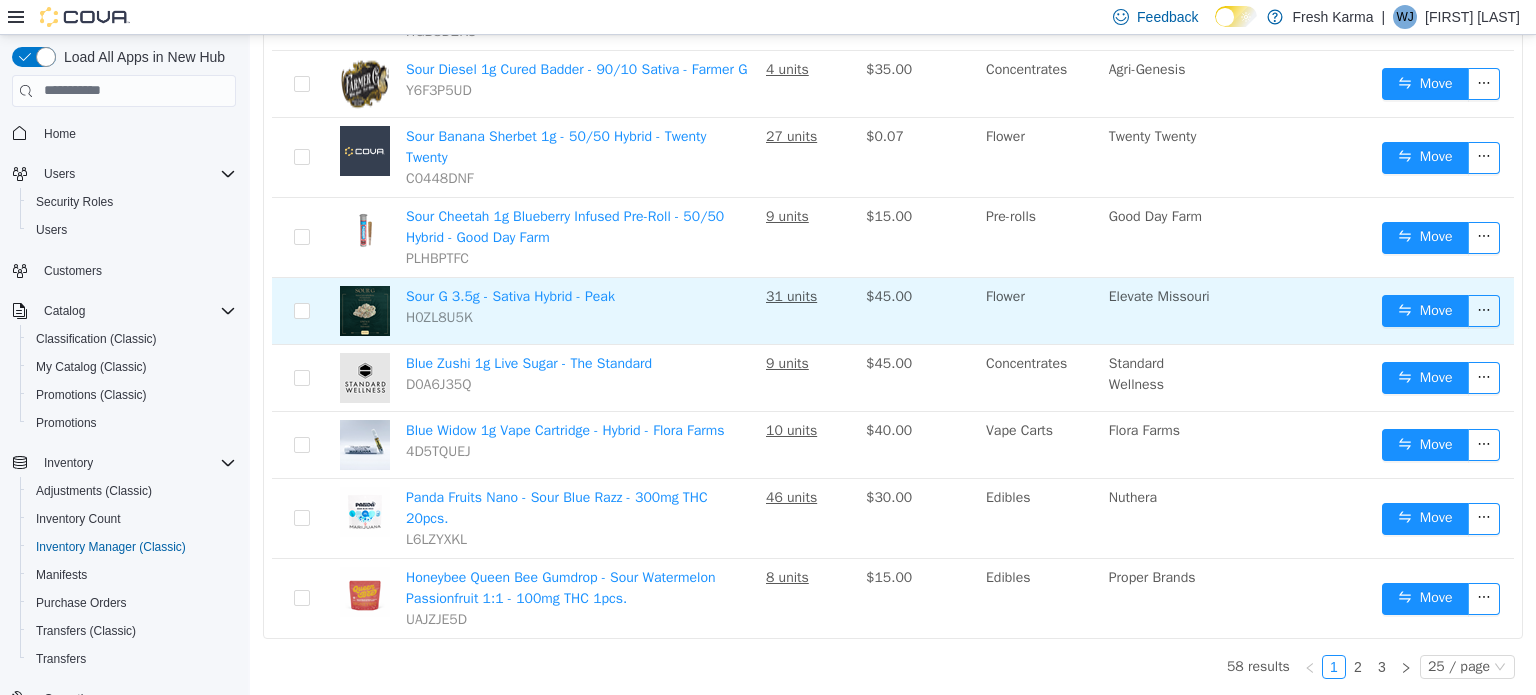 scroll, scrollTop: 1480, scrollLeft: 0, axis: vertical 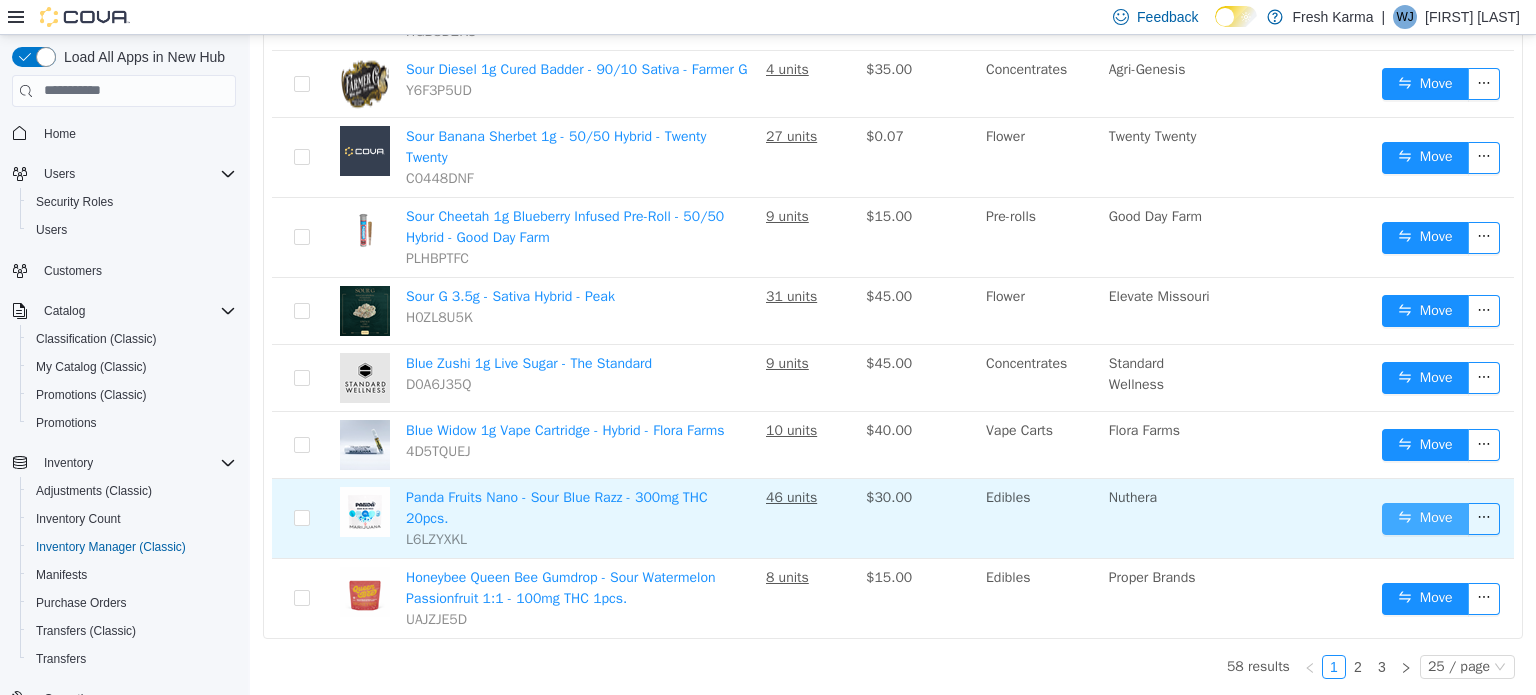 click on "Move" at bounding box center (1425, 518) 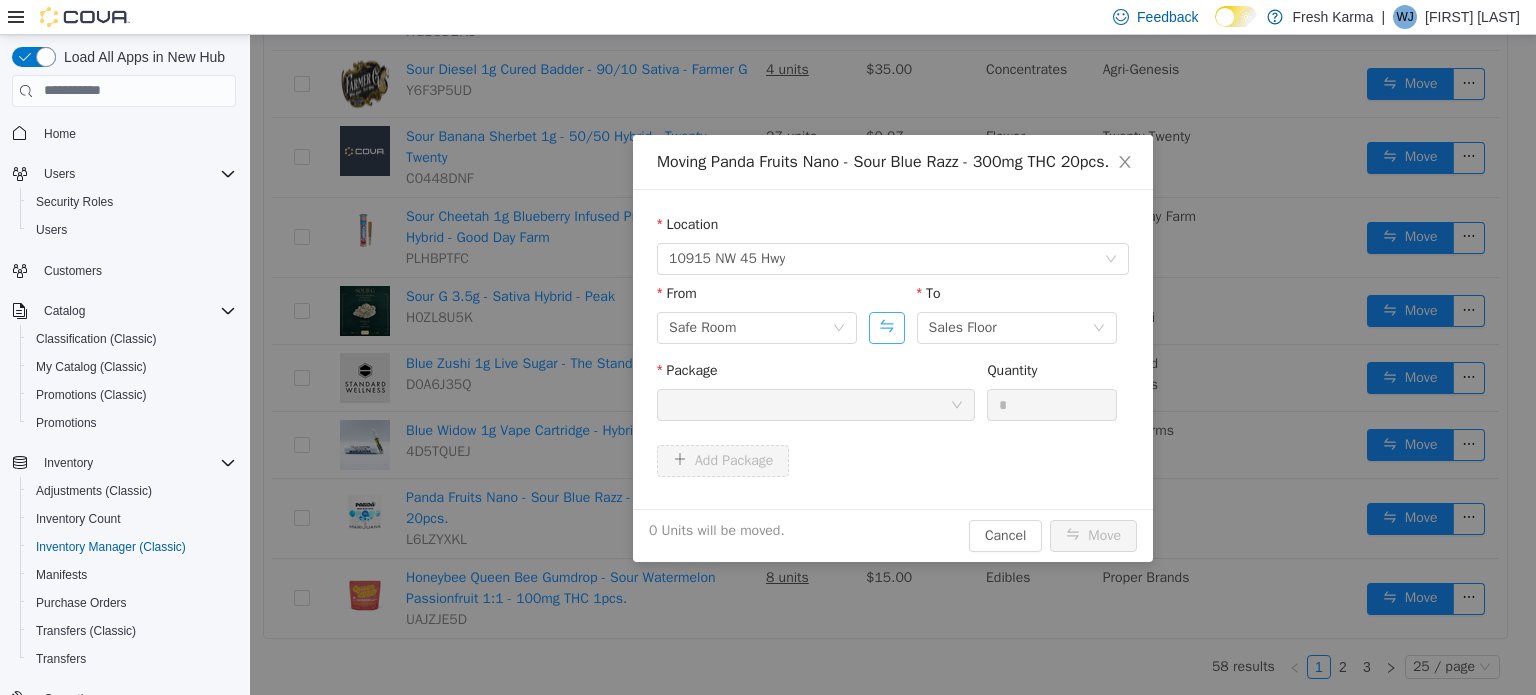 click at bounding box center [886, 327] 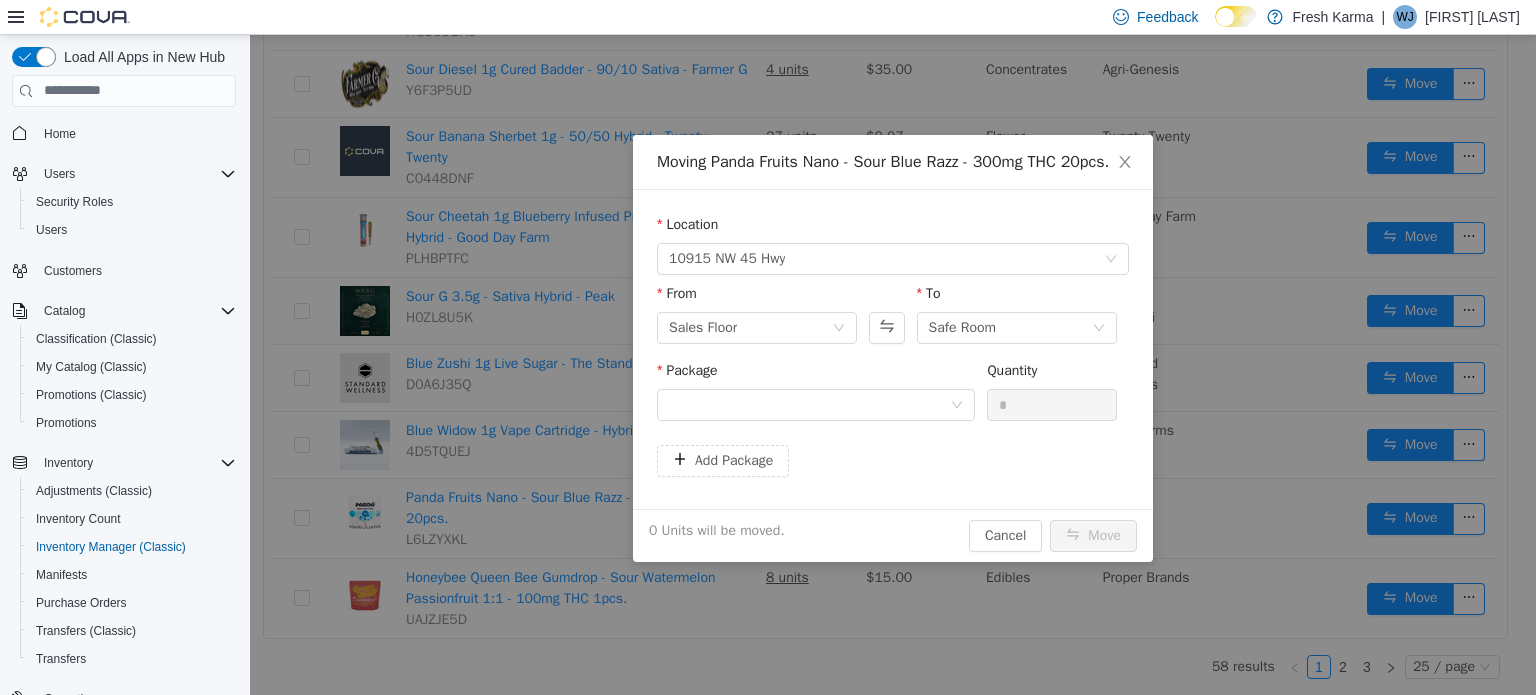 click on "Package" at bounding box center [816, 373] 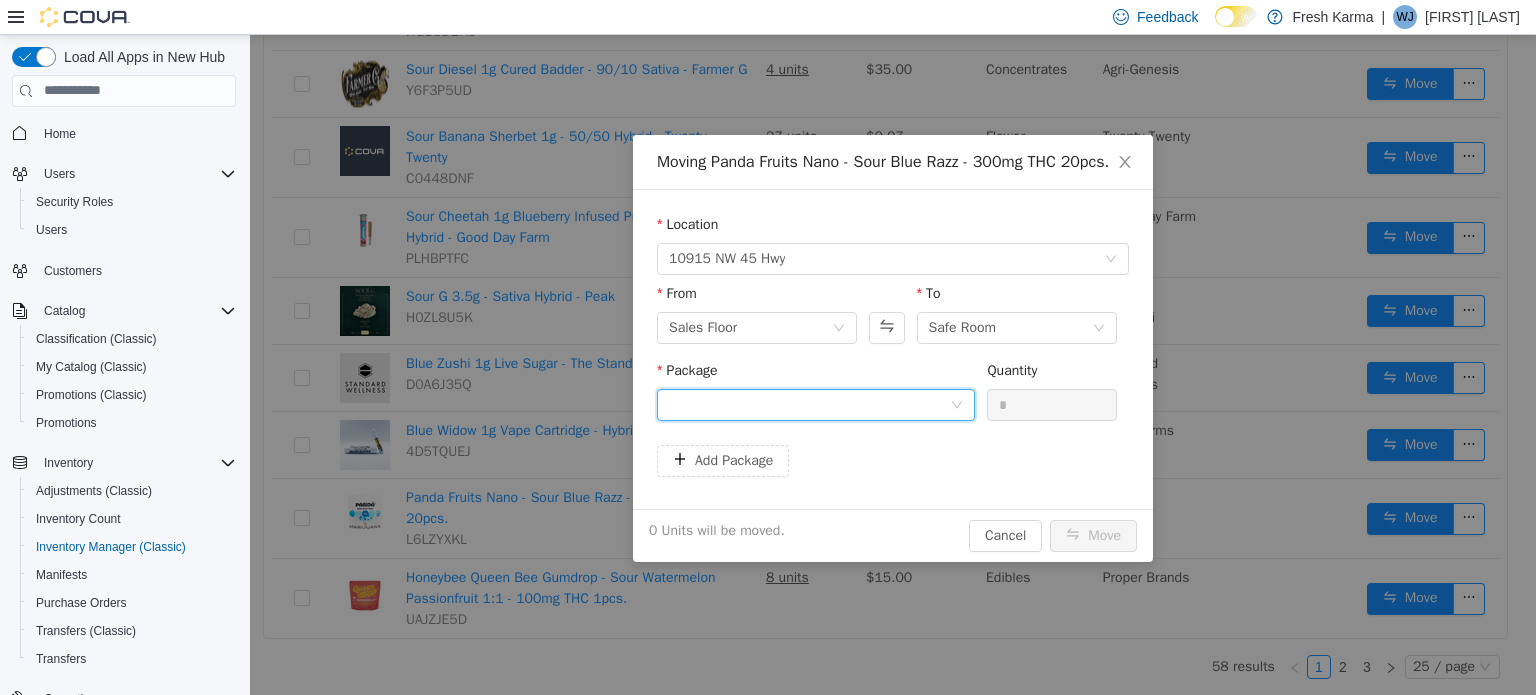 click at bounding box center [809, 404] 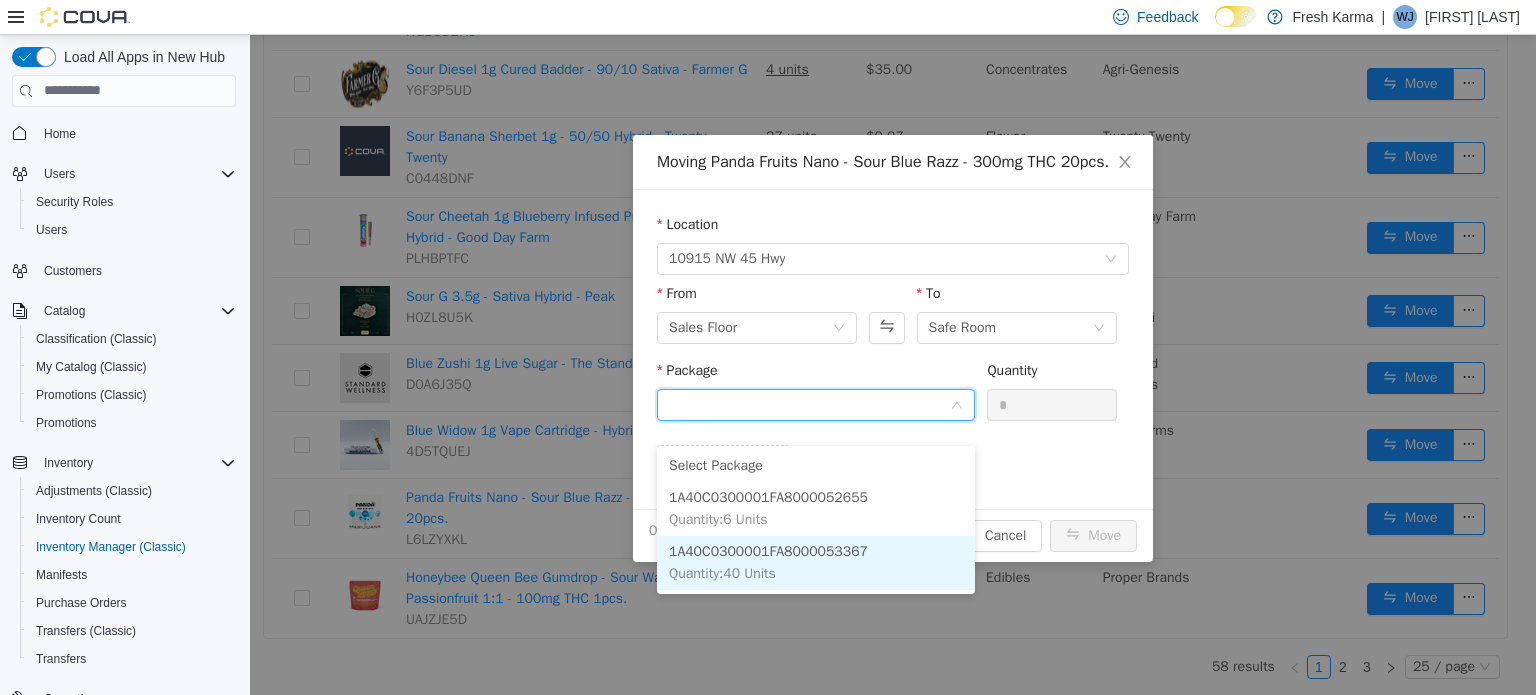 drag, startPoint x: 846, startPoint y: 537, endPoint x: 1044, endPoint y: 437, distance: 221.81975 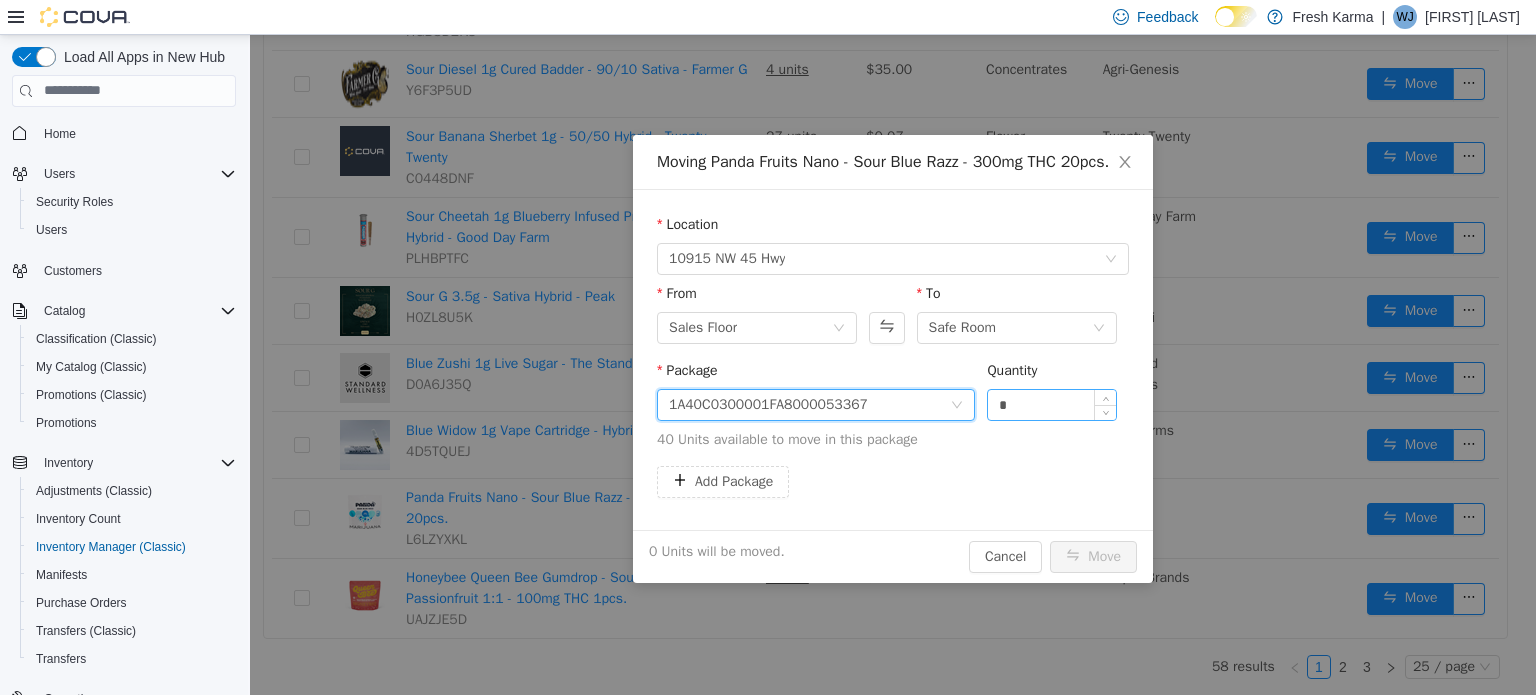 click on "*" at bounding box center [1052, 404] 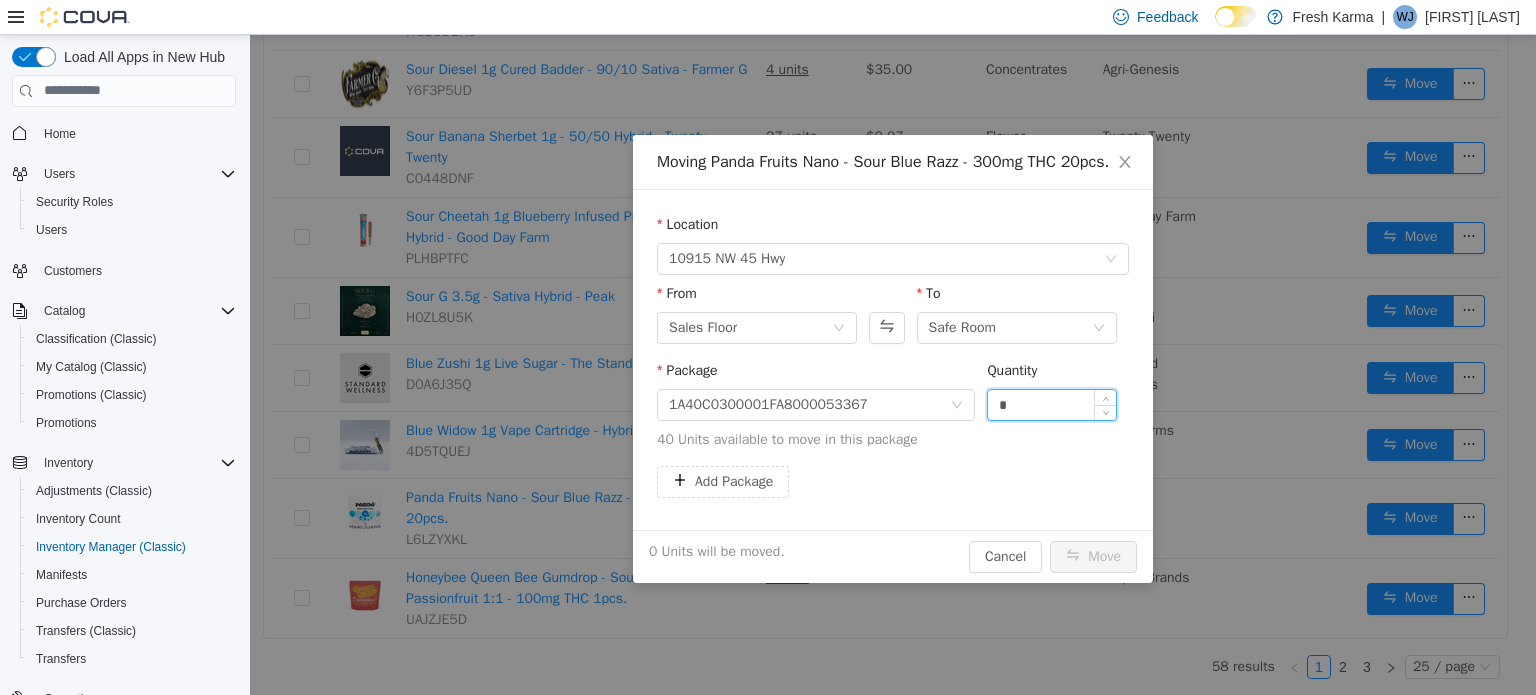 click on "*" at bounding box center [1052, 404] 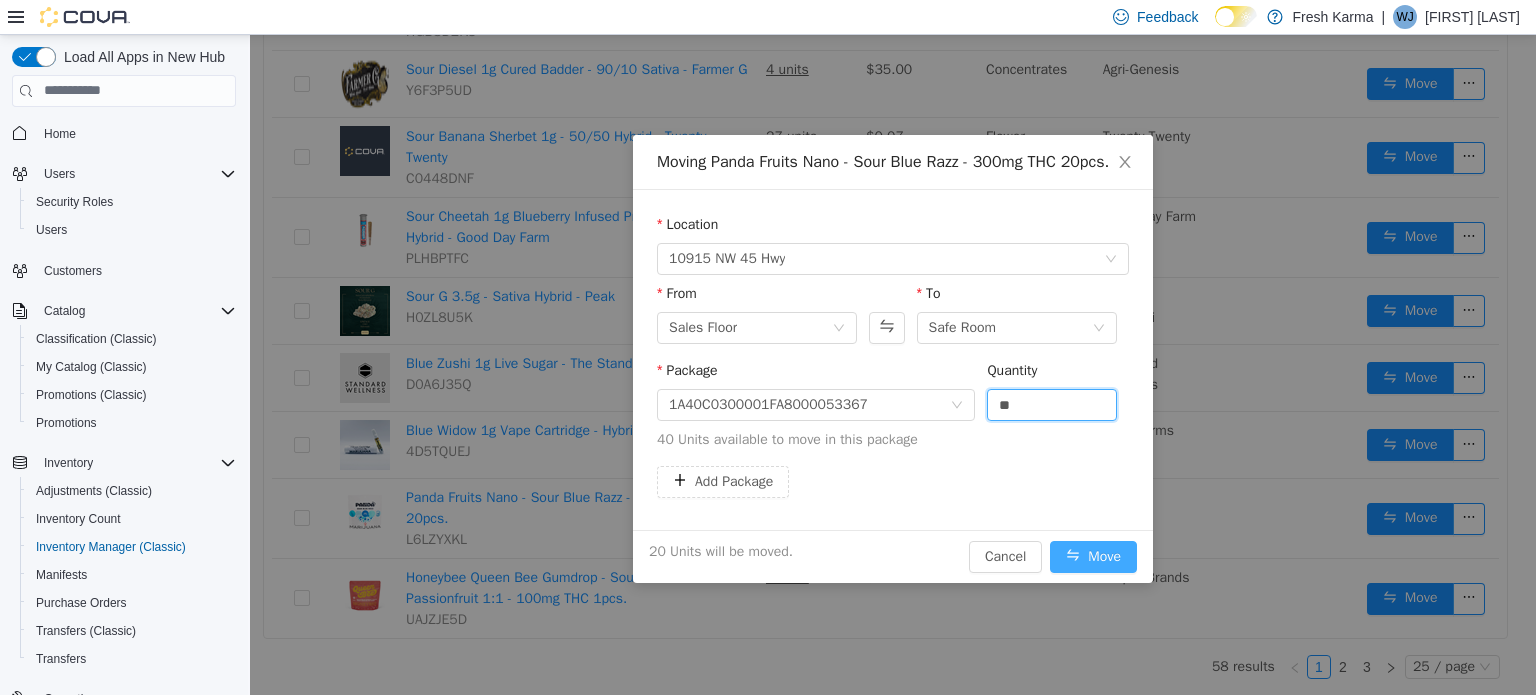 type on "**" 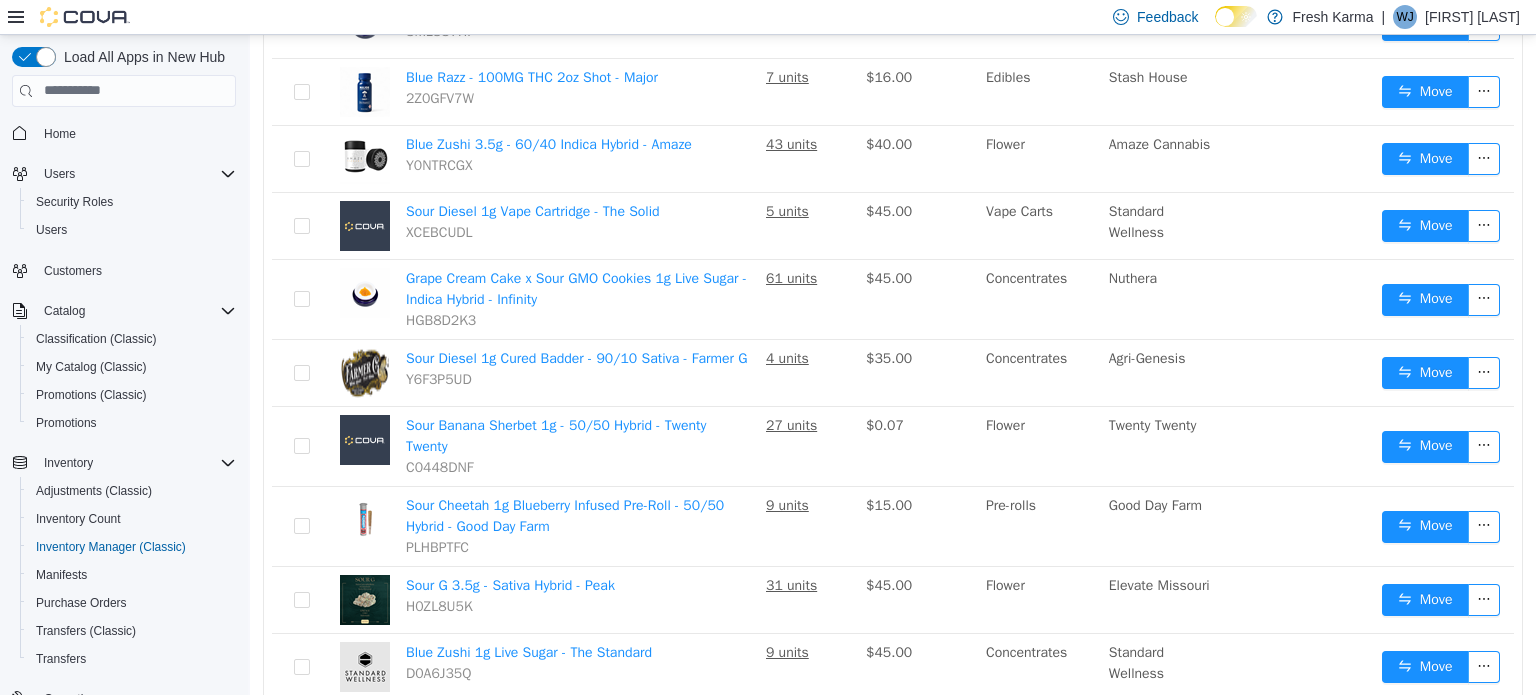 scroll, scrollTop: 780, scrollLeft: 0, axis: vertical 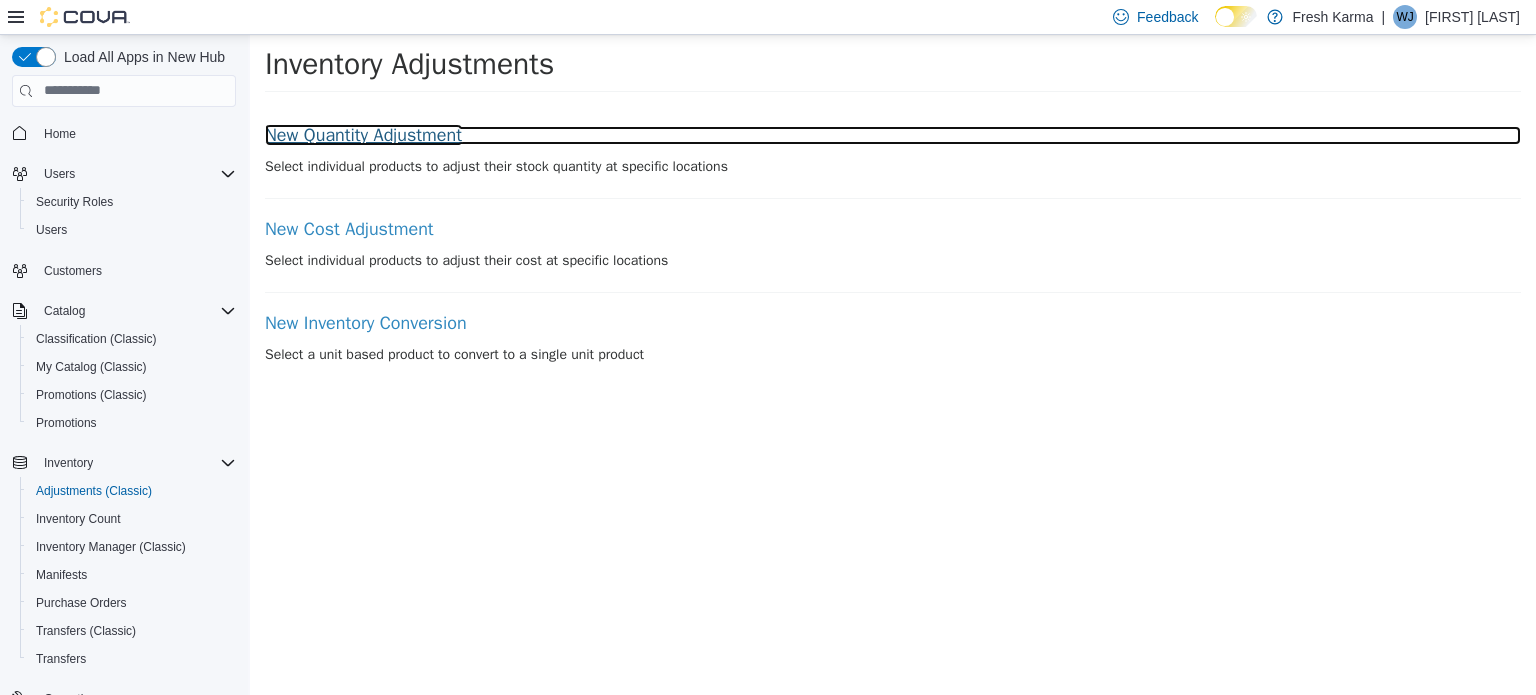 click on "New Quantity Adjustment" at bounding box center (893, 135) 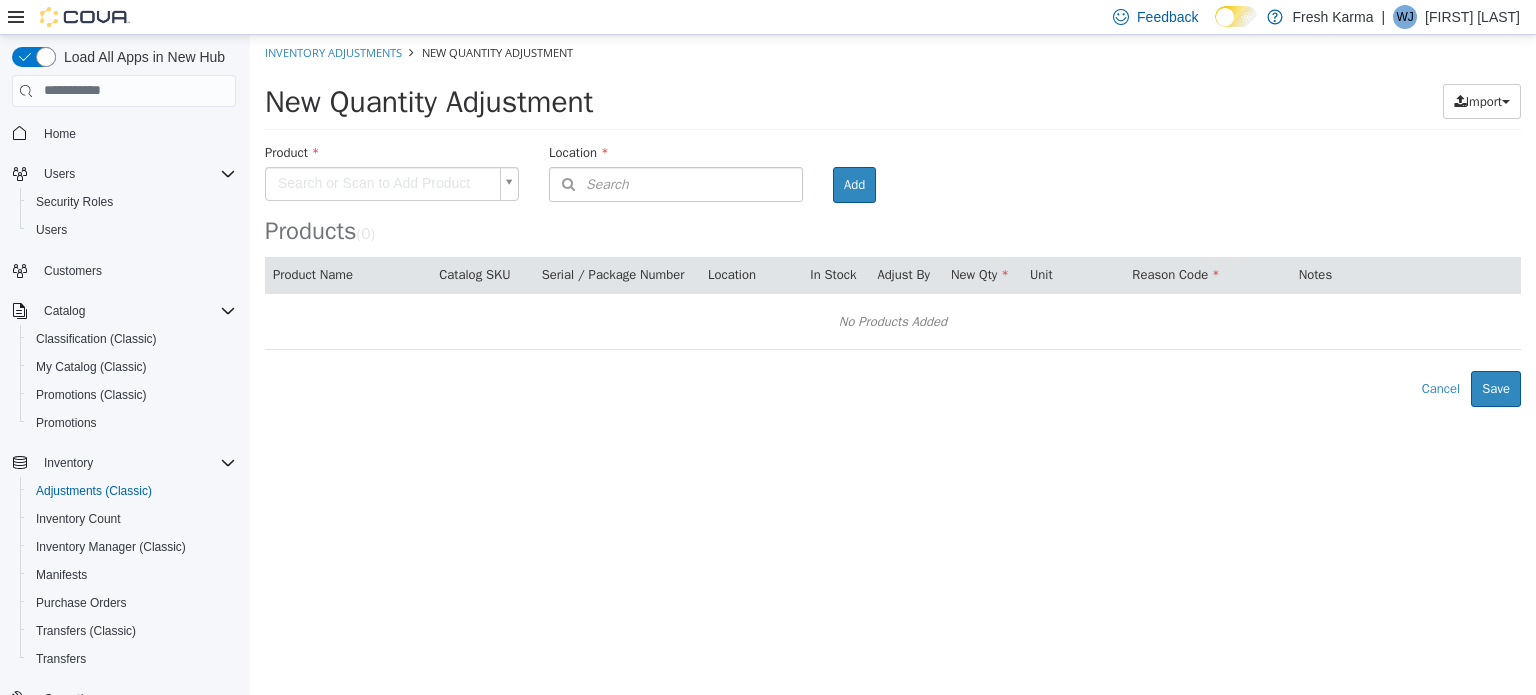 click on "×
Inventory Adjustments
New Quantity Adjustment
New Quantity Adjustment
Import  Inventory Export (.CSV) Package List (.TXT)
Product     Search or Scan to Add Product                             Location Search Type 3 or more characters or browse       Fresh Karma     (4)         10915 NW 45 Hwy             1407 Cinnamon Hill Lane             2221 N. Belt Highway             240 E. Linwood Blvd.         Room   Add Products  ( 0 ) Product Name Catalog SKU Serial / Package Number Location In Stock Adjust By New Qty Unit Reason Code Notes No Products Added Error saving adjustment please resolve the errors above. Cancel Save" at bounding box center [893, 220] 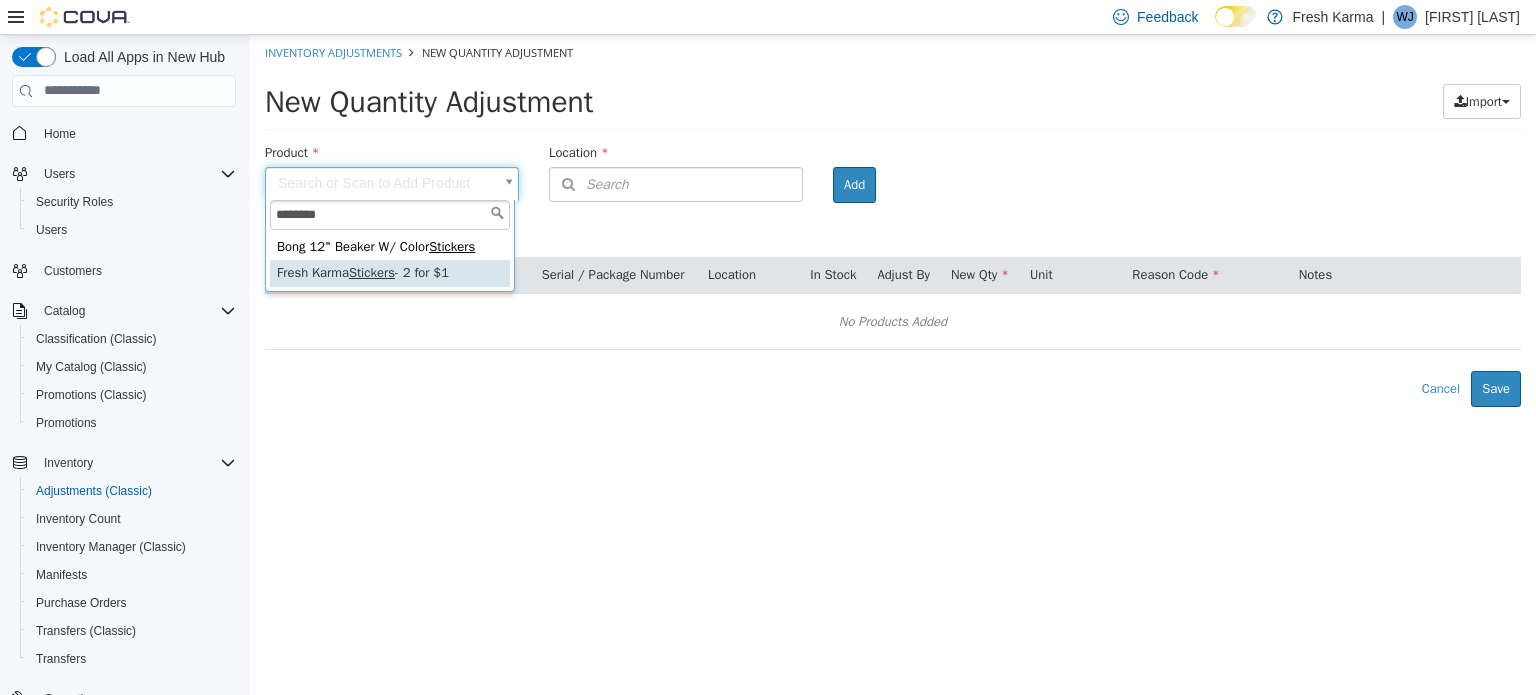 type on "********" 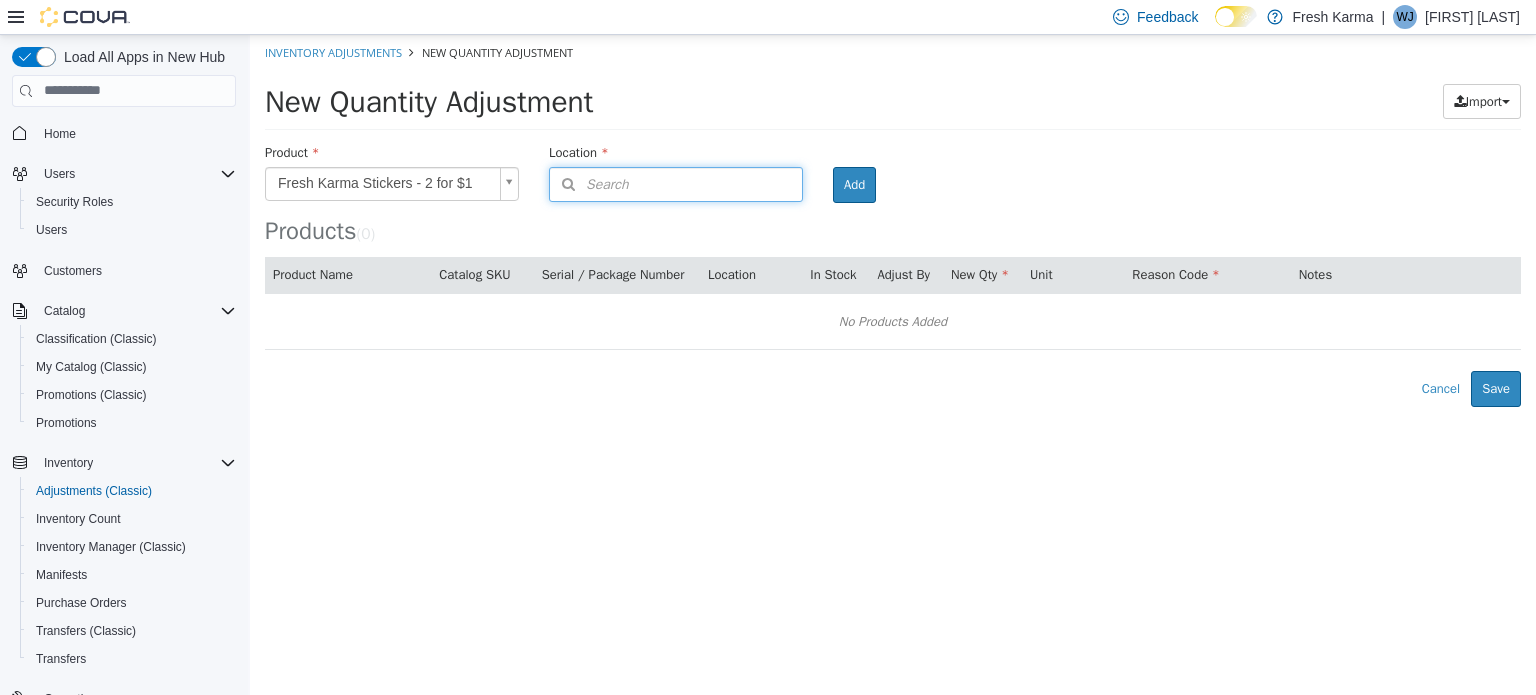 click on "Search" at bounding box center (676, 183) 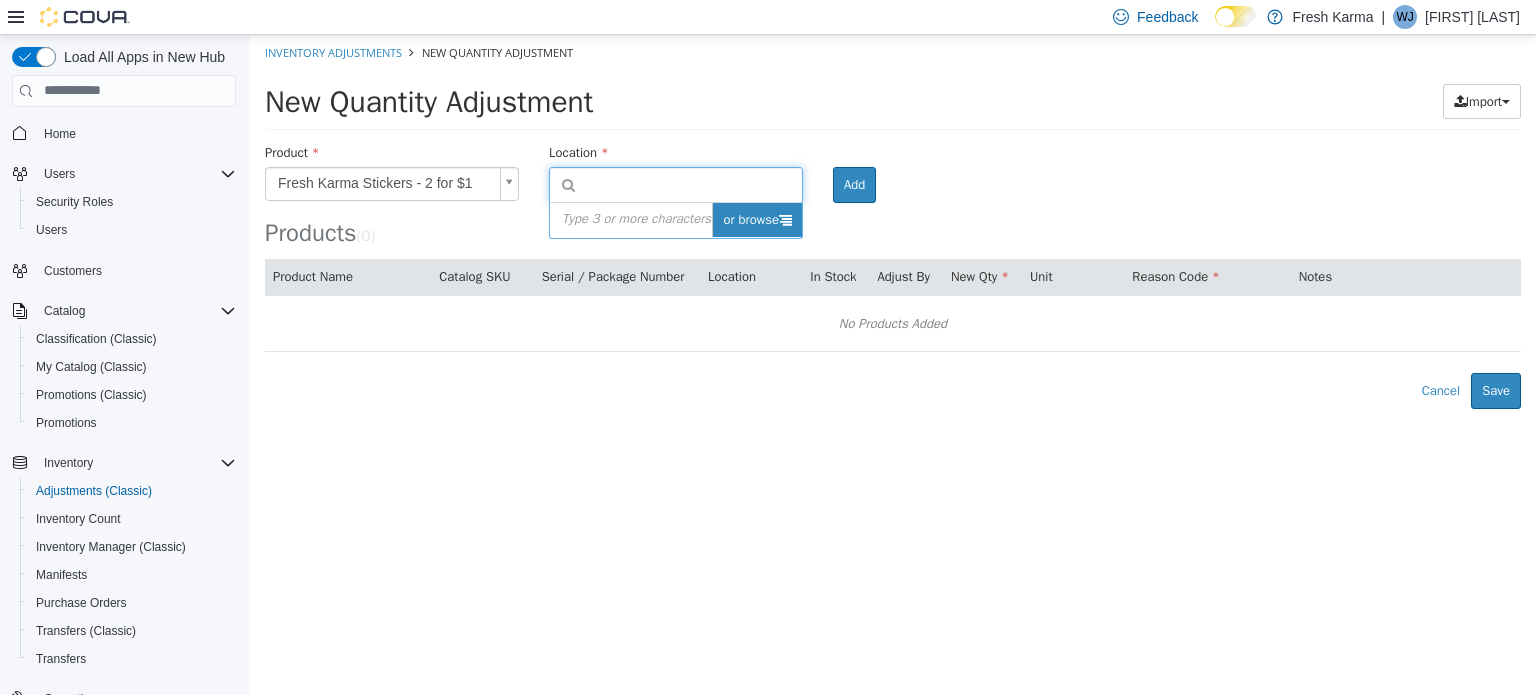 click on "or browse" at bounding box center [757, 219] 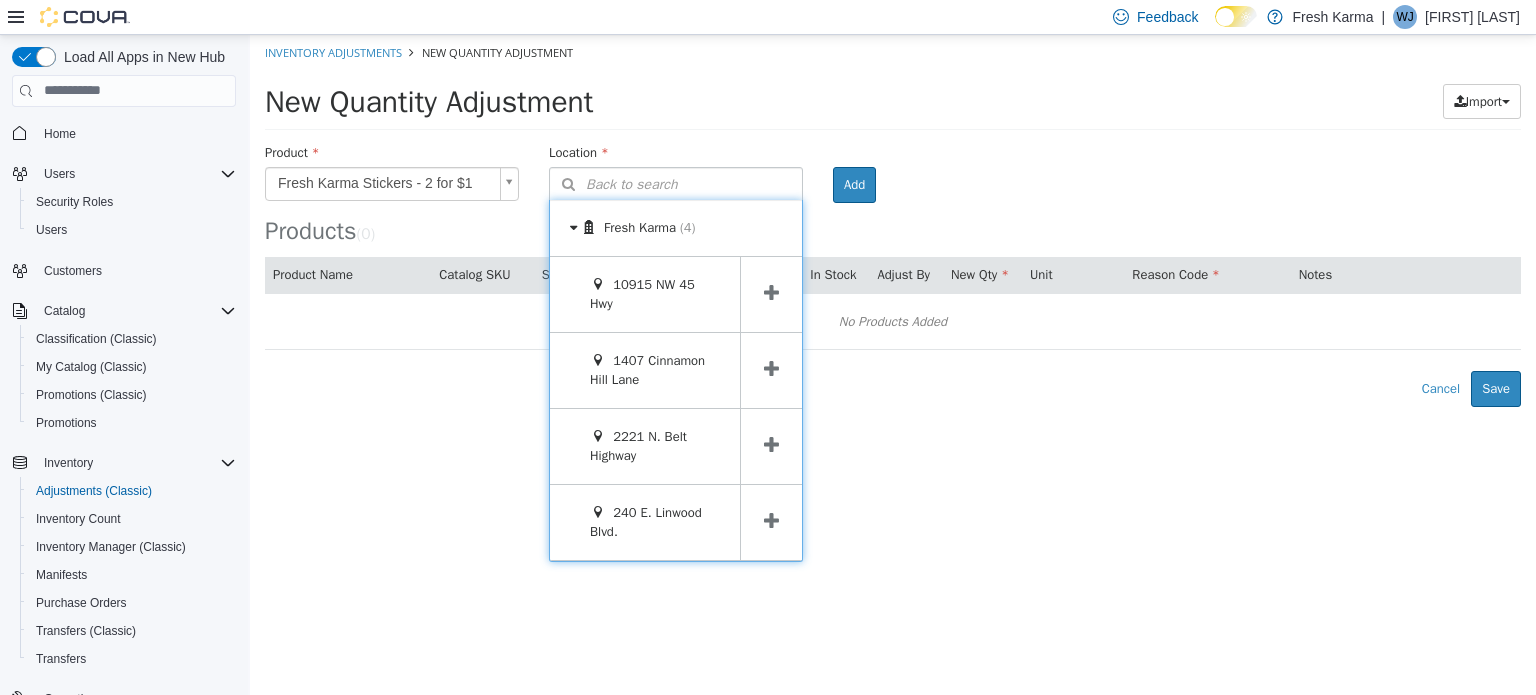 click at bounding box center (771, 293) 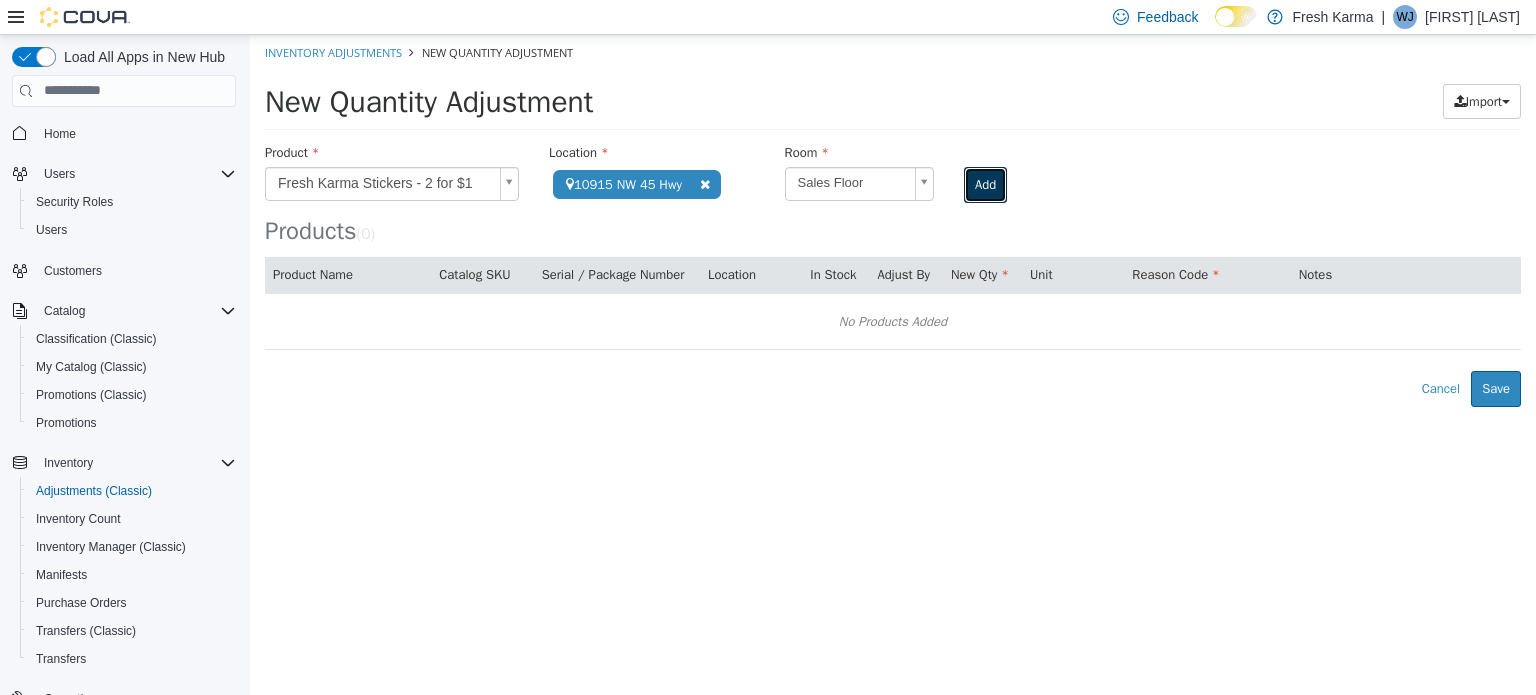 click on "Add" at bounding box center [985, 184] 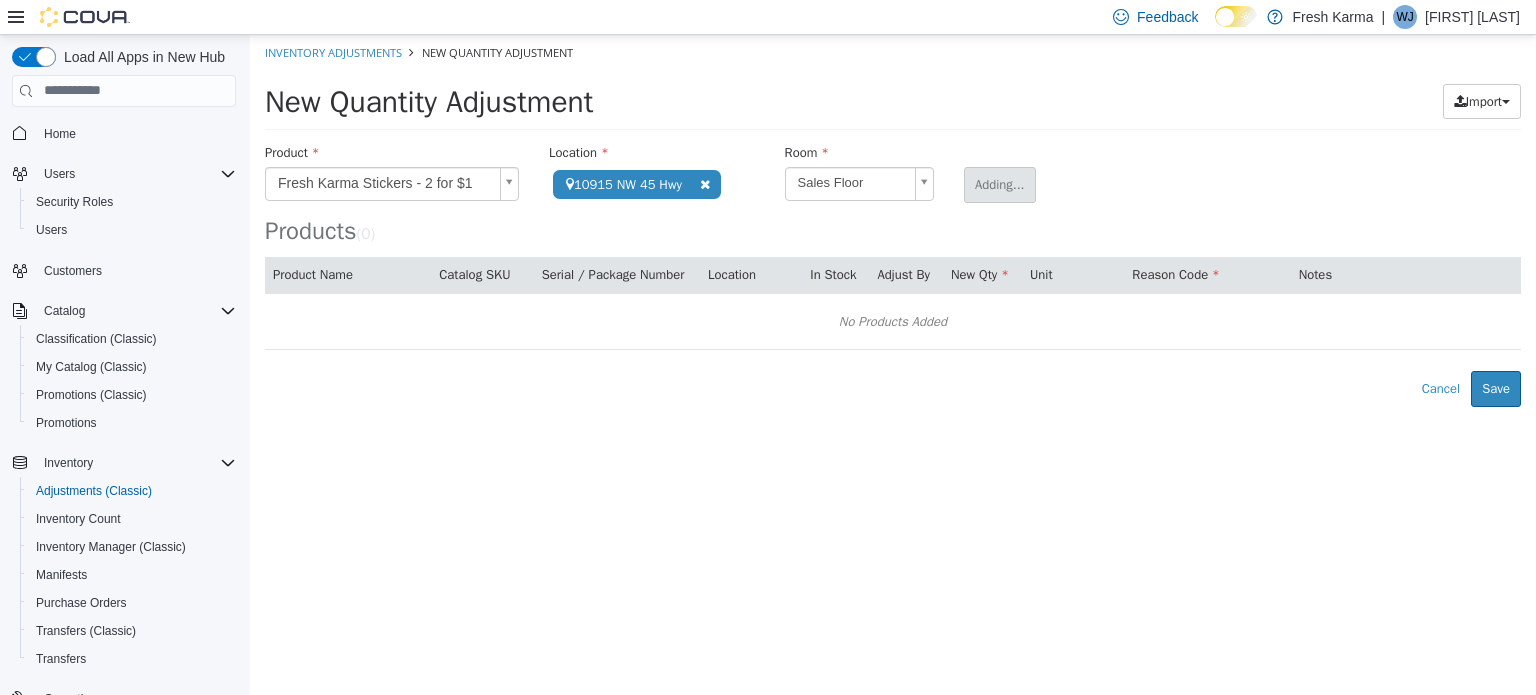 type 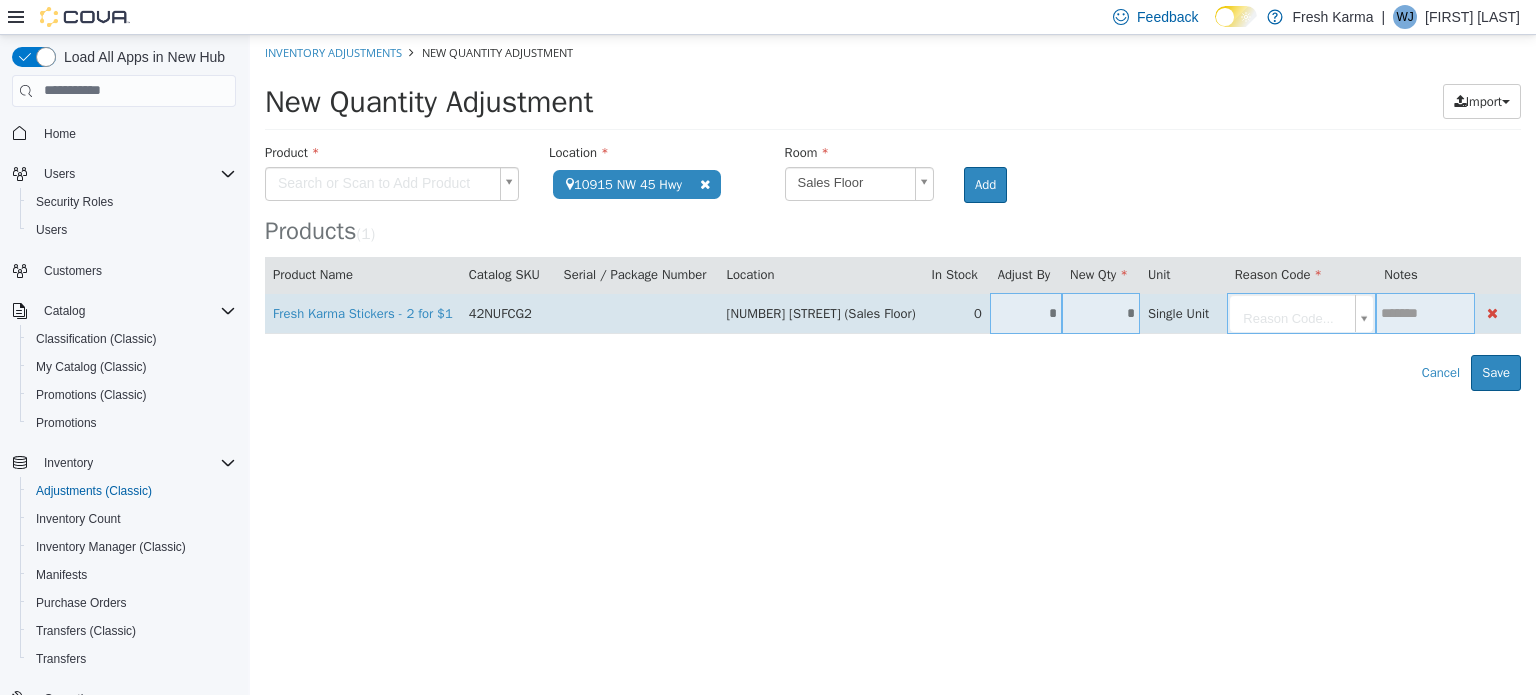 click on "*" at bounding box center (1026, 312) 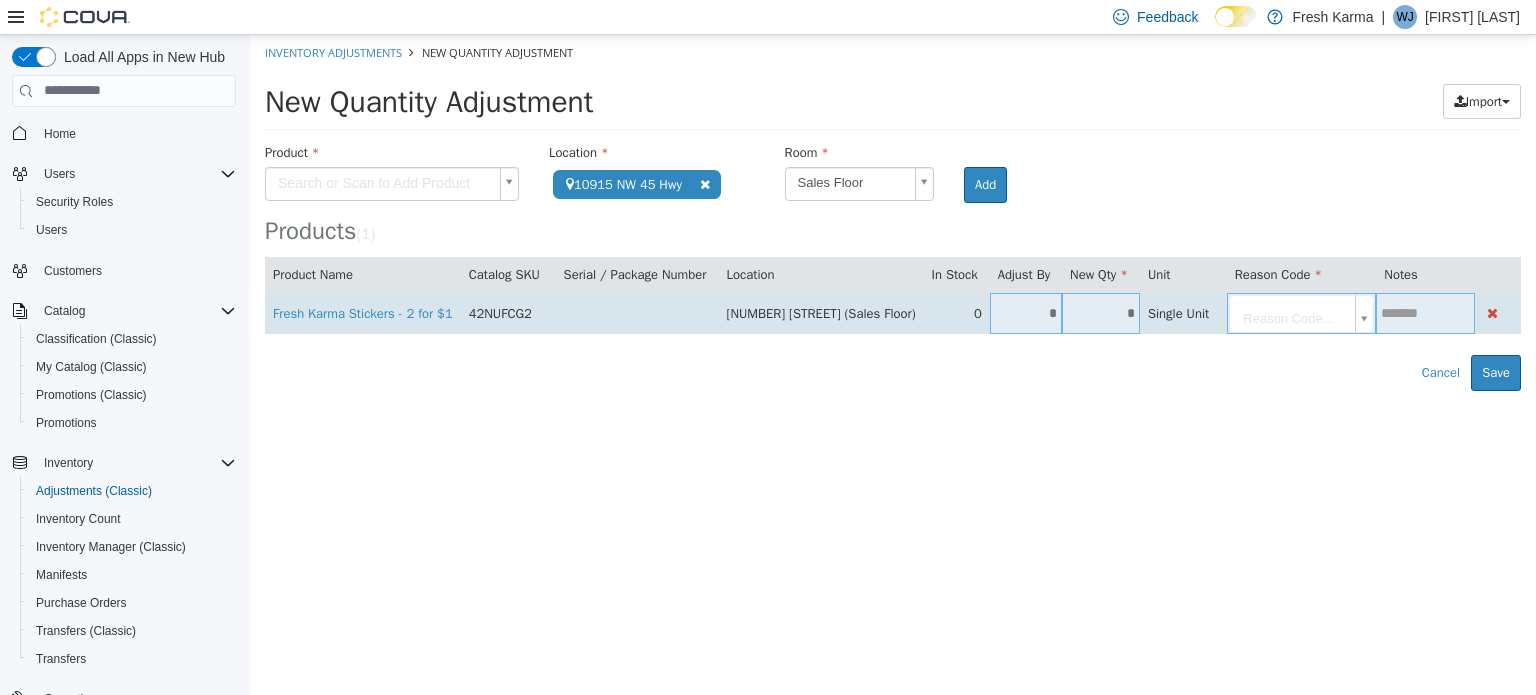 click on "*" at bounding box center [1026, 312] 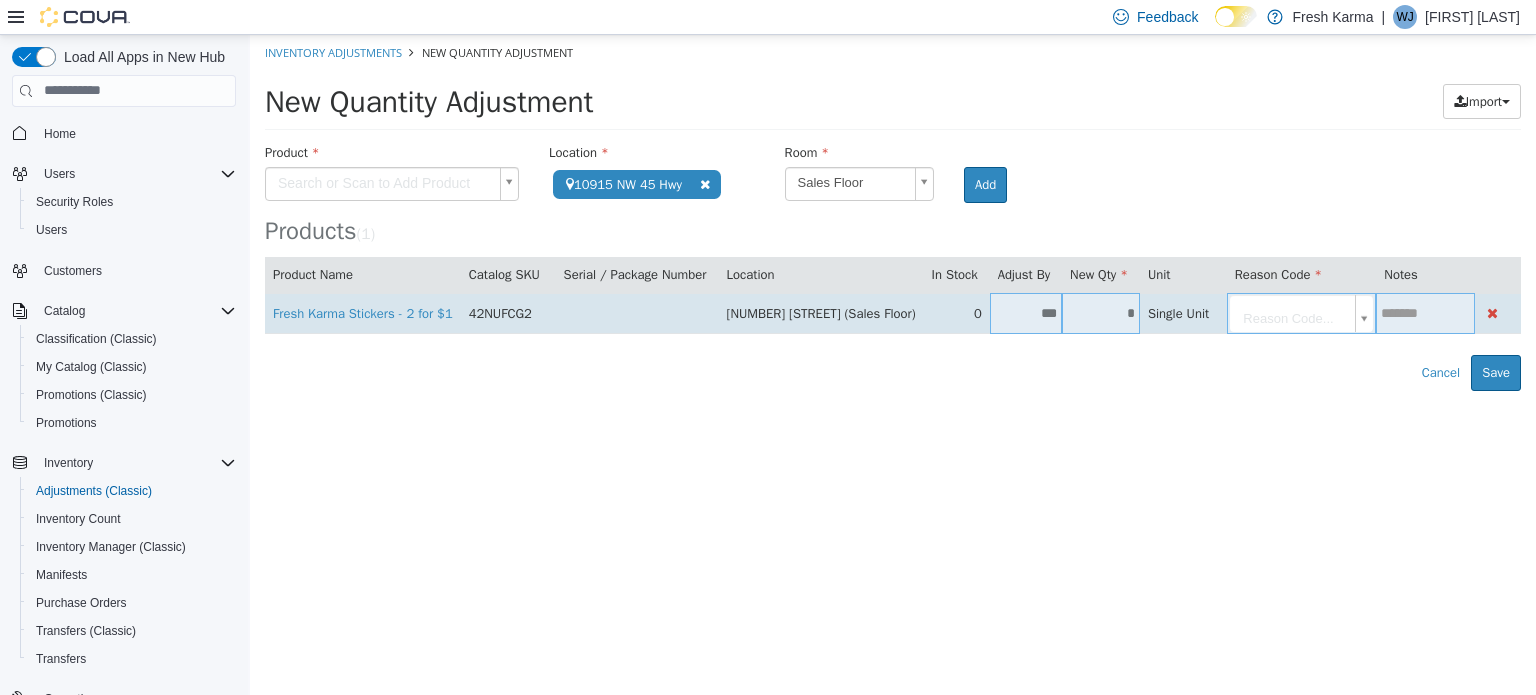 type on "***" 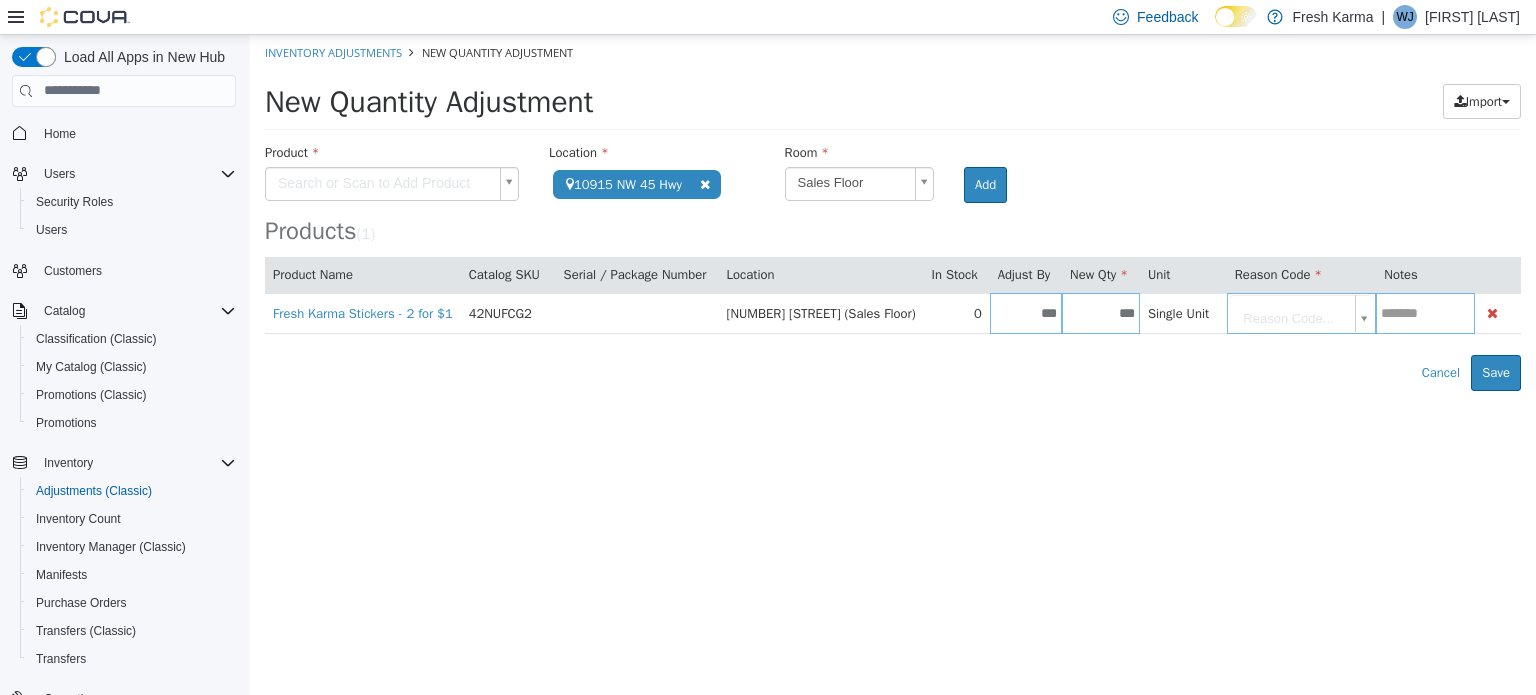 click on "**********" at bounding box center (893, 212) 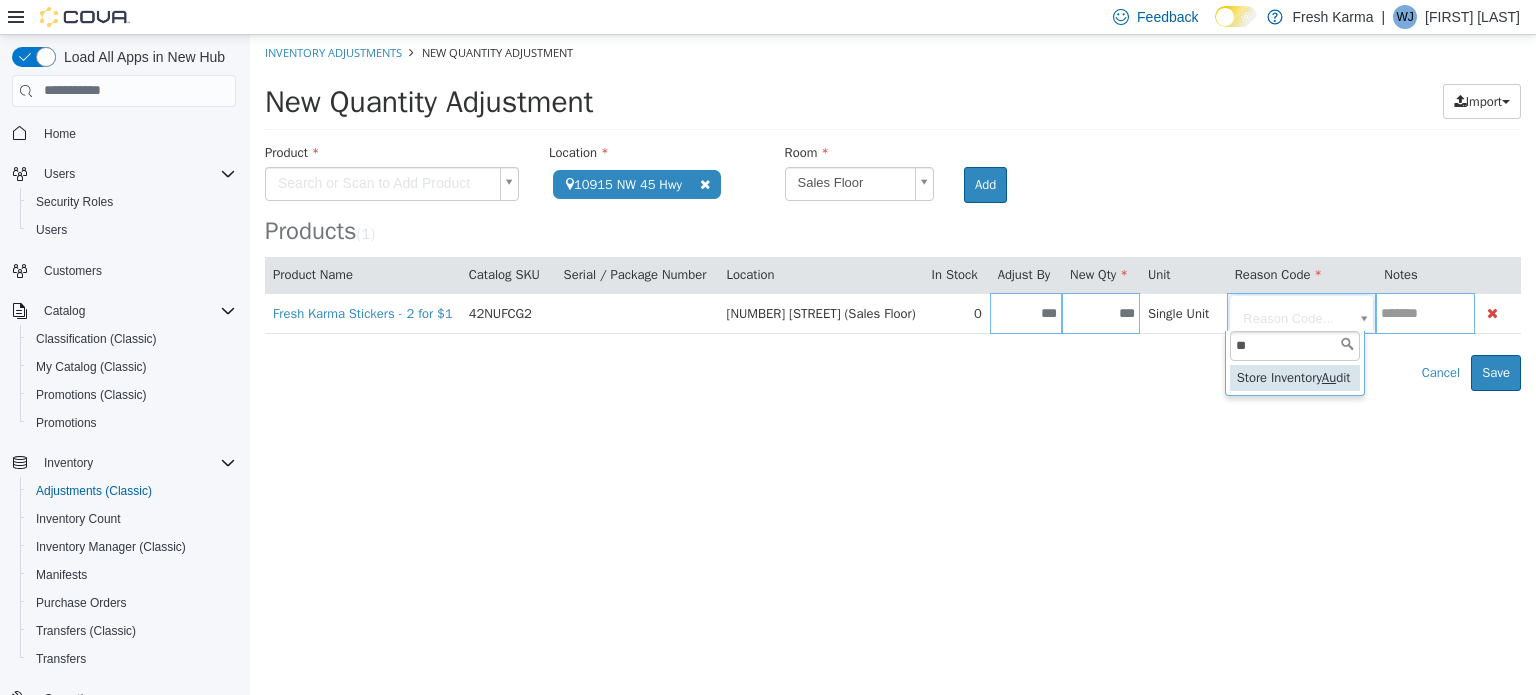 type on "**" 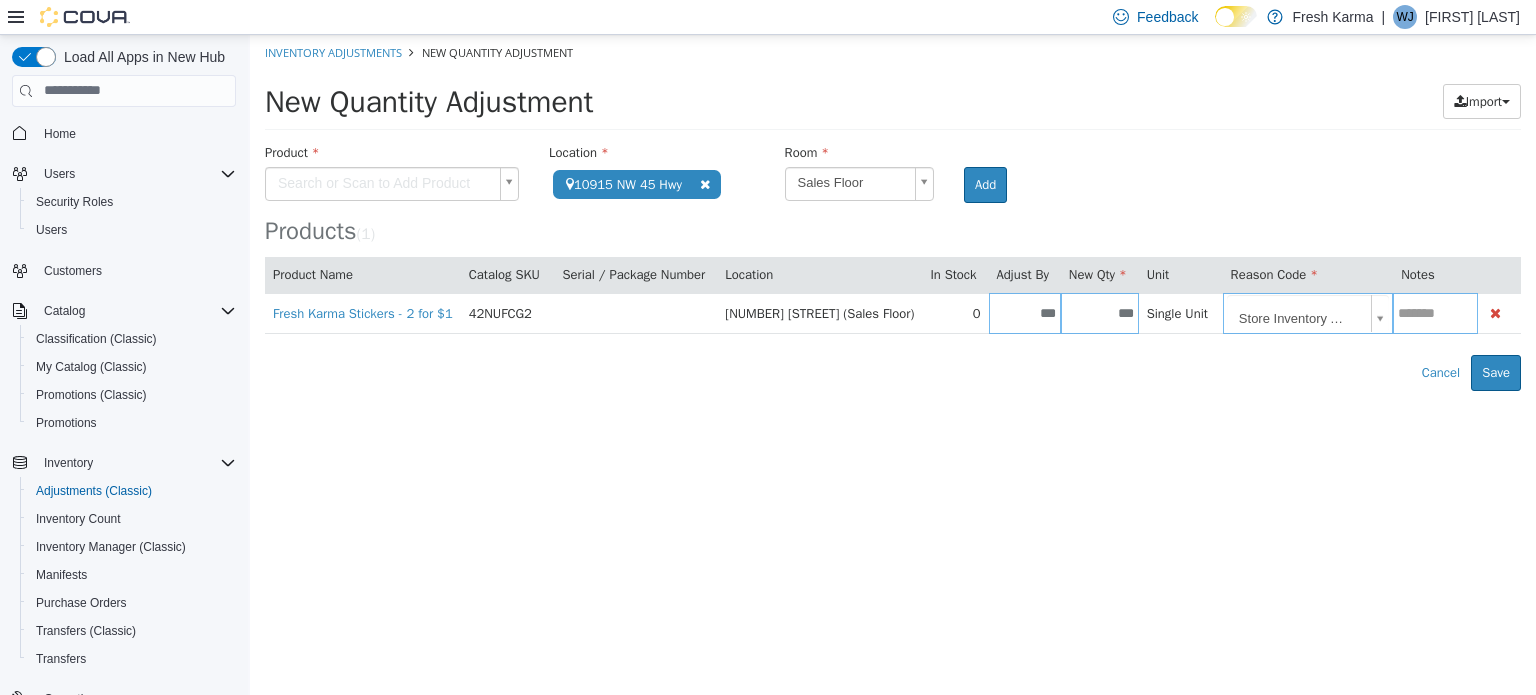 type on "**********" 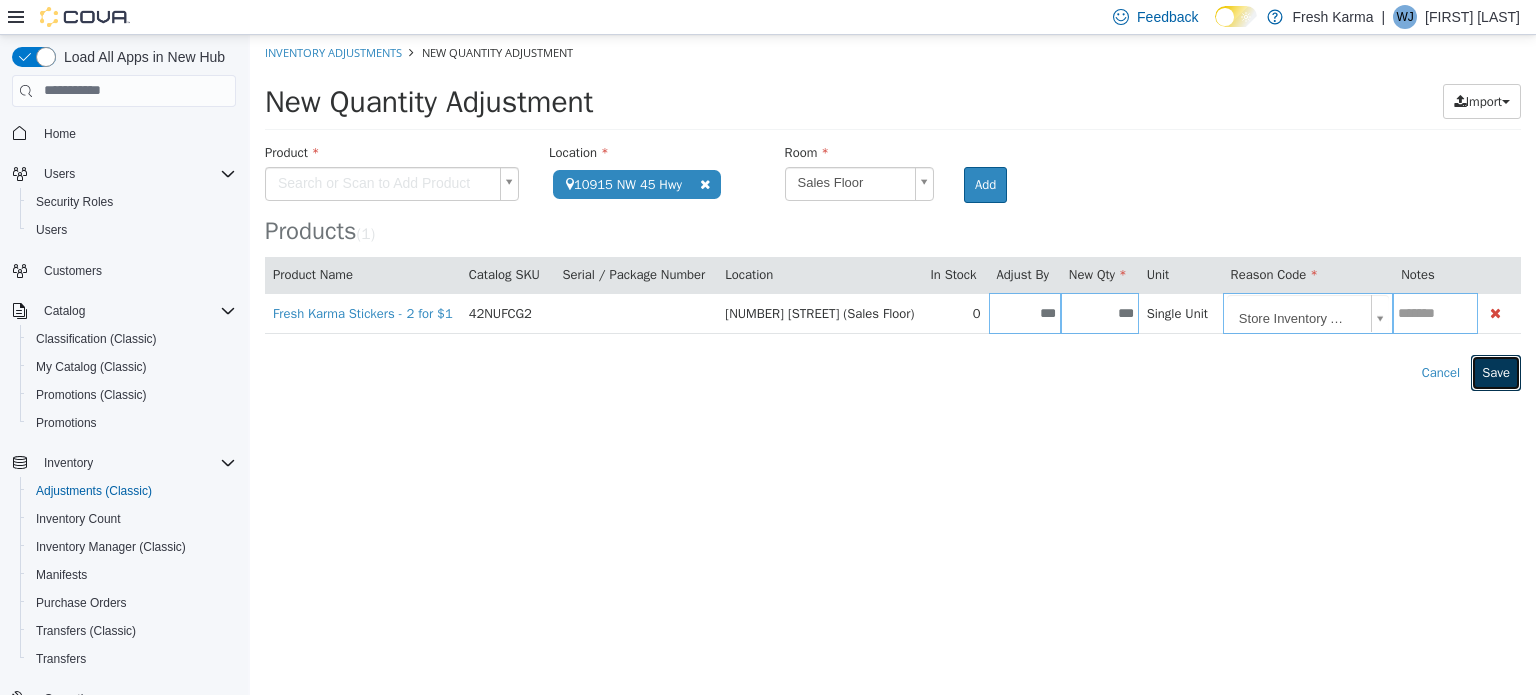 click on "Save" at bounding box center [1496, 372] 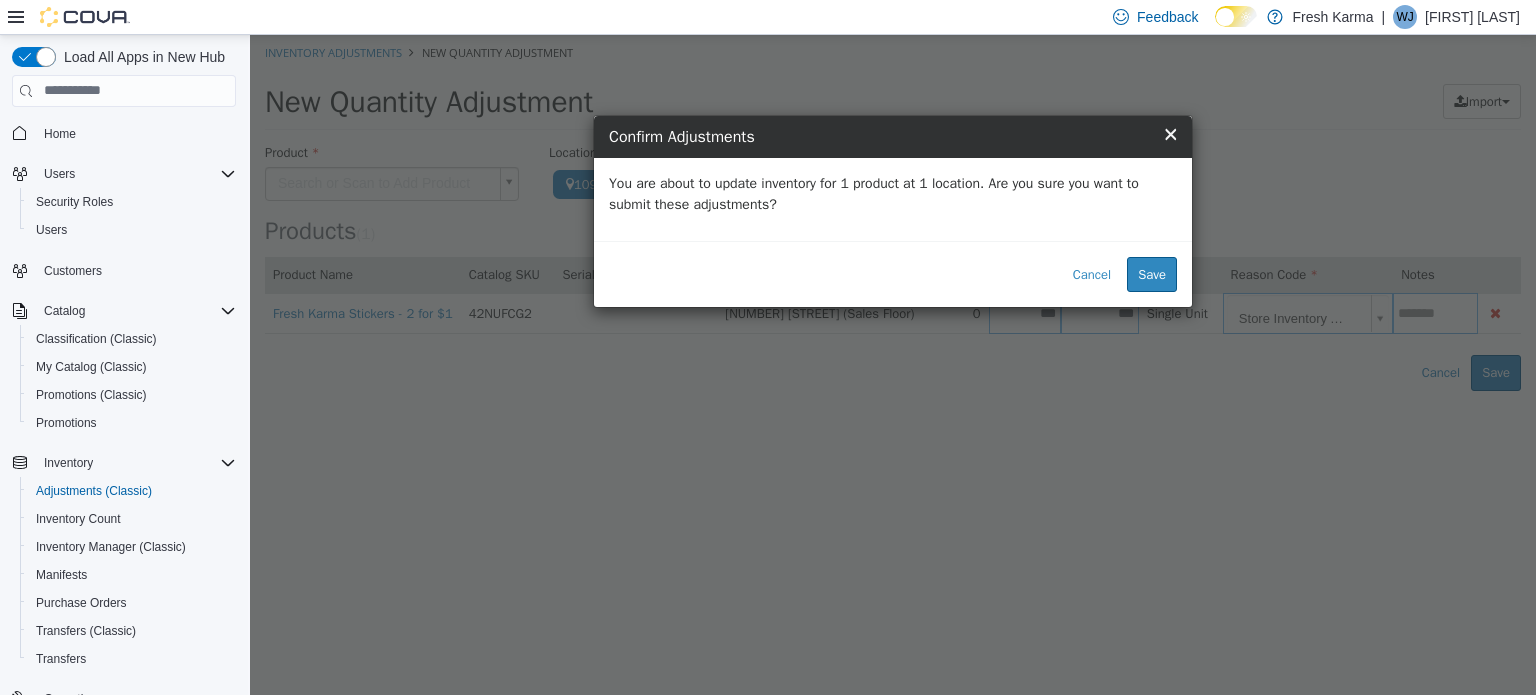 click on "Cancel Save" at bounding box center [893, 273] 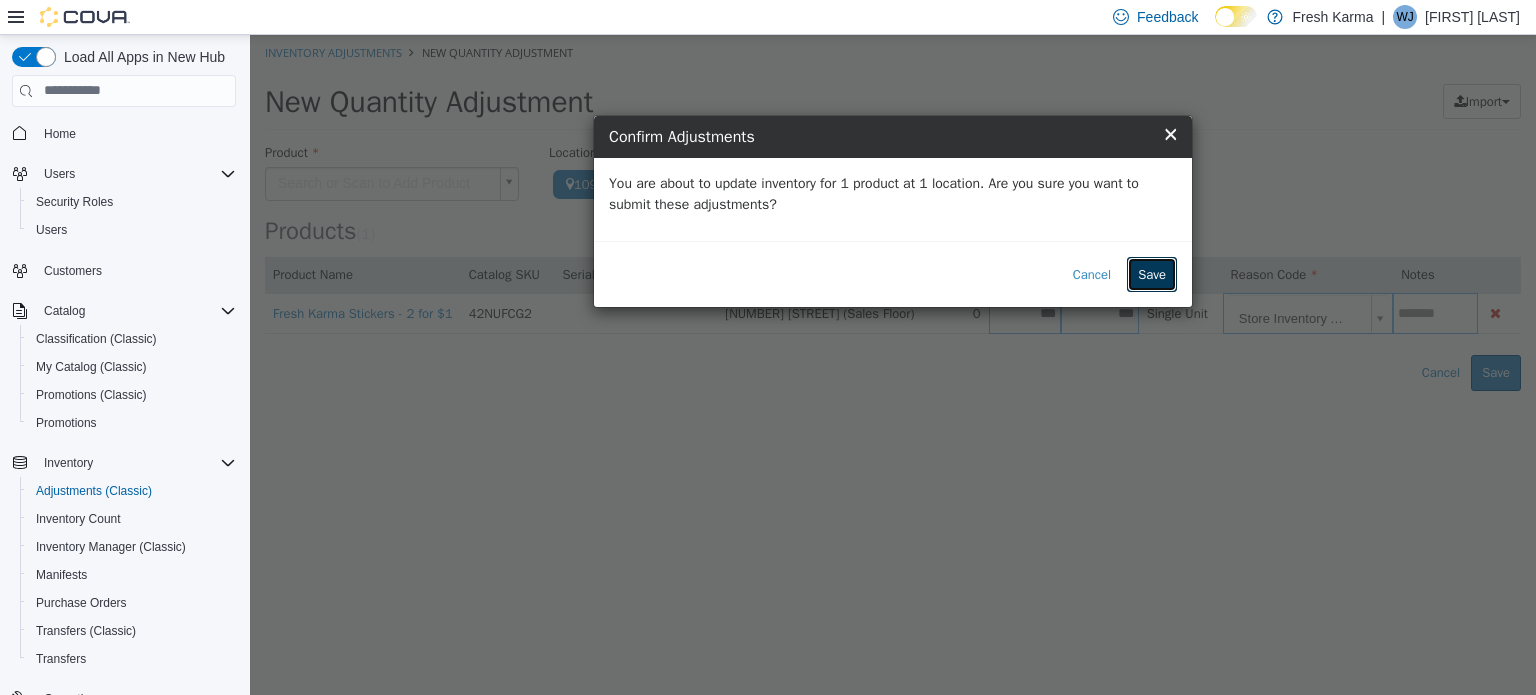 click on "Save" at bounding box center [1152, 274] 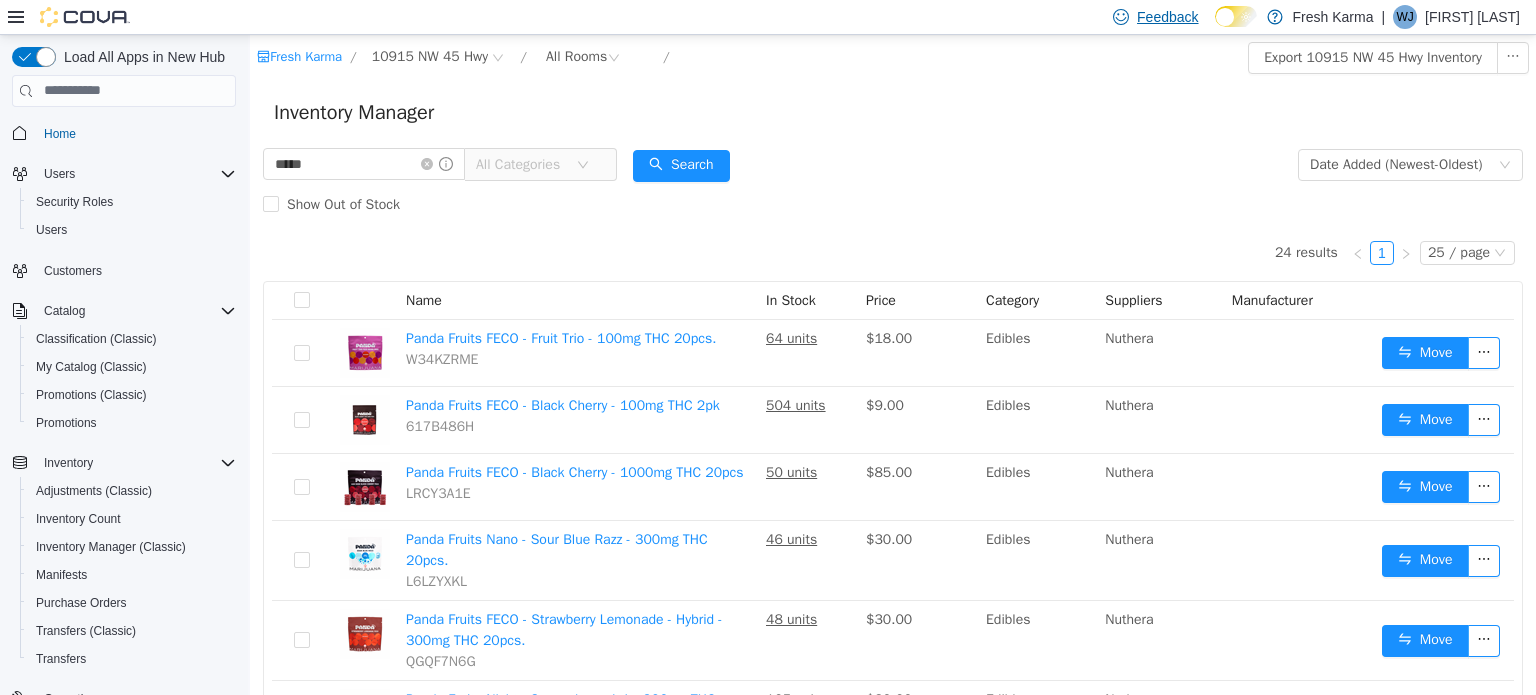 scroll, scrollTop: 1400, scrollLeft: 0, axis: vertical 